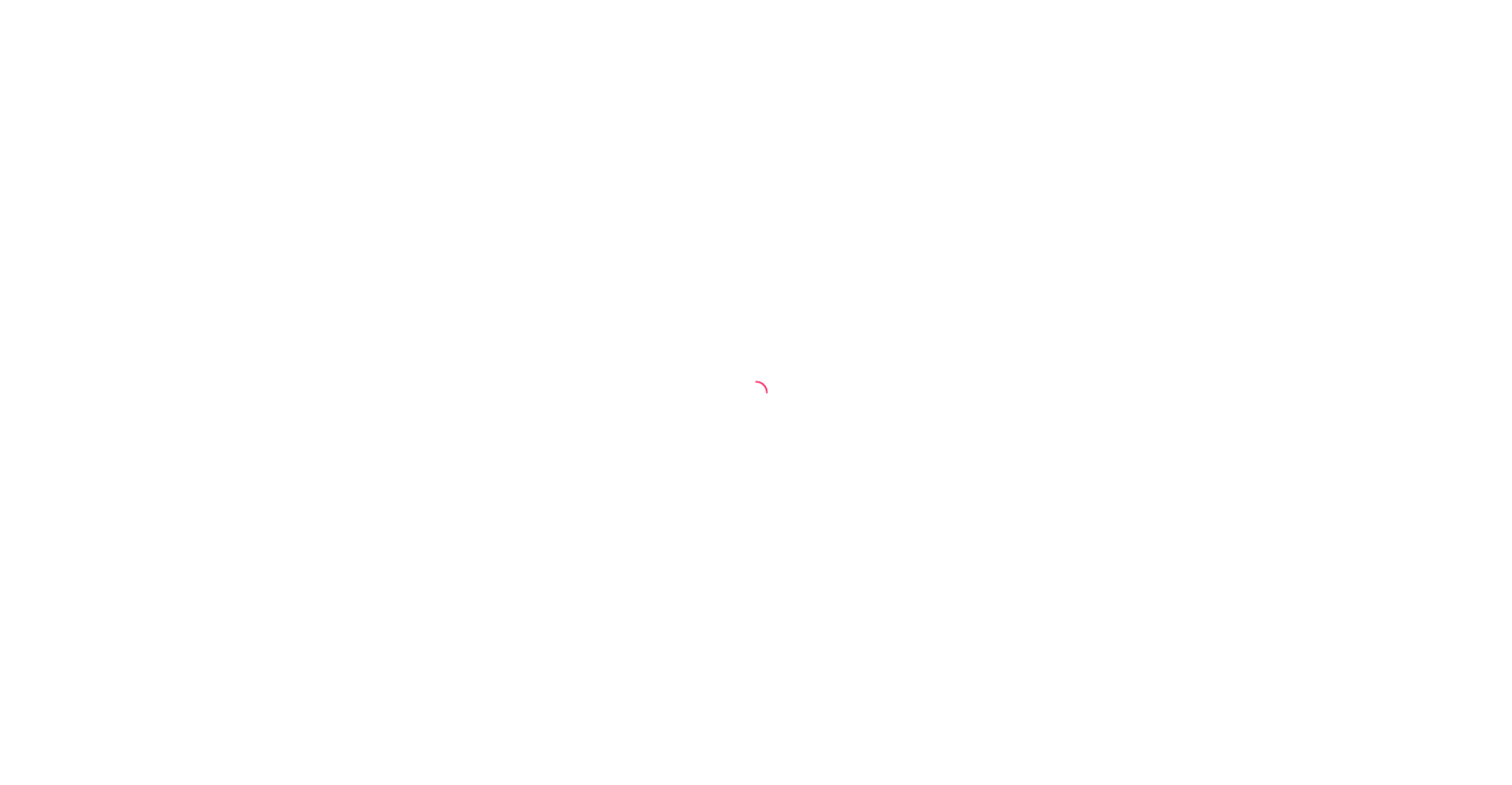 scroll, scrollTop: 0, scrollLeft: 0, axis: both 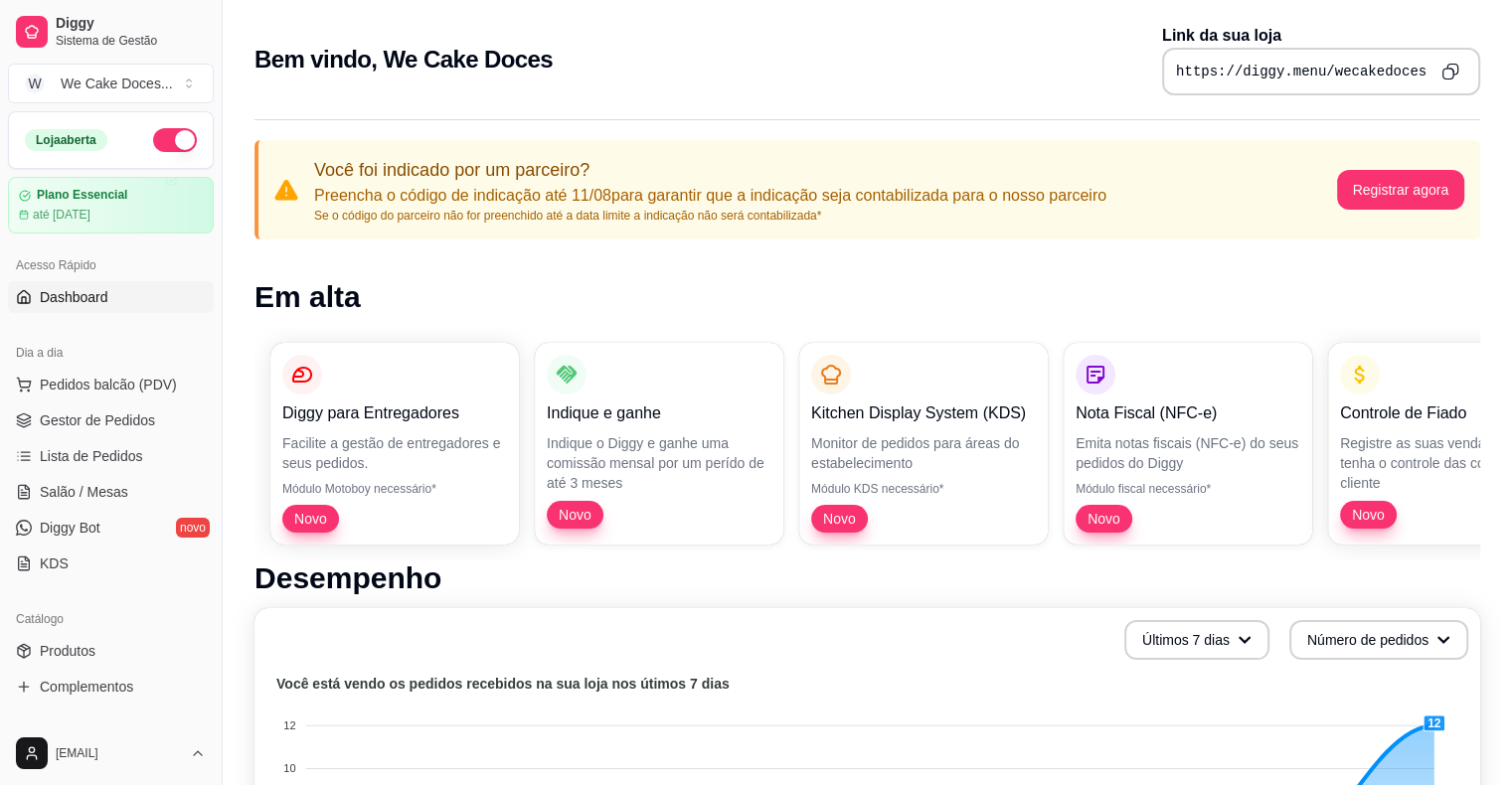 click on "Dashboard" at bounding box center (110, 297) 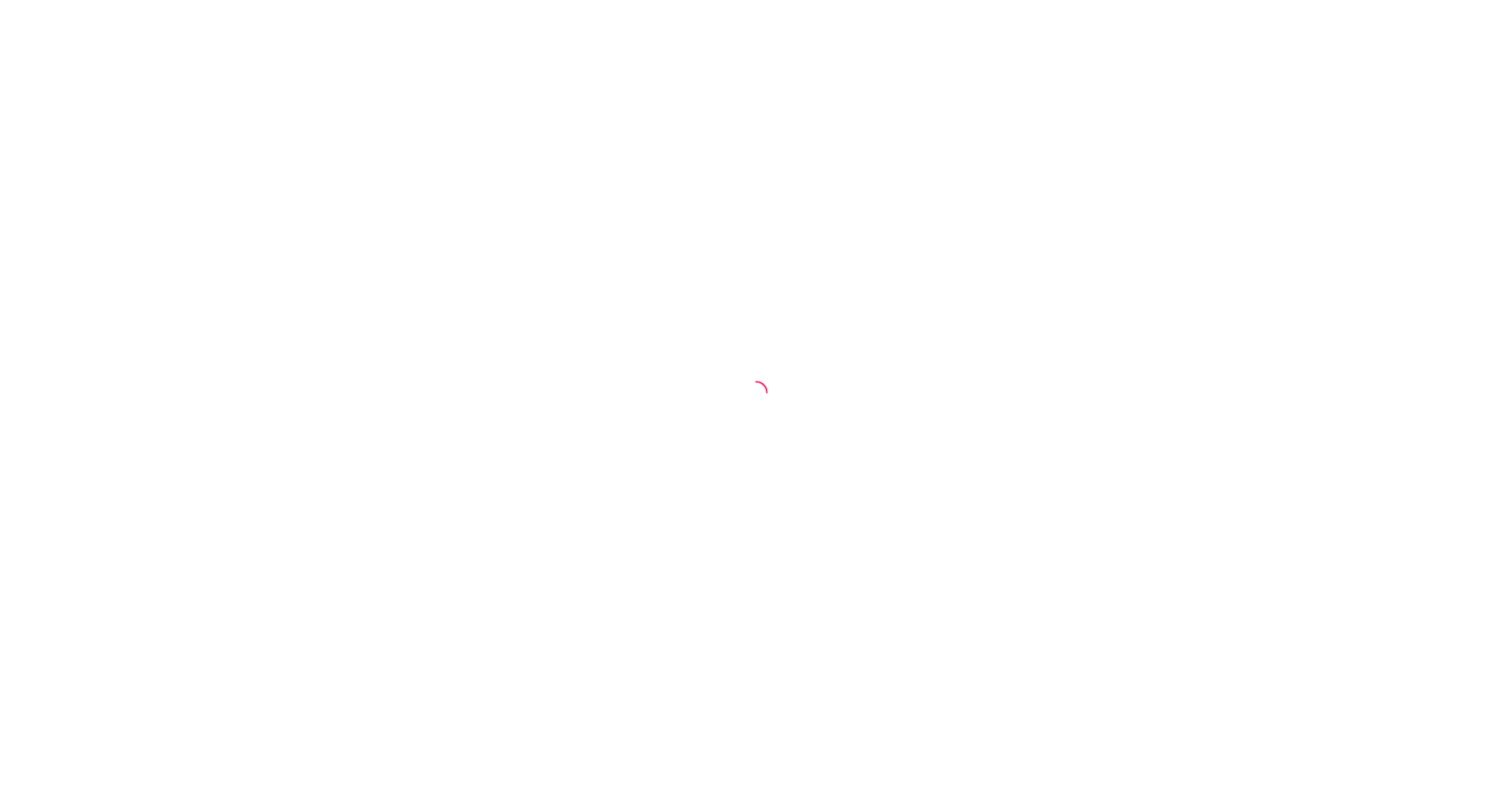 scroll, scrollTop: 0, scrollLeft: 0, axis: both 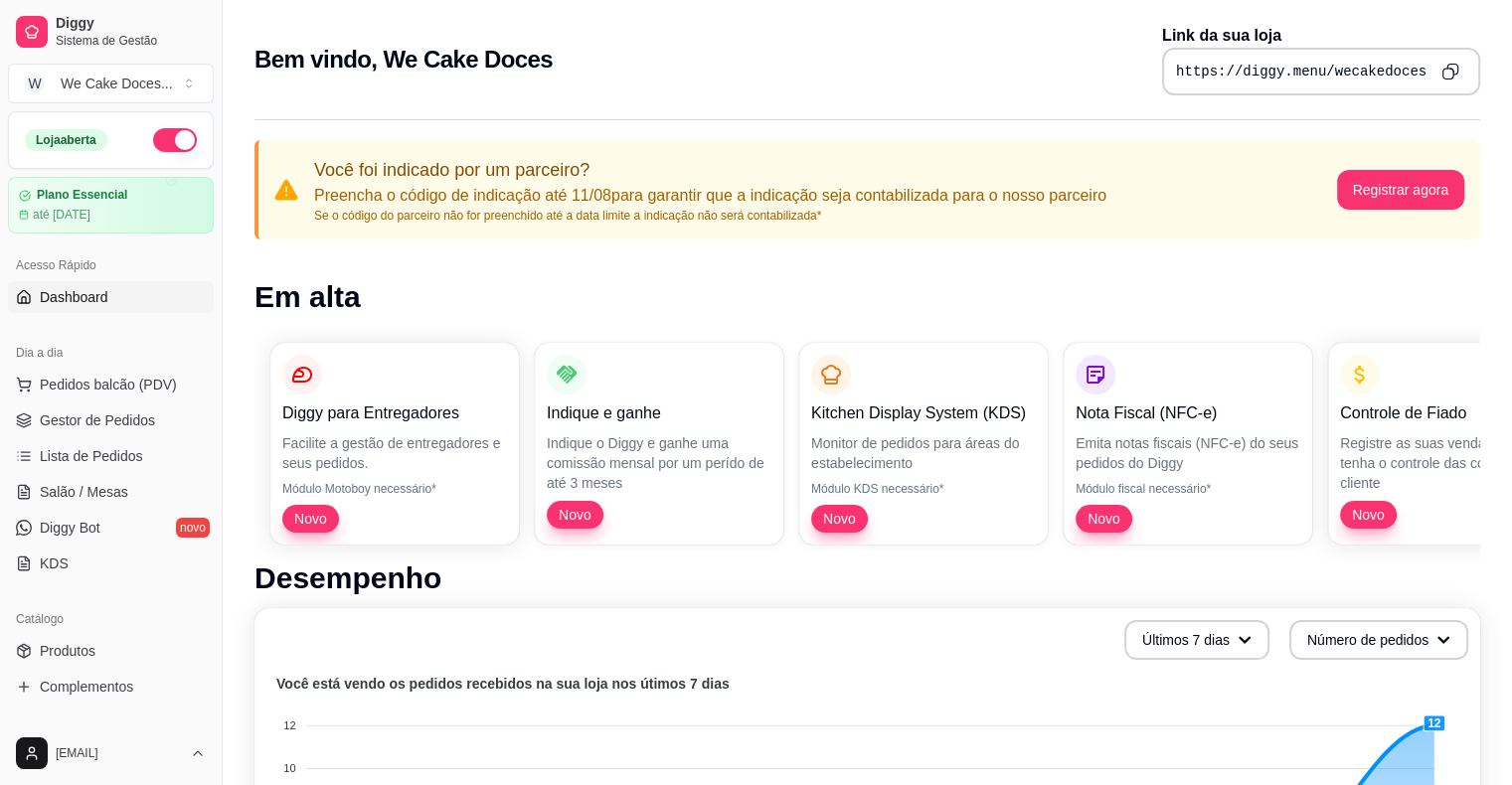 click on "Dashboard" at bounding box center (110, 297) 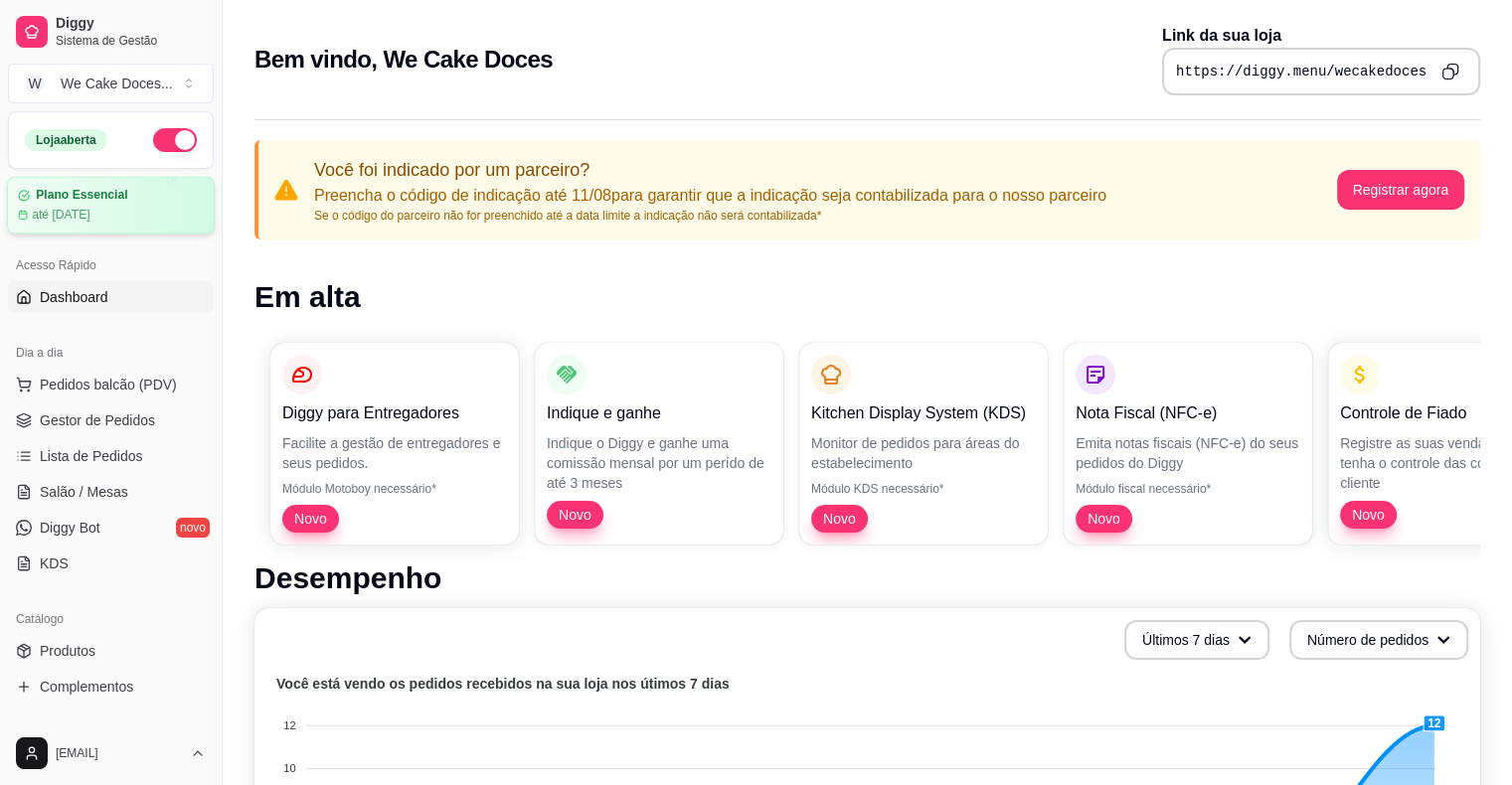 click on "Plano Essencial" at bounding box center [110, 195] 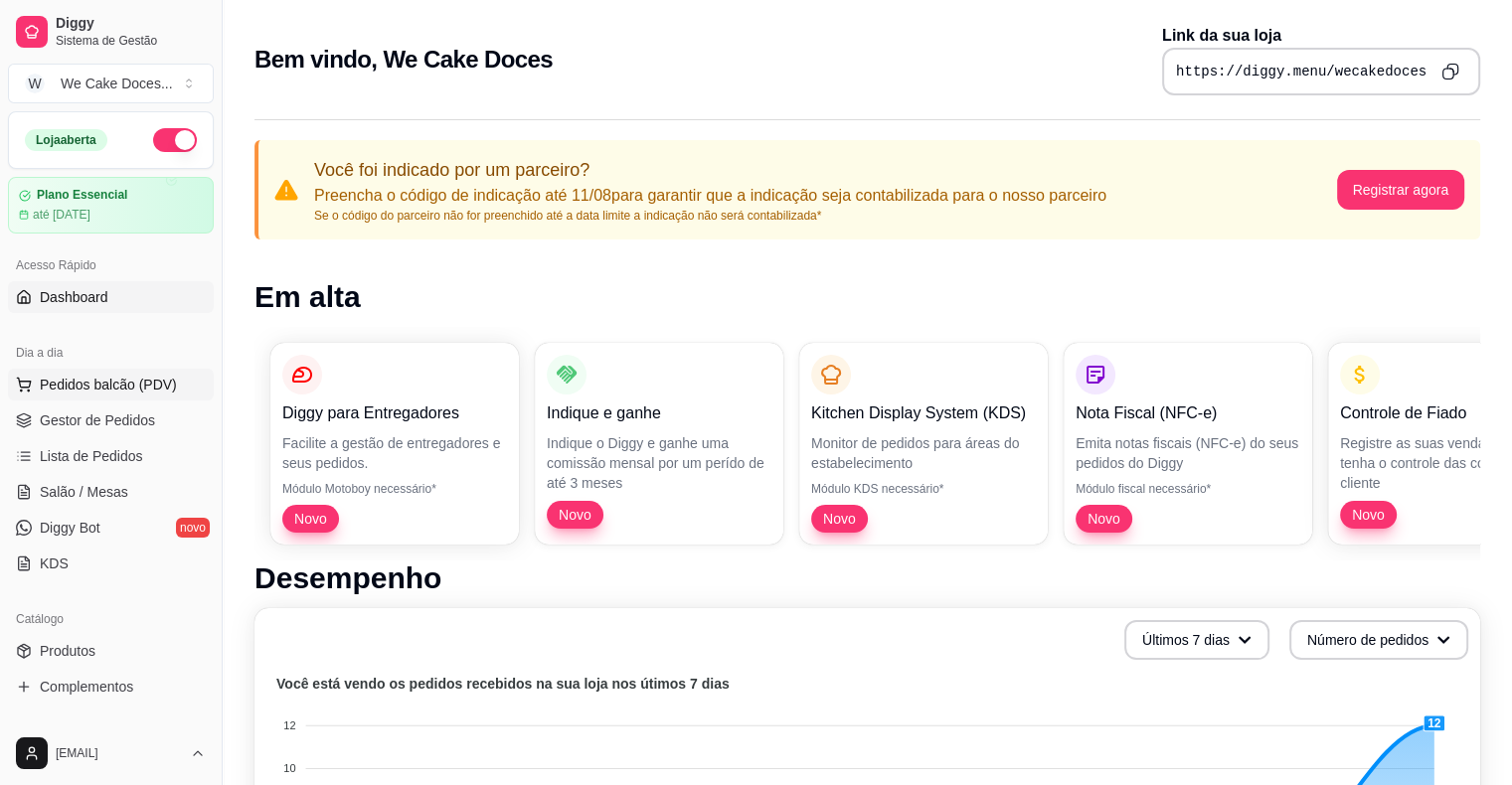 click on "Pedidos balcão (PDV)" at bounding box center (108, 385) 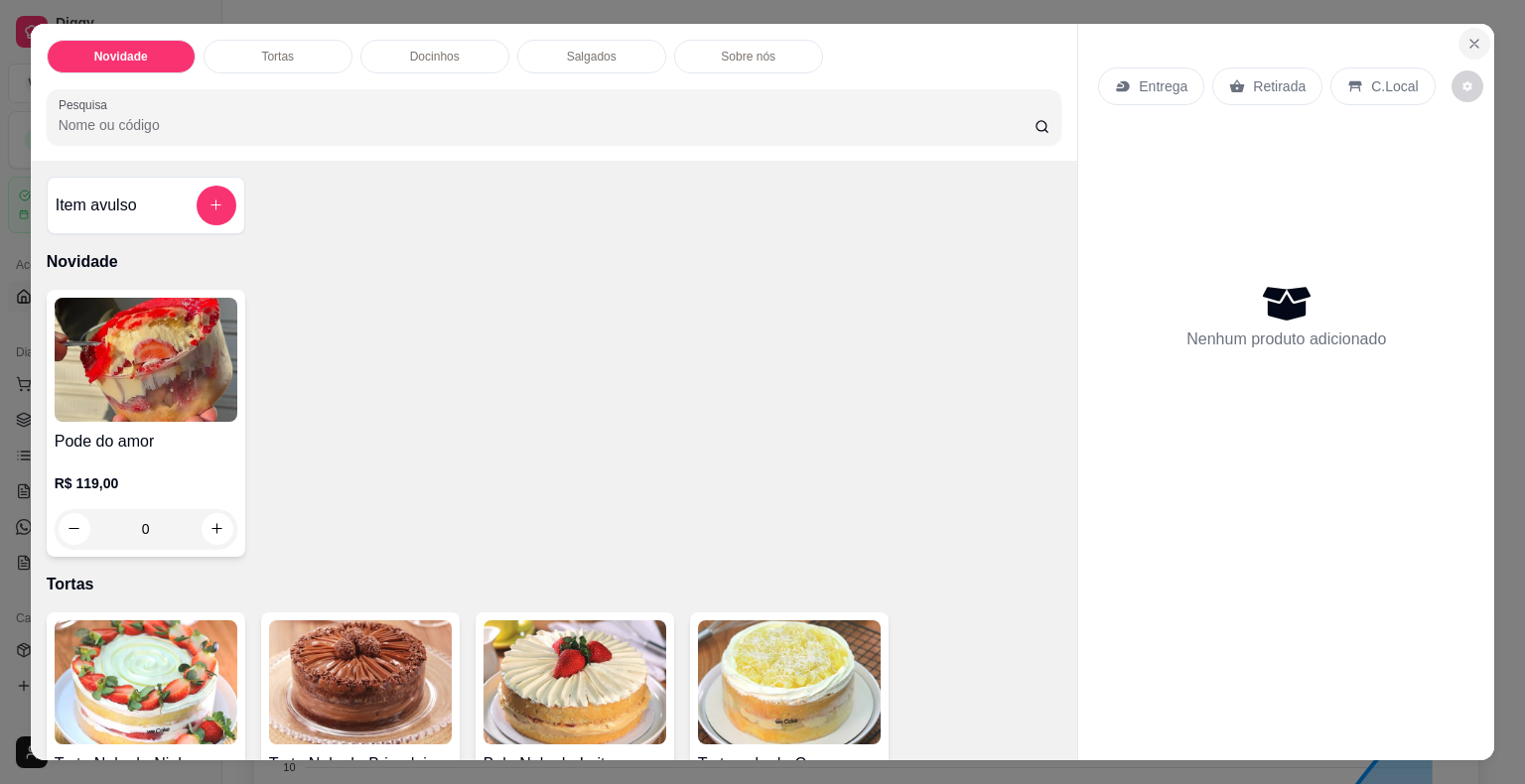 click 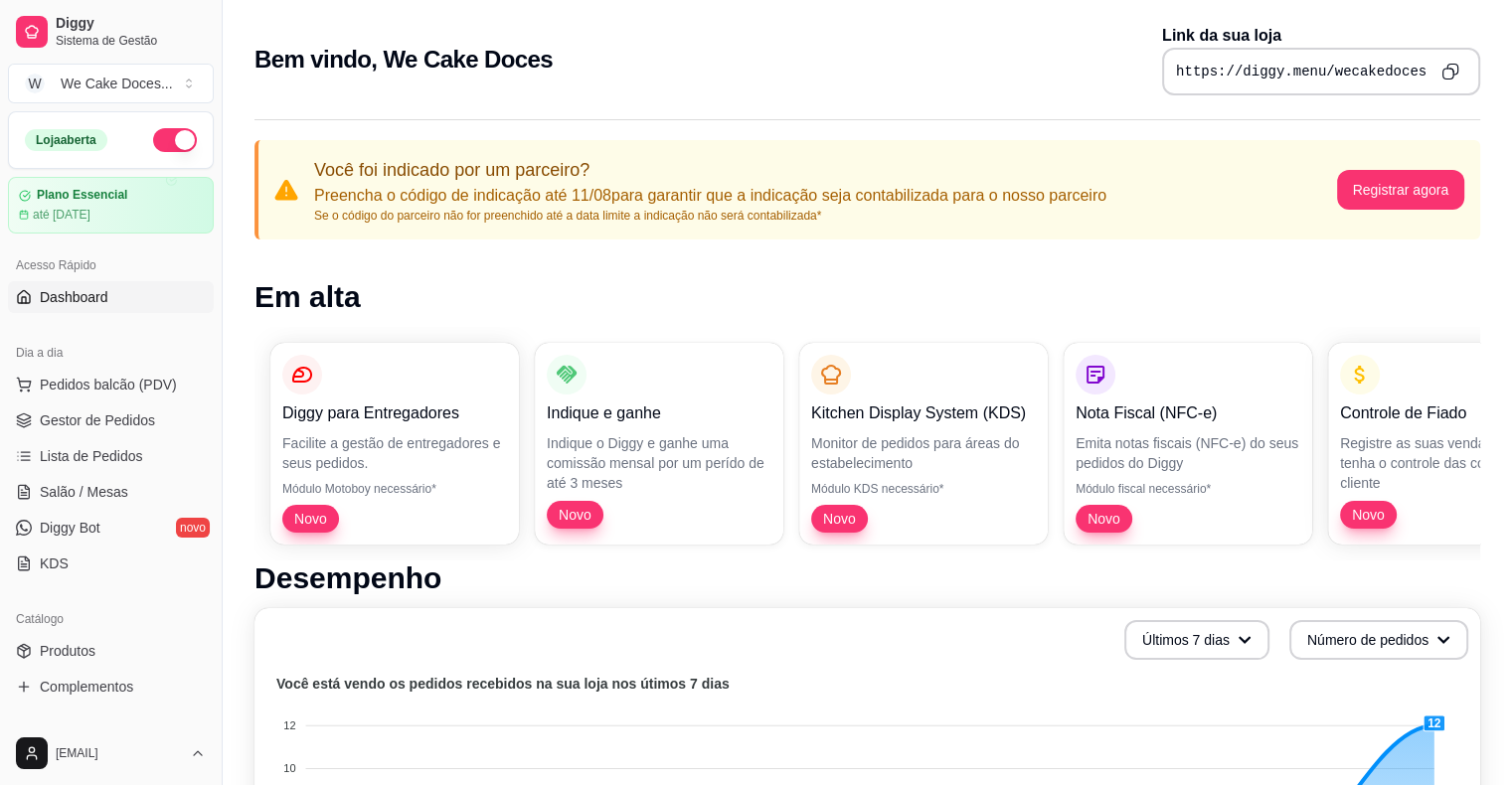 click on "Acesso Rápido" at bounding box center [110, 265] 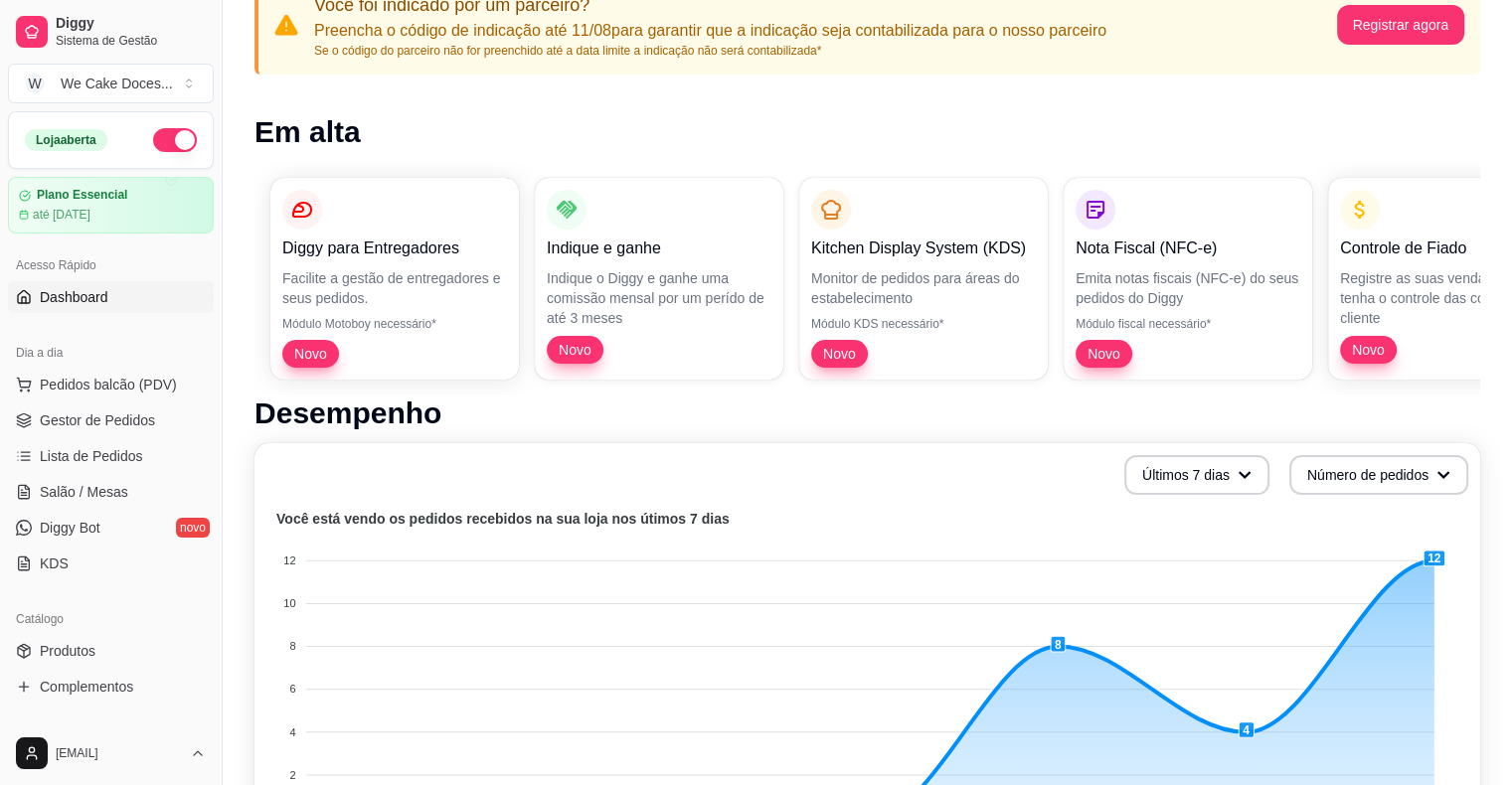 scroll, scrollTop: 0, scrollLeft: 0, axis: both 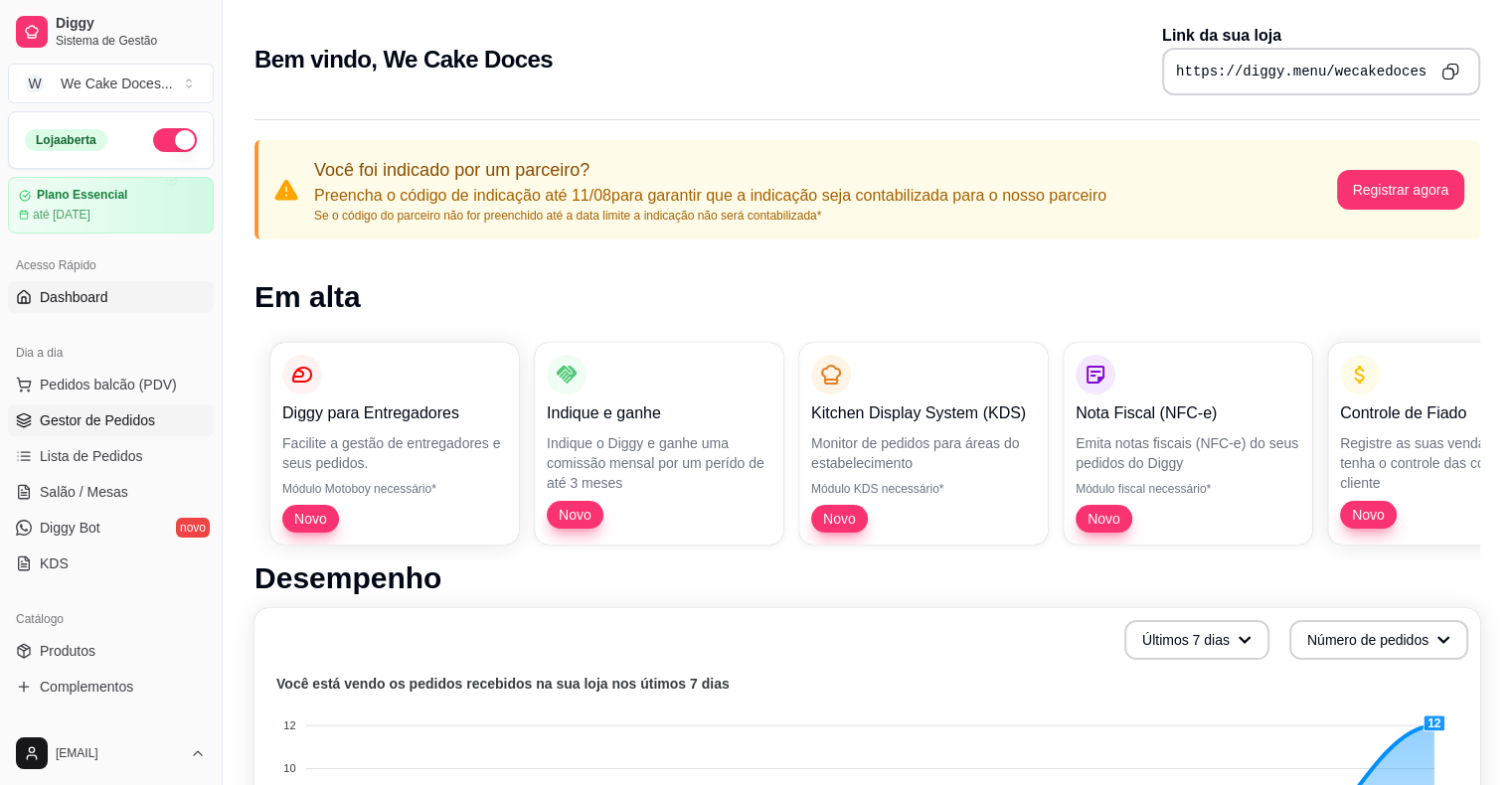 click on "Gestor de Pedidos" at bounding box center [97, 420] 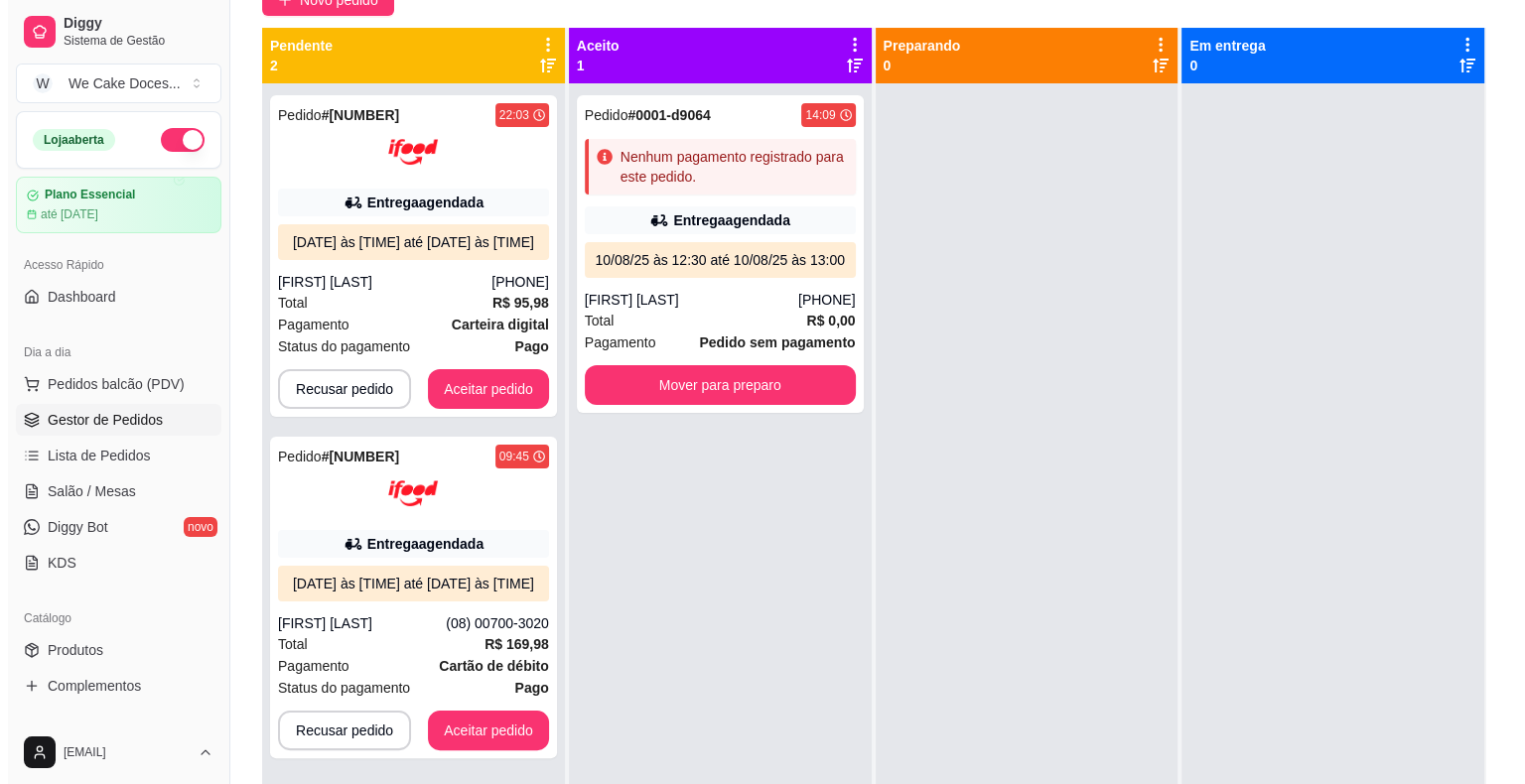 scroll, scrollTop: 209, scrollLeft: 0, axis: vertical 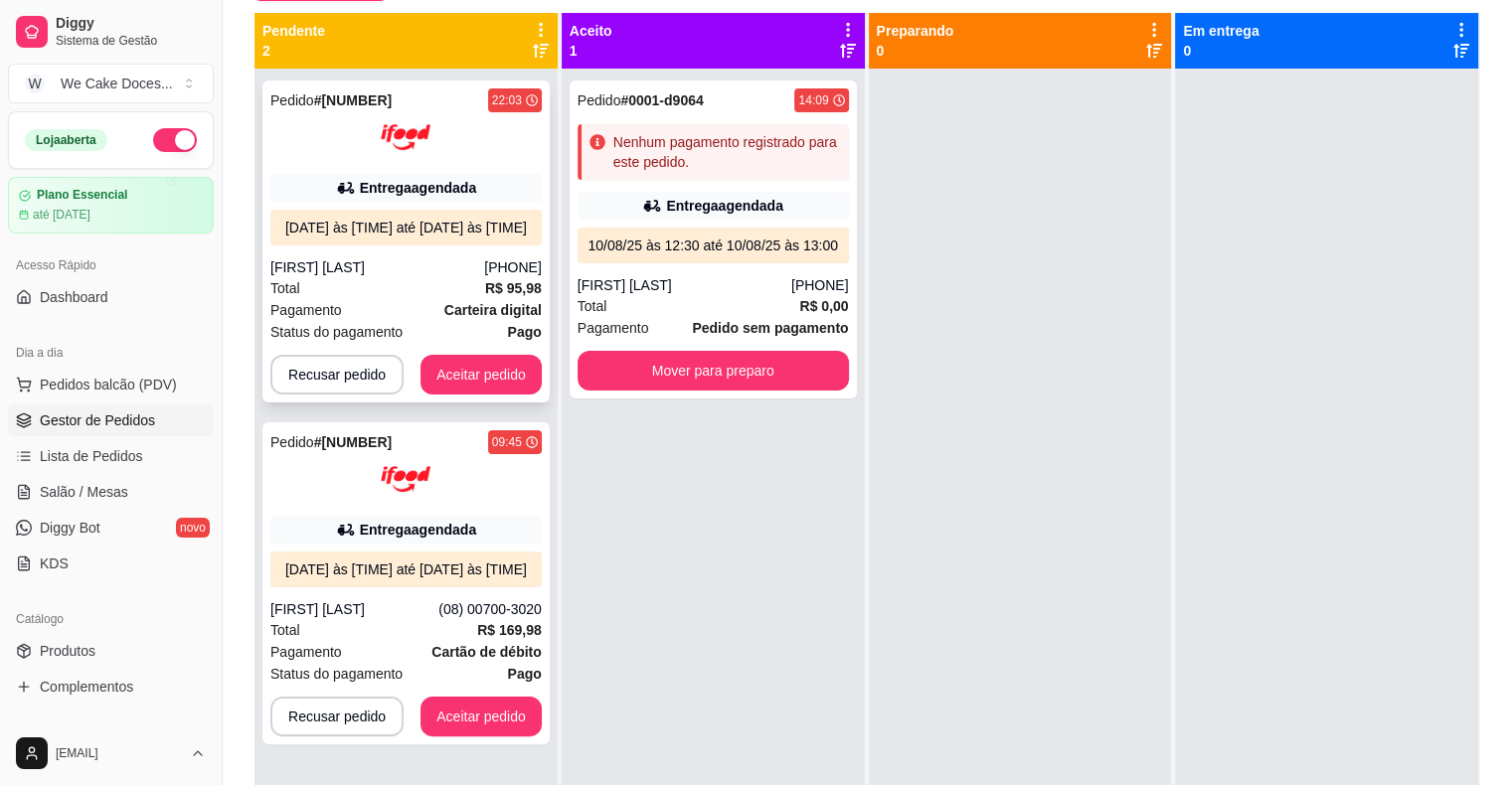 click on "Pedido  # 9101 22:03 Entrega  agendada 07/08/25 às 12:00 até 07/08/25 às 12:30  Larissa Costa (08) 00700-3021 Total R$ 95,98 Pagamento Carteira digital Status do pagamento Pago Recusar pedido Aceitar pedido" at bounding box center [406, 241] 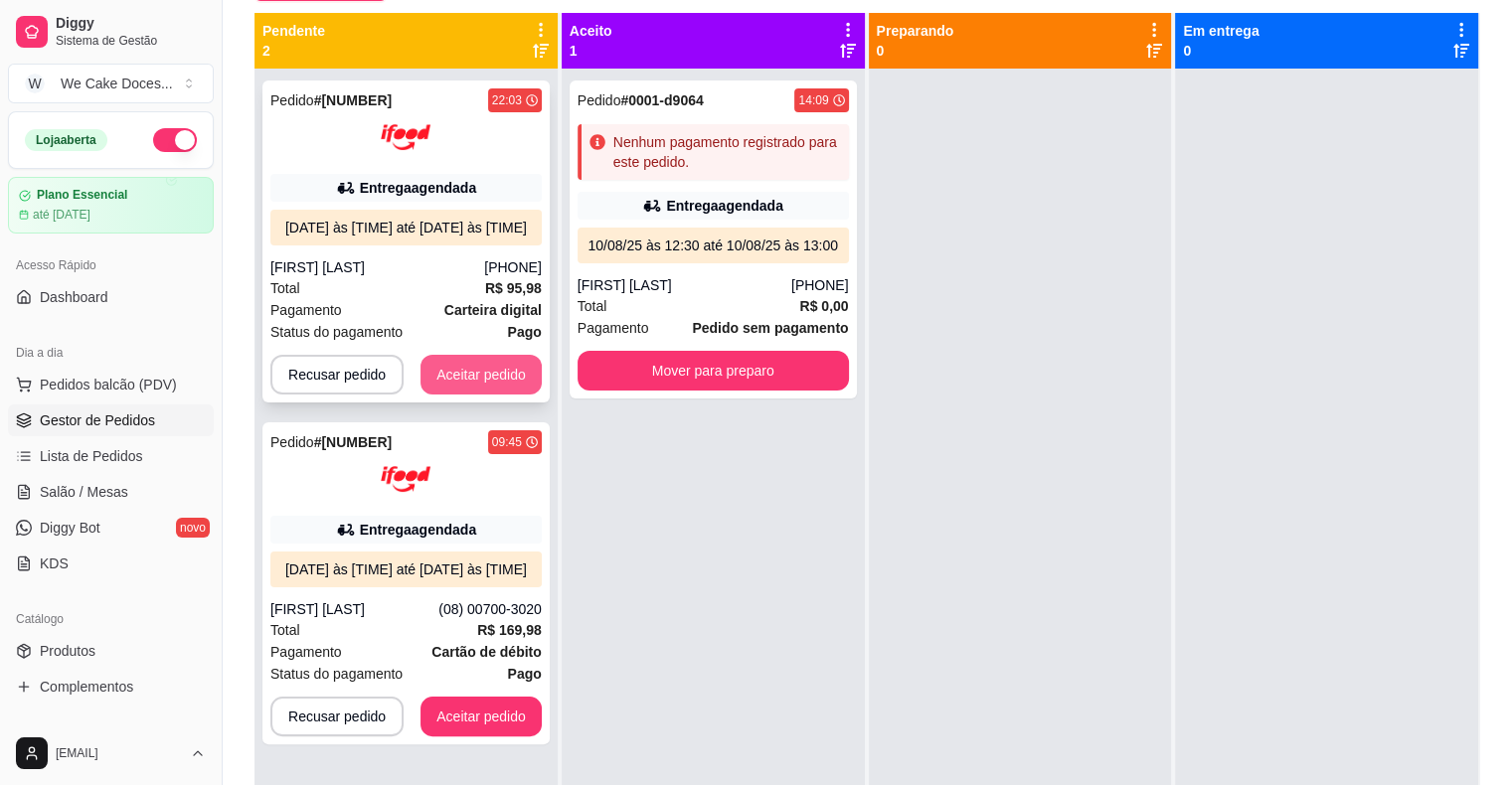 click on "Aceitar pedido" at bounding box center (481, 375) 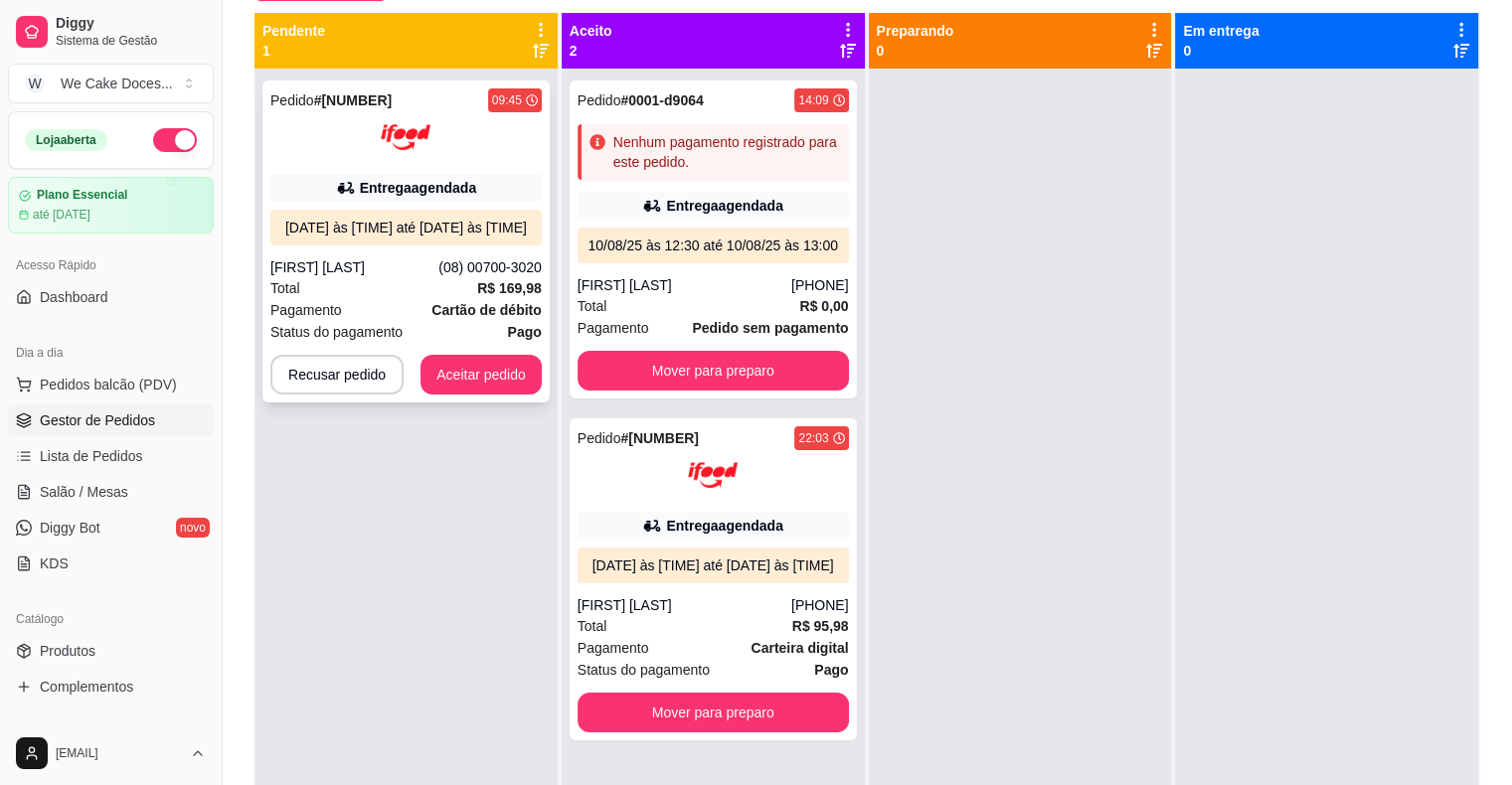 click on "07/08/25 às 11:30 até 07/08/25 às 12:00" at bounding box center (406, 228) 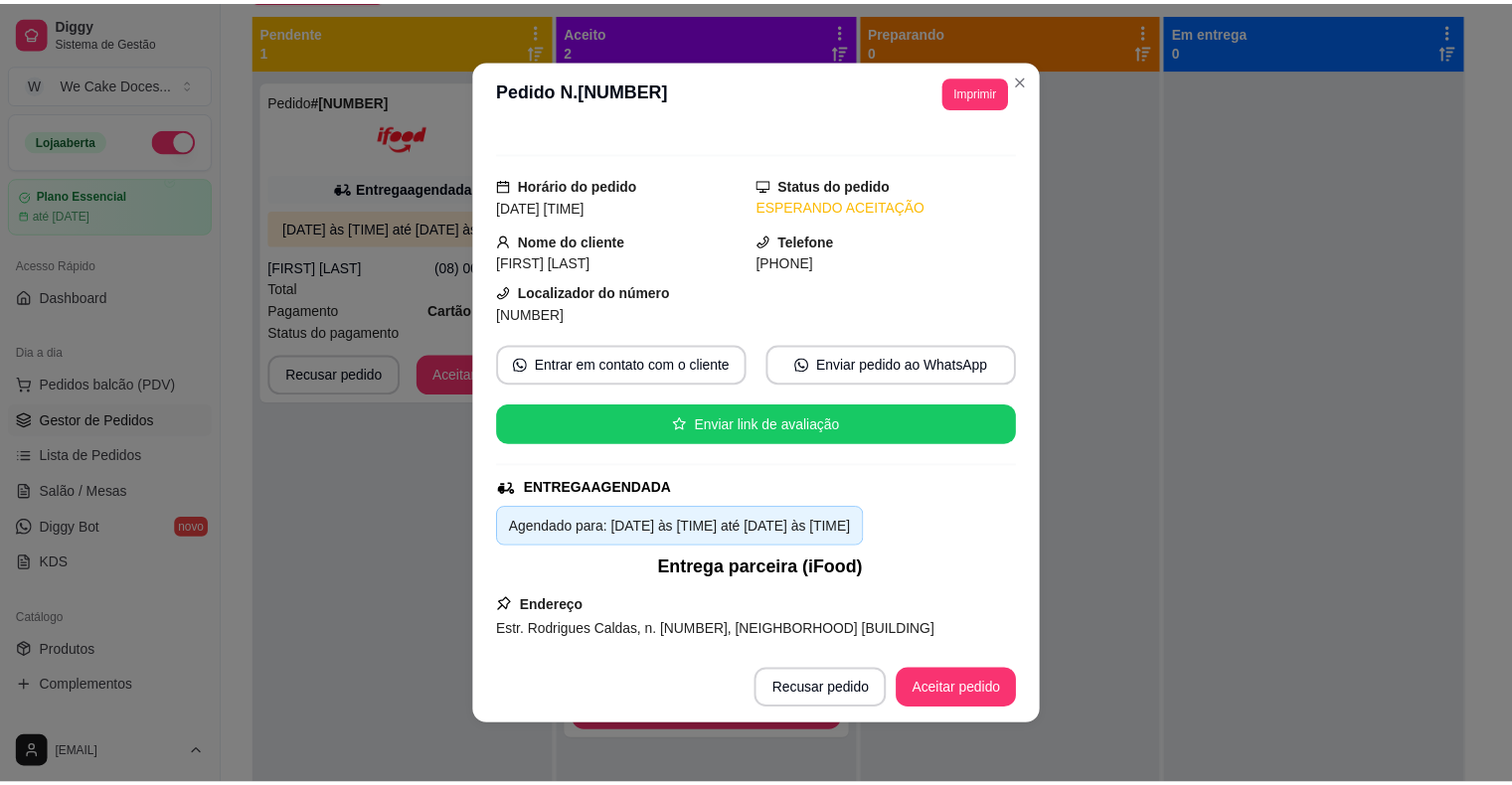 scroll, scrollTop: 0, scrollLeft: 0, axis: both 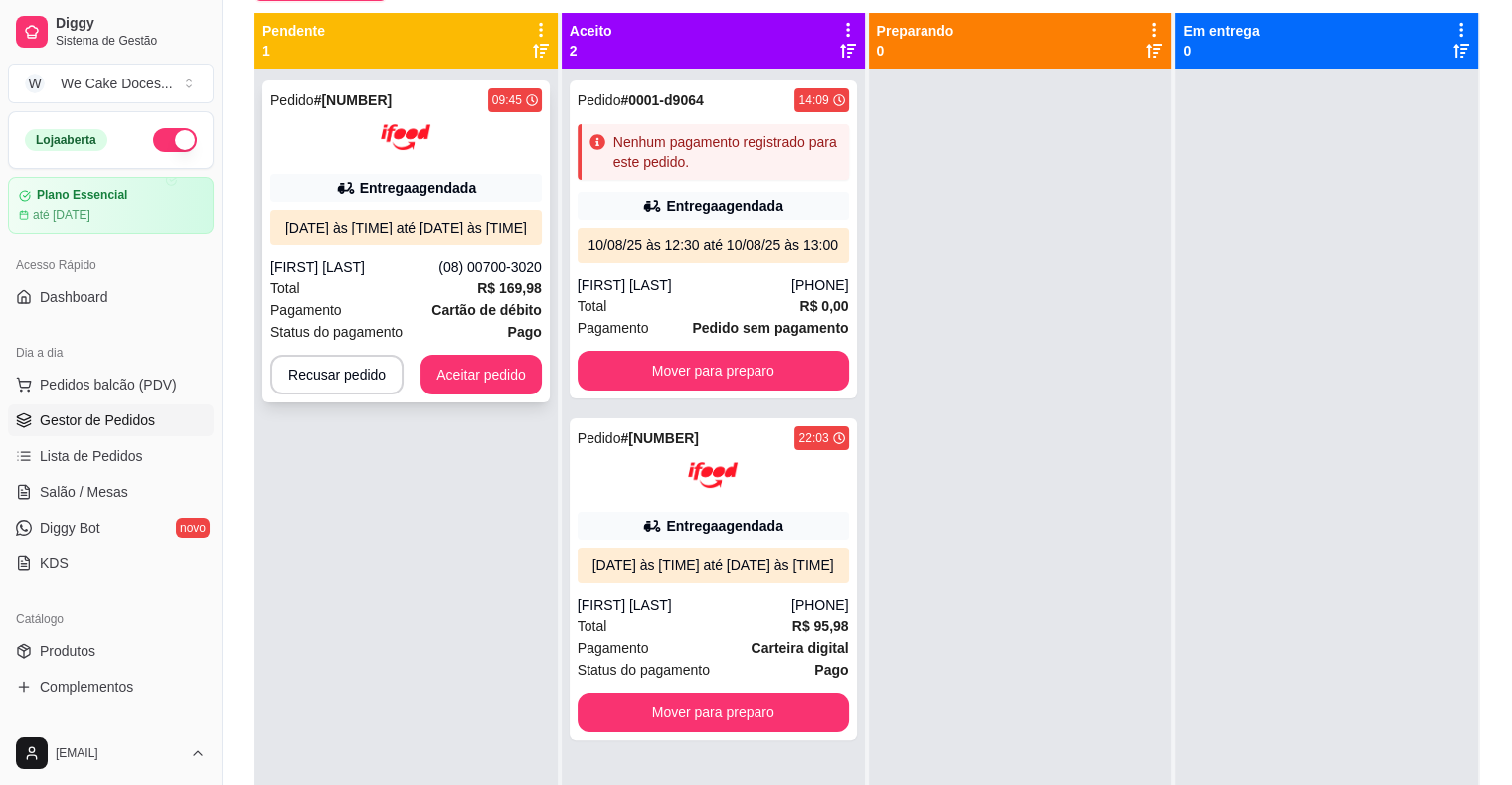 click on "07/08/25 às 11:30 até 07/08/25 às 12:00" at bounding box center [406, 228] 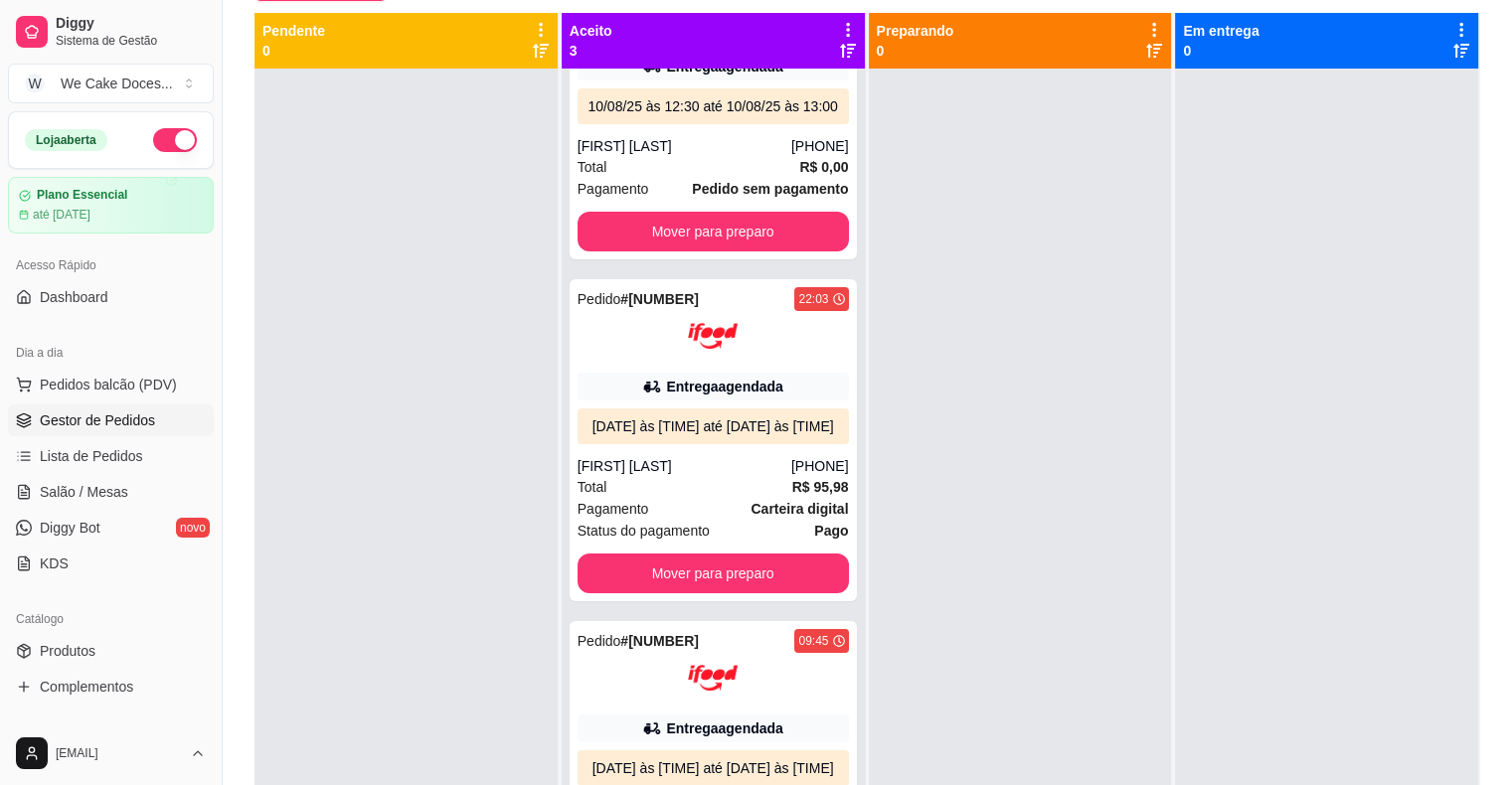 scroll, scrollTop: 137, scrollLeft: 0, axis: vertical 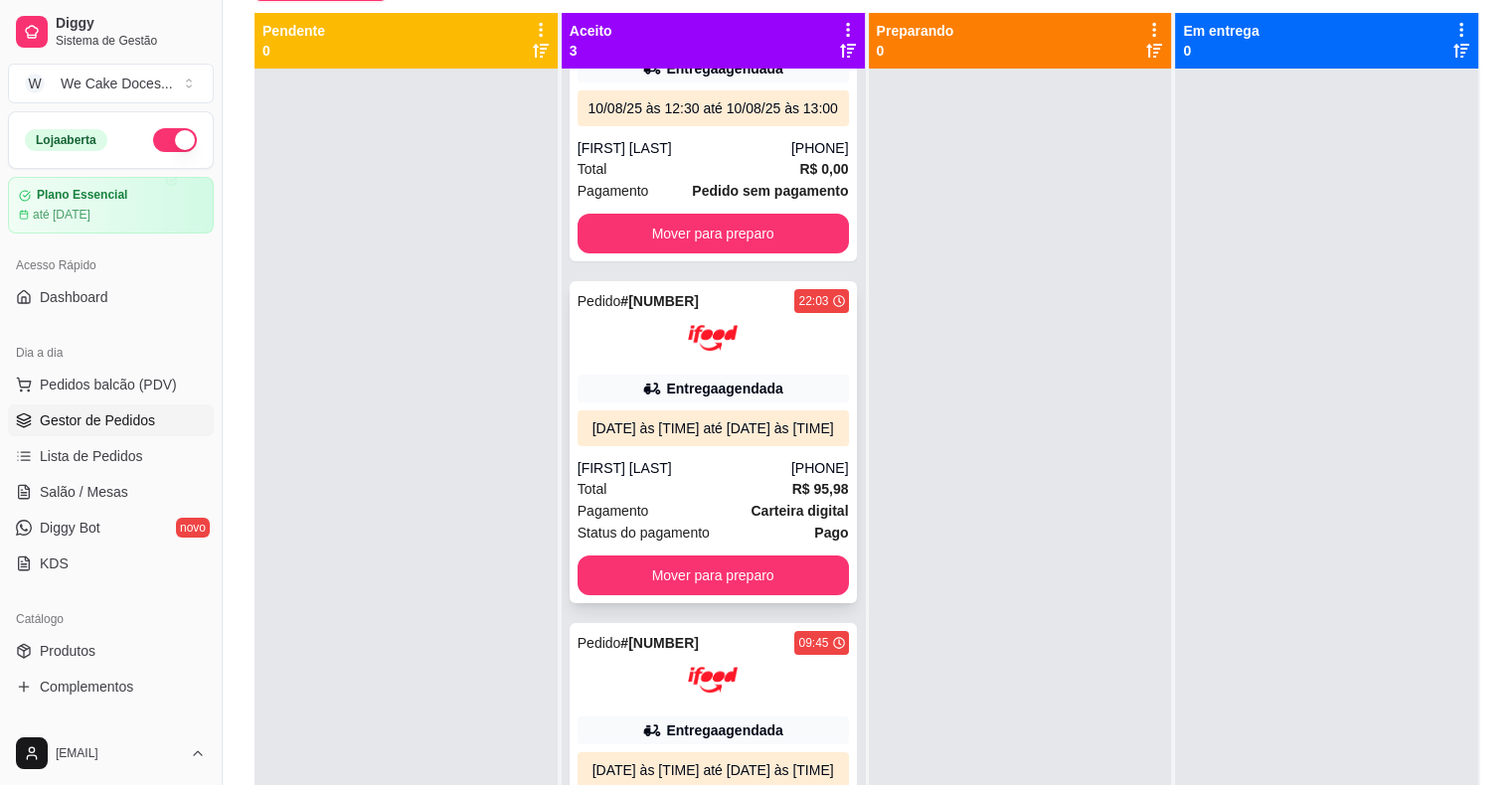 click on "Pedido  # 9101 22:03 Entrega  agendada 07/08/25 às 12:00 até 07/08/25 às 12:30  Larissa Costa (08) 00700-3021 Total R$ 95,98 Pagamento Carteira digital Status do pagamento Pago Mover para preparo" at bounding box center (713, 442) 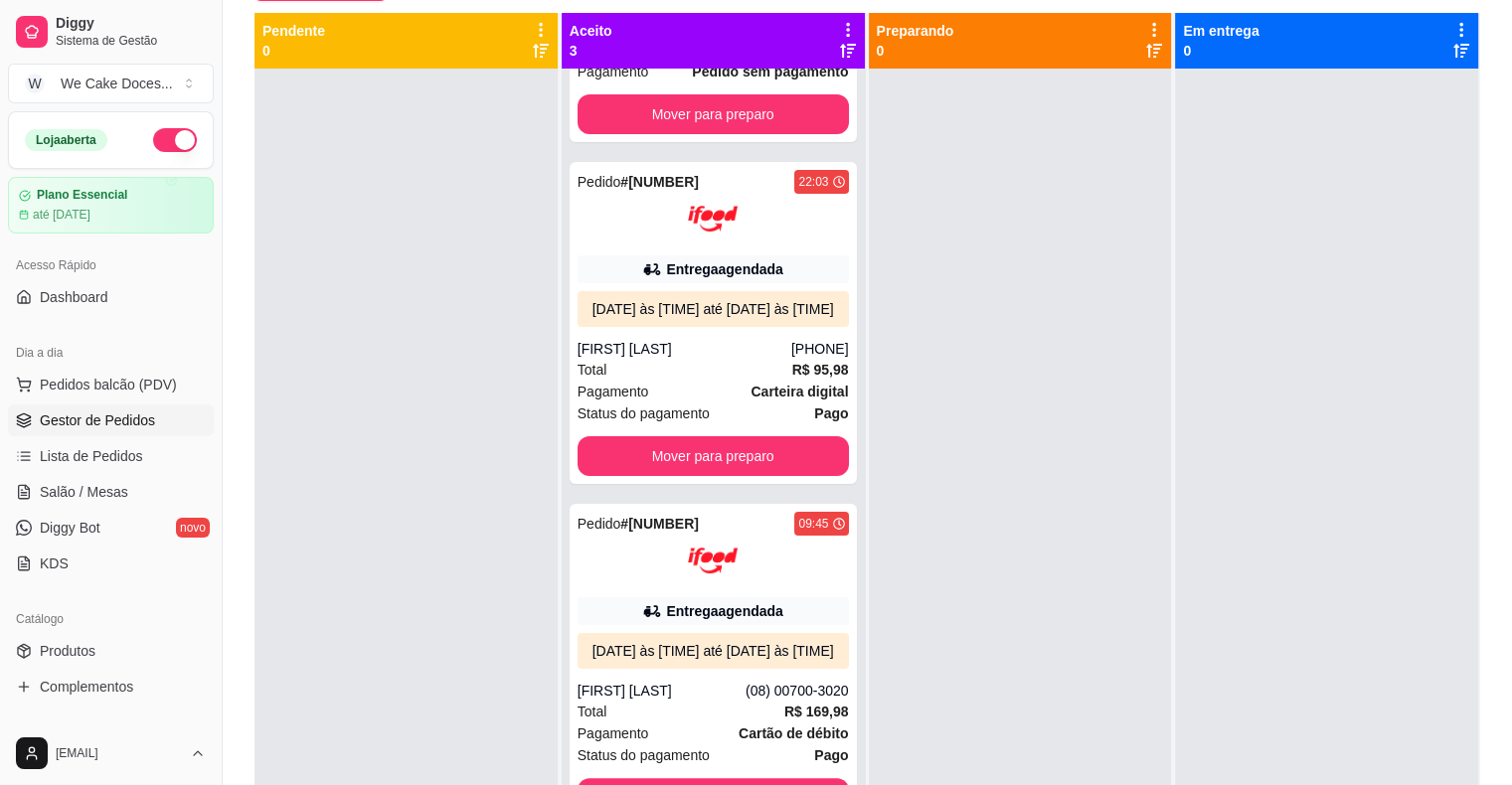 scroll, scrollTop: 0, scrollLeft: 0, axis: both 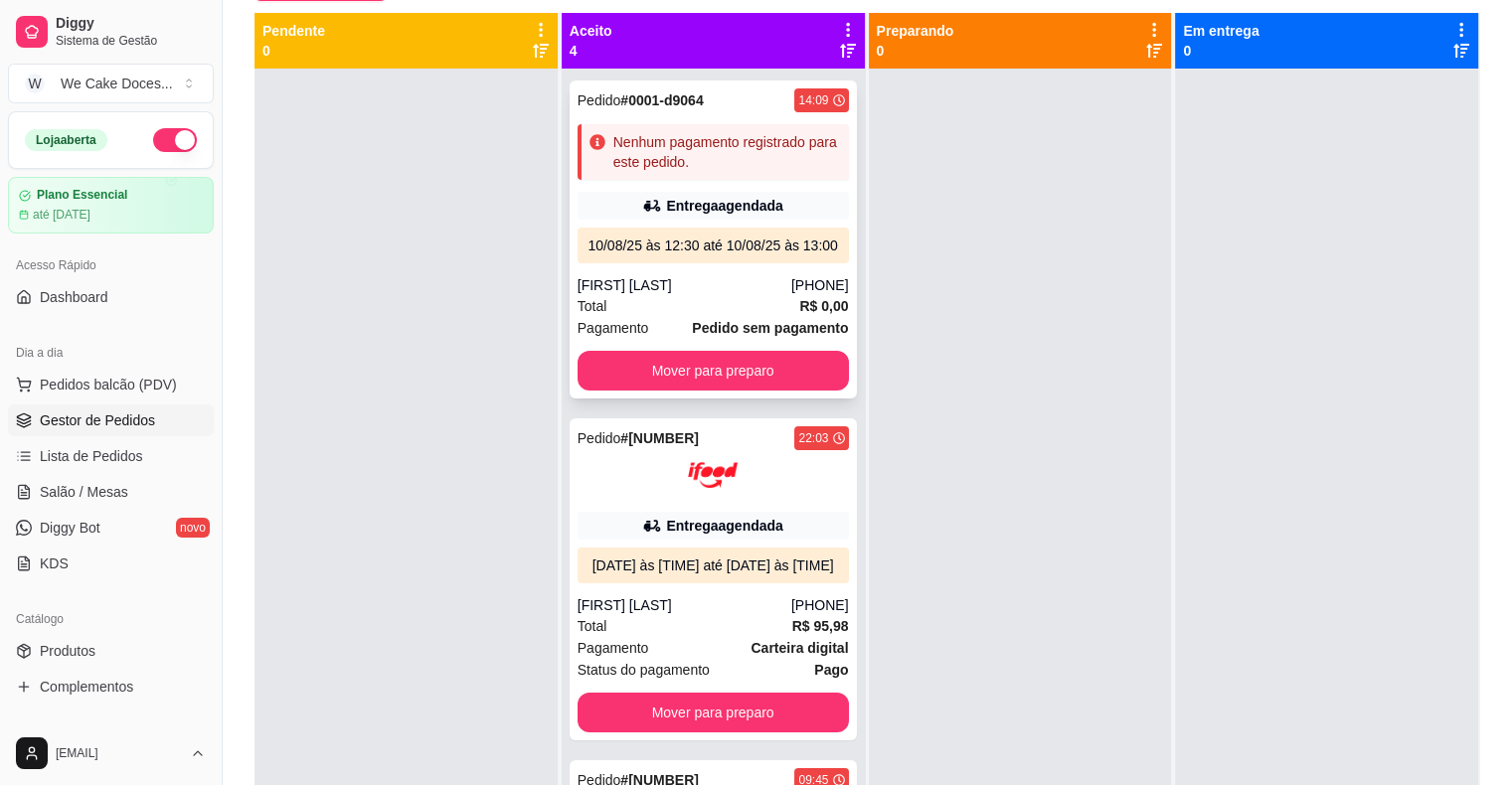 click on "Nenhum pagamento registrado para este pedido." at bounding box center [713, 152] 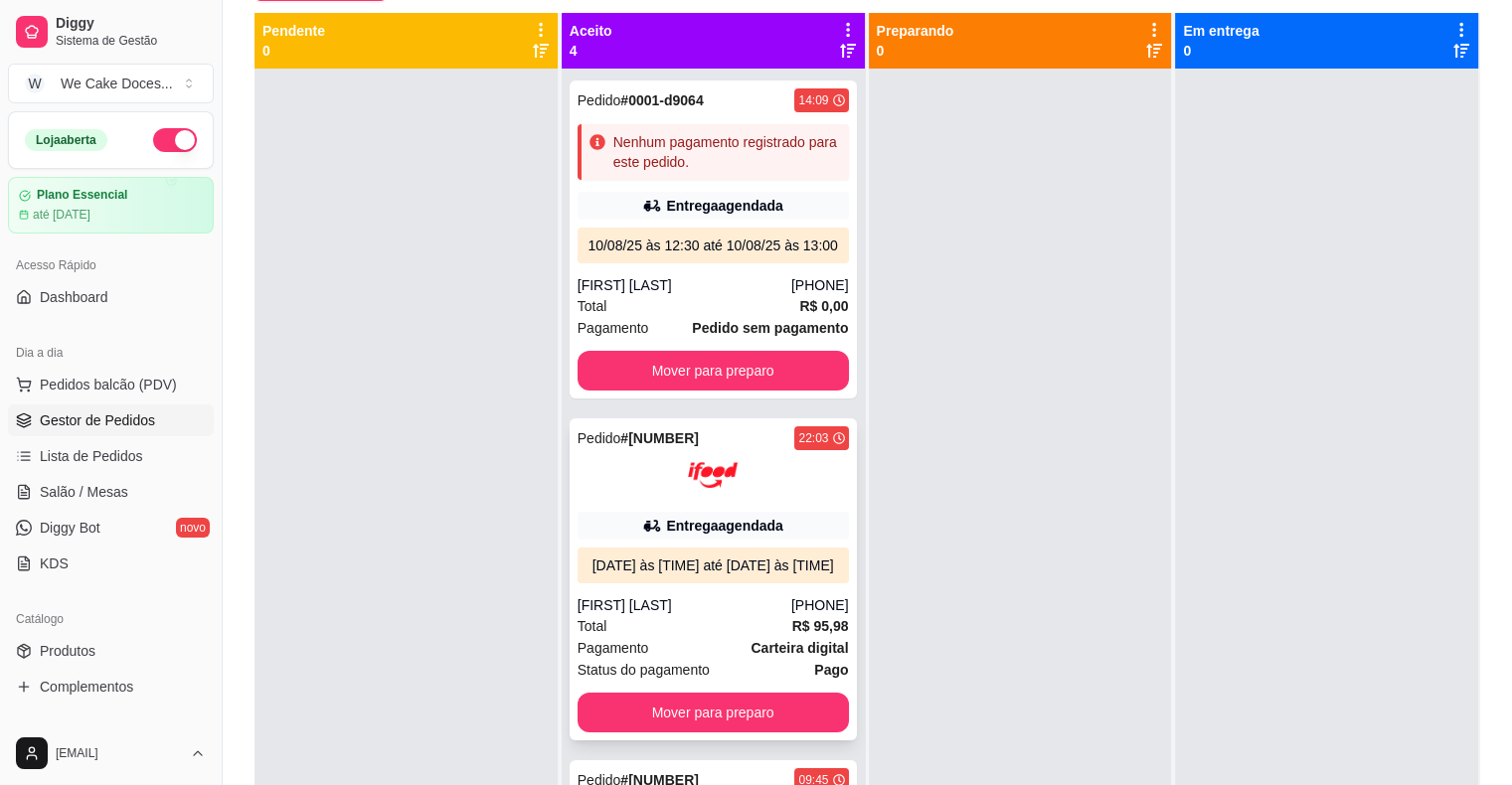 click at bounding box center (713, 475) 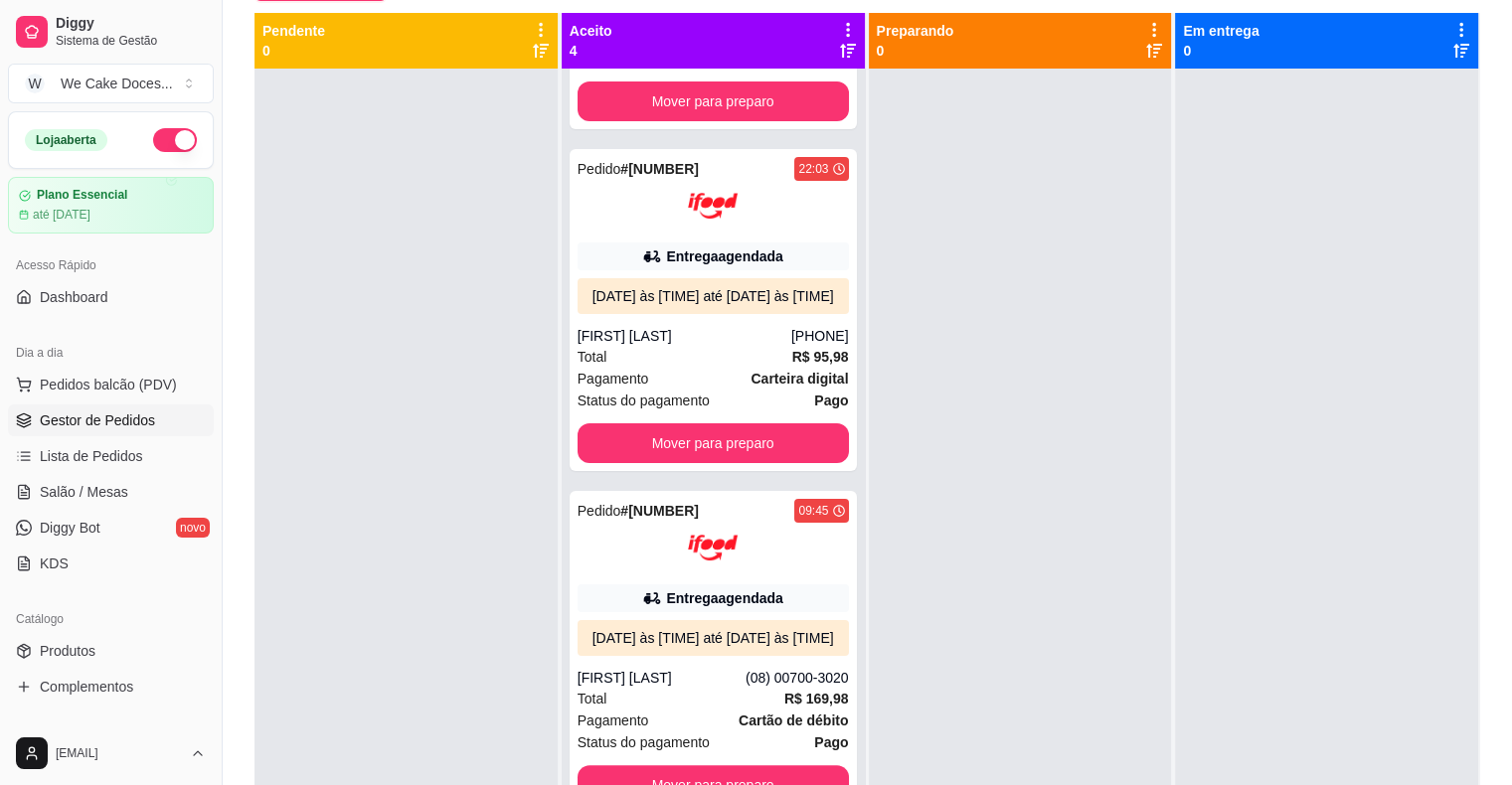 scroll, scrollTop: 270, scrollLeft: 0, axis: vertical 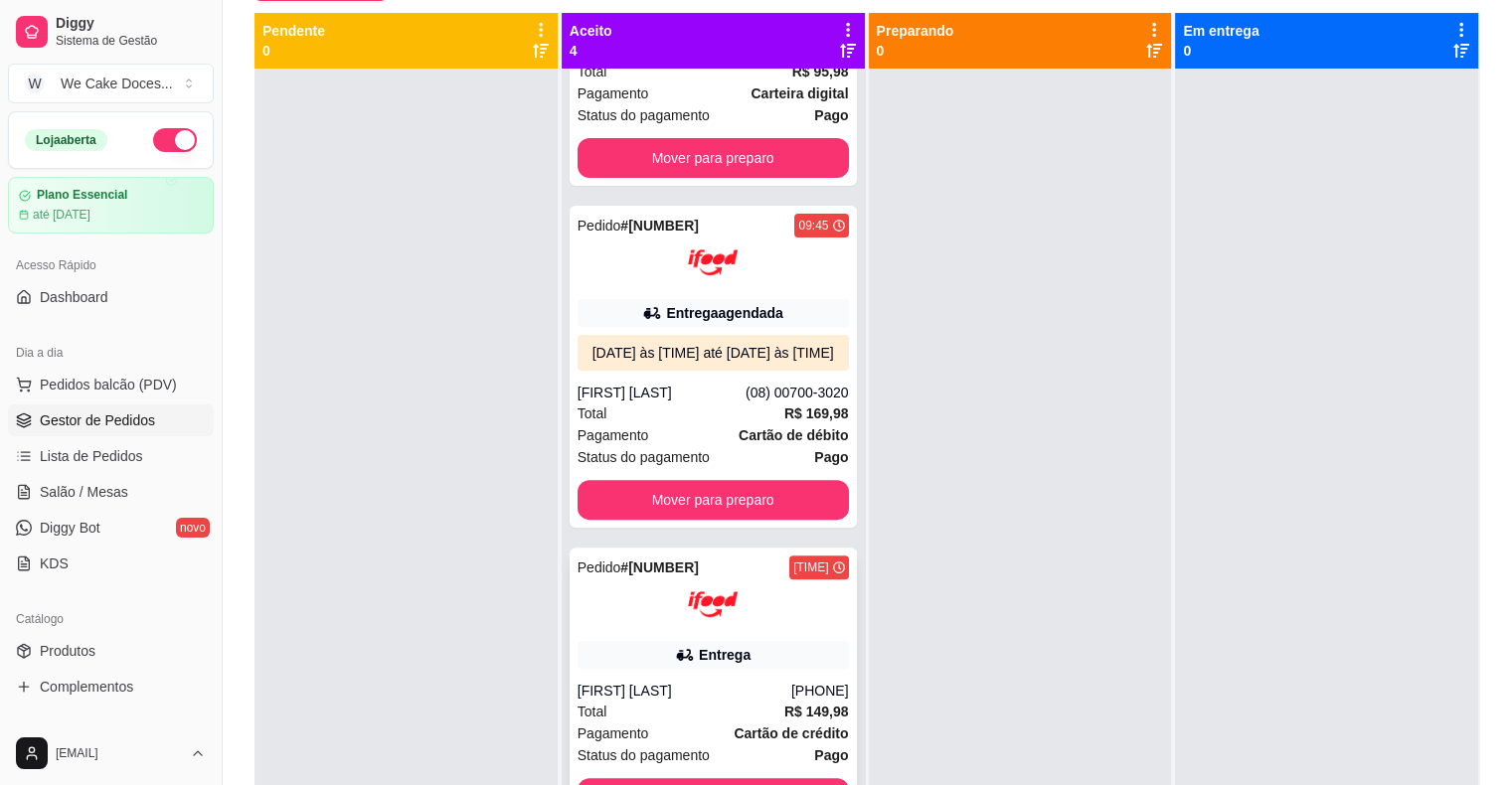 click at bounding box center [713, 604] 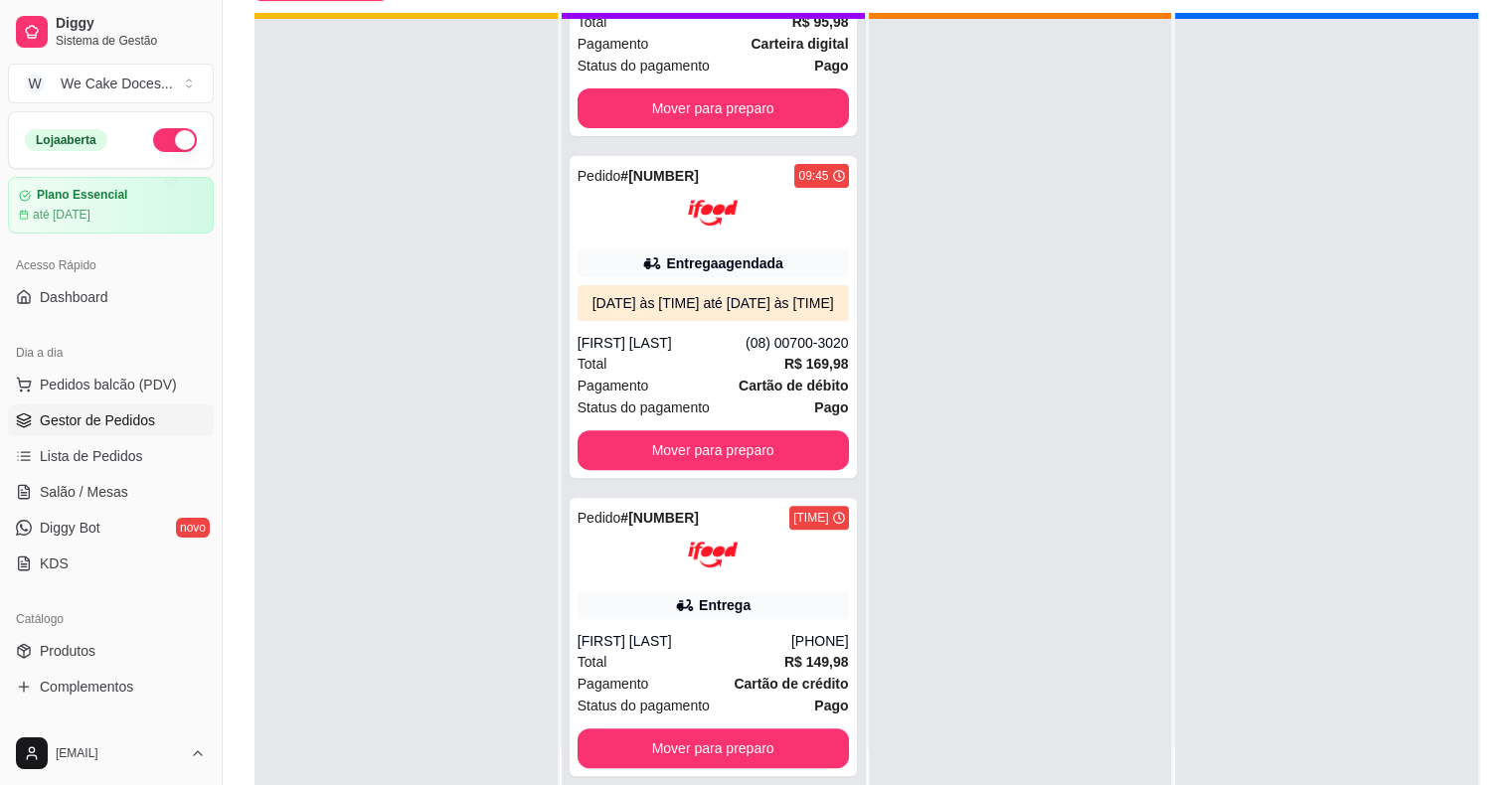 scroll, scrollTop: 56, scrollLeft: 0, axis: vertical 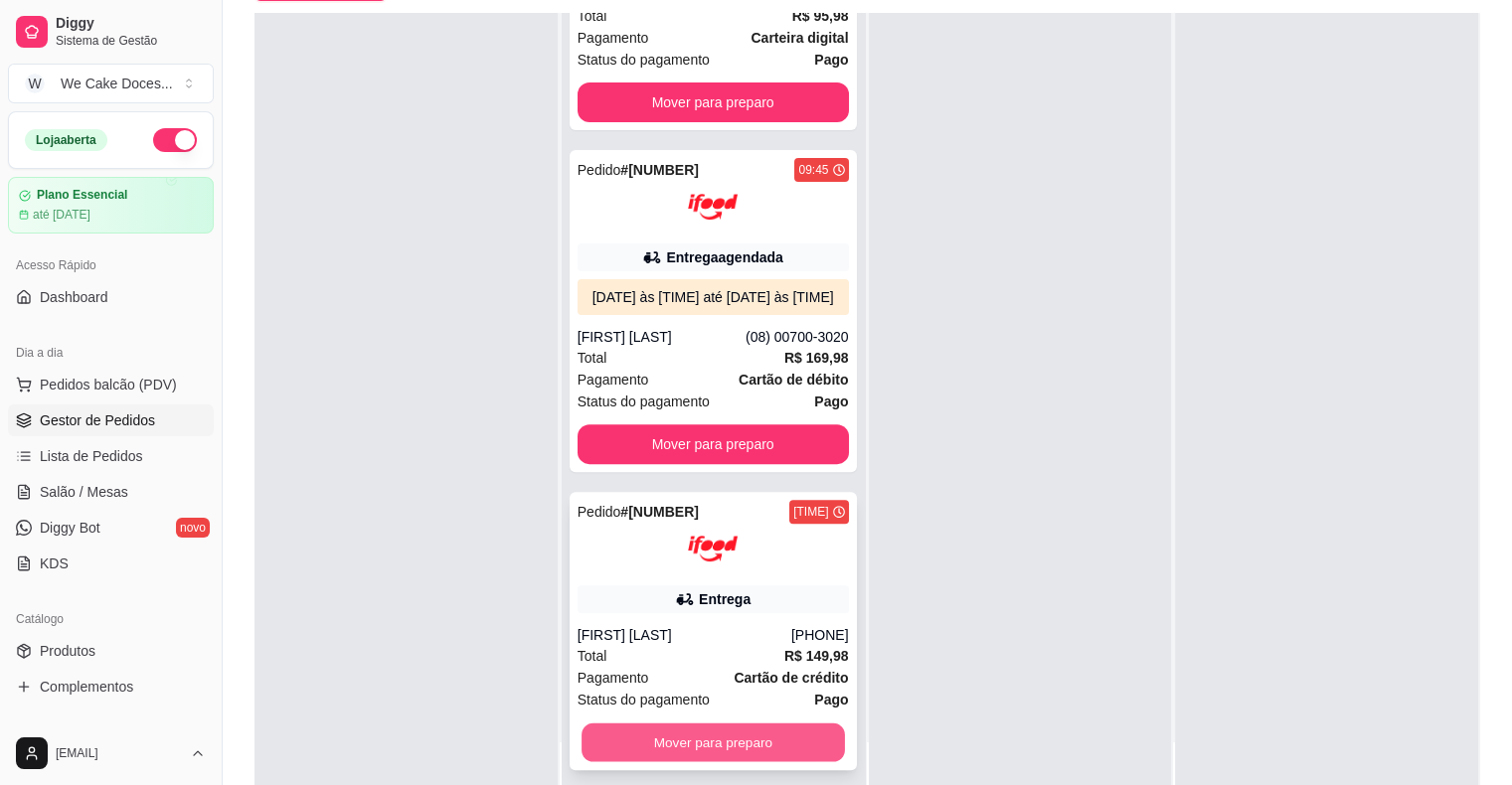 click on "Mover para preparo" at bounding box center [713, 742] 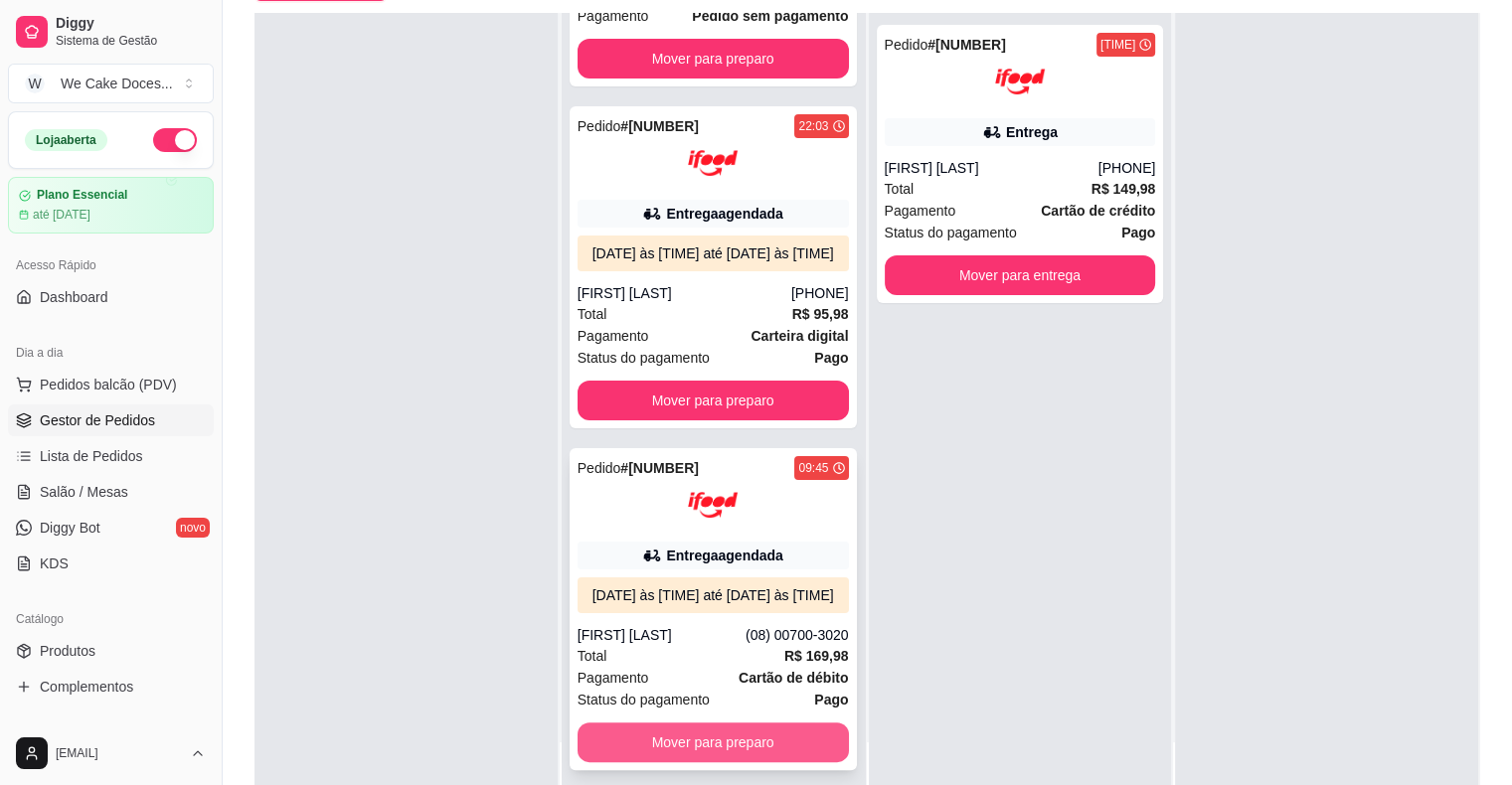 scroll, scrollTop: 315, scrollLeft: 0, axis: vertical 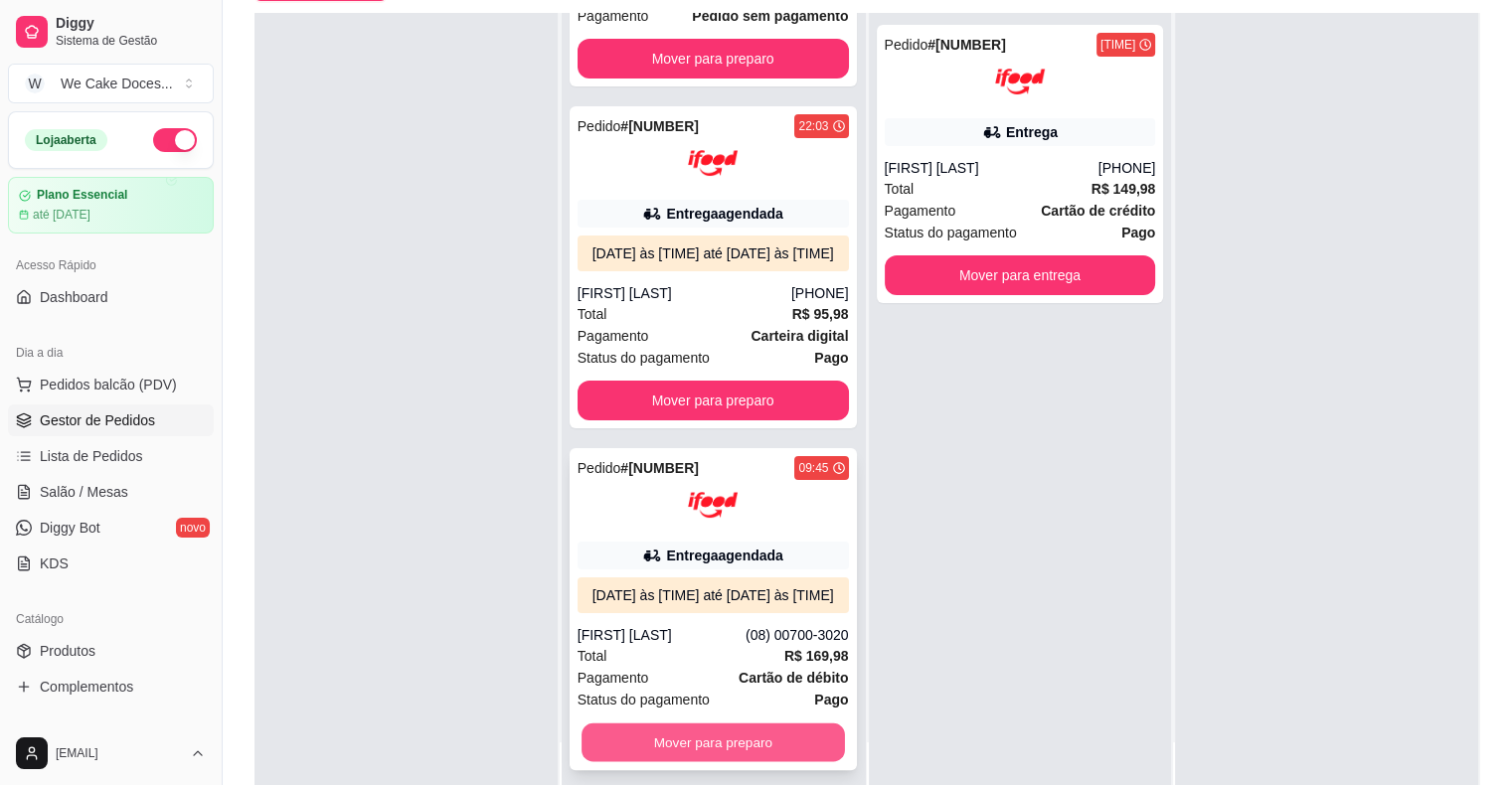 click on "Mover para preparo" at bounding box center [713, 742] 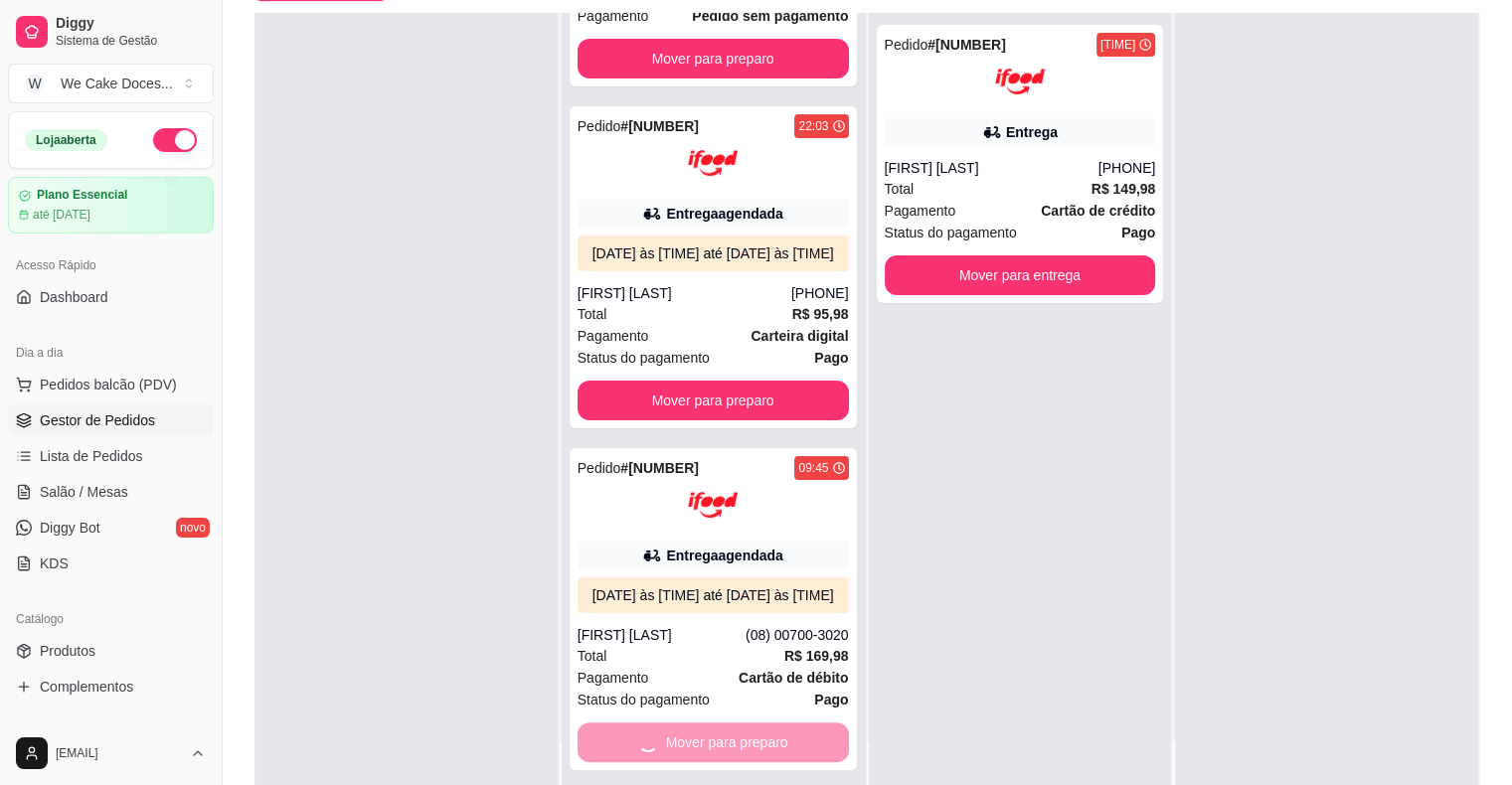 scroll, scrollTop: 0, scrollLeft: 0, axis: both 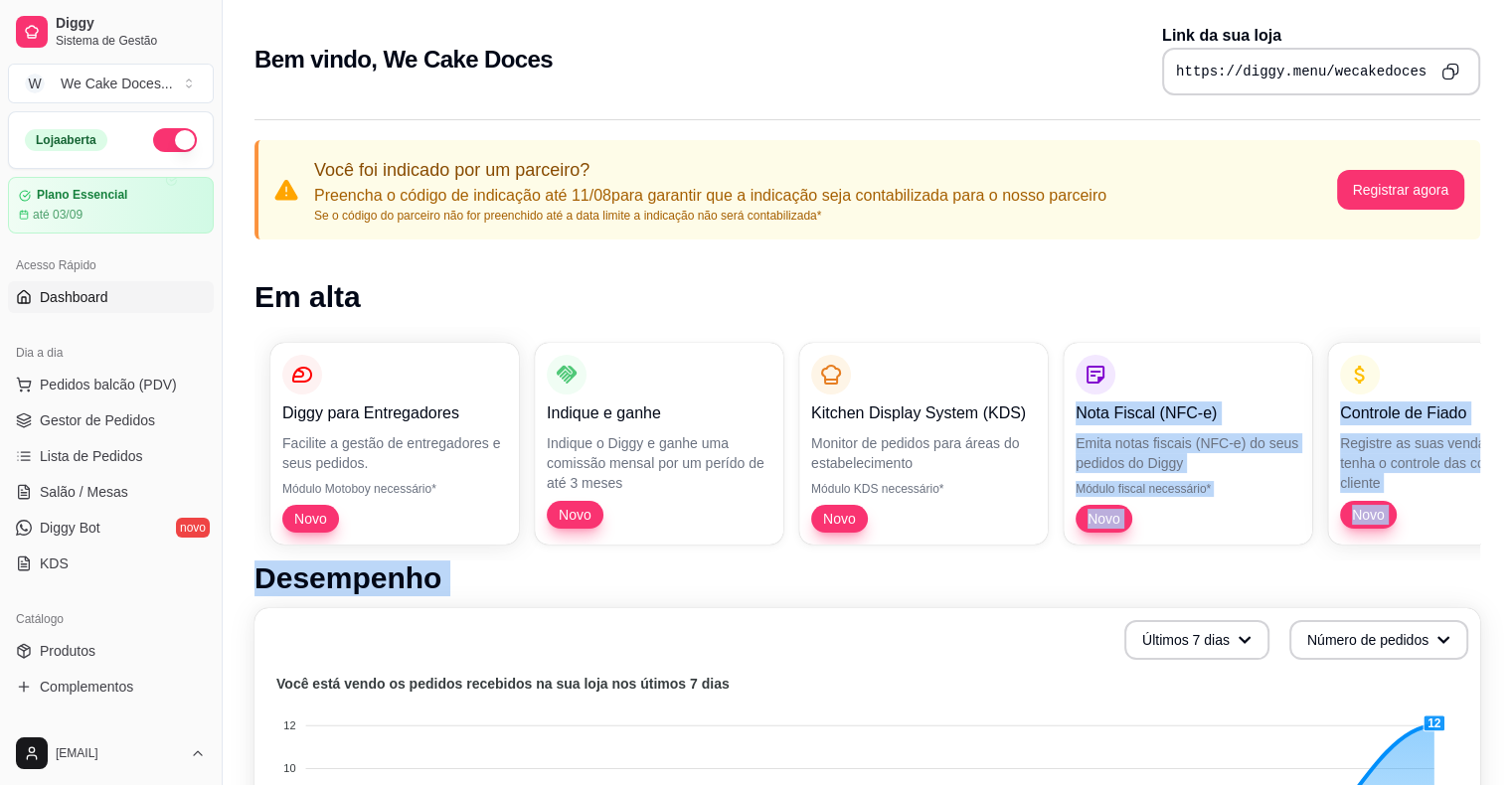drag, startPoint x: 887, startPoint y: 551, endPoint x: 236, endPoint y: 621, distance: 654.75263 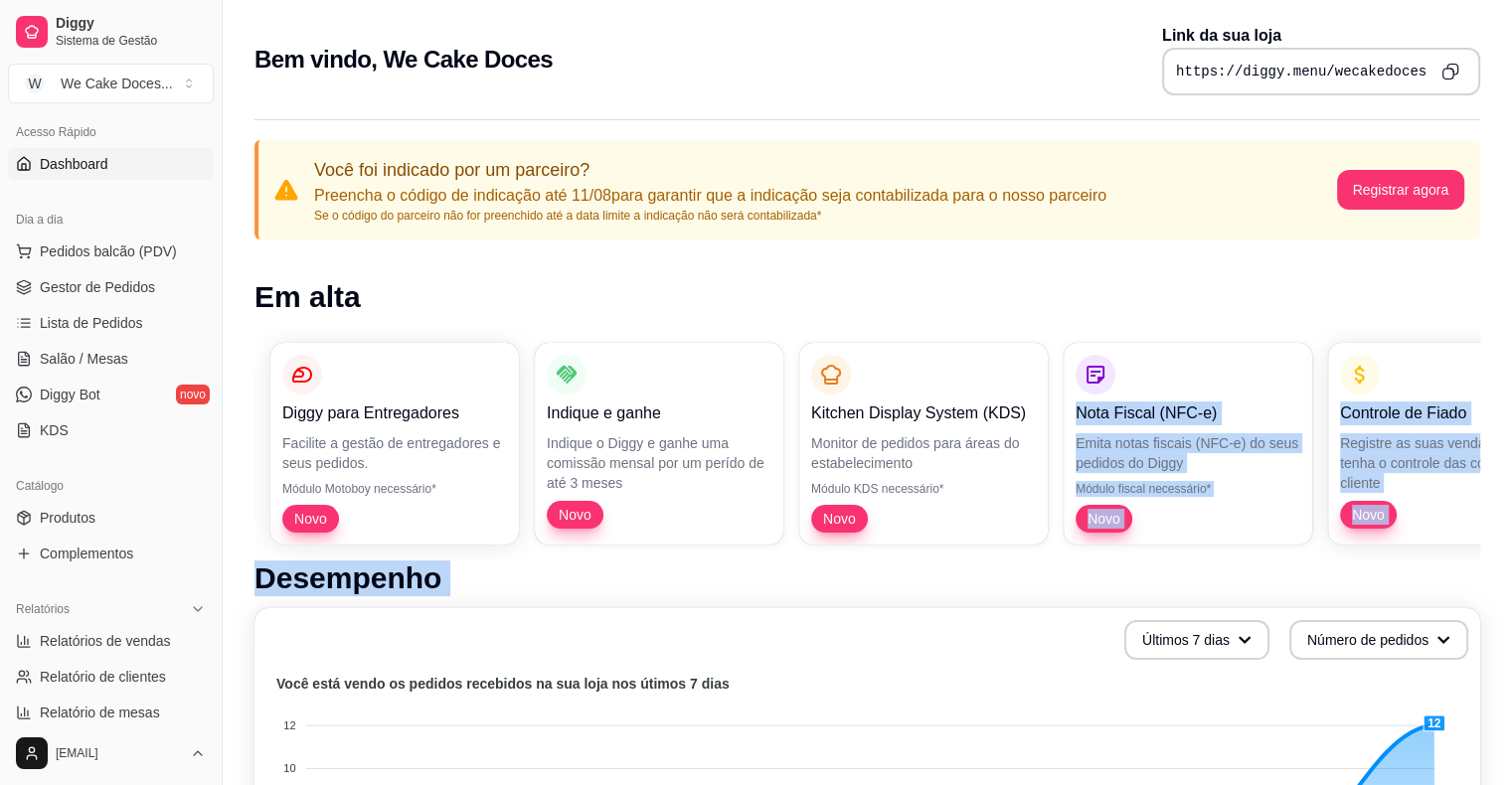 scroll, scrollTop: 0, scrollLeft: 0, axis: both 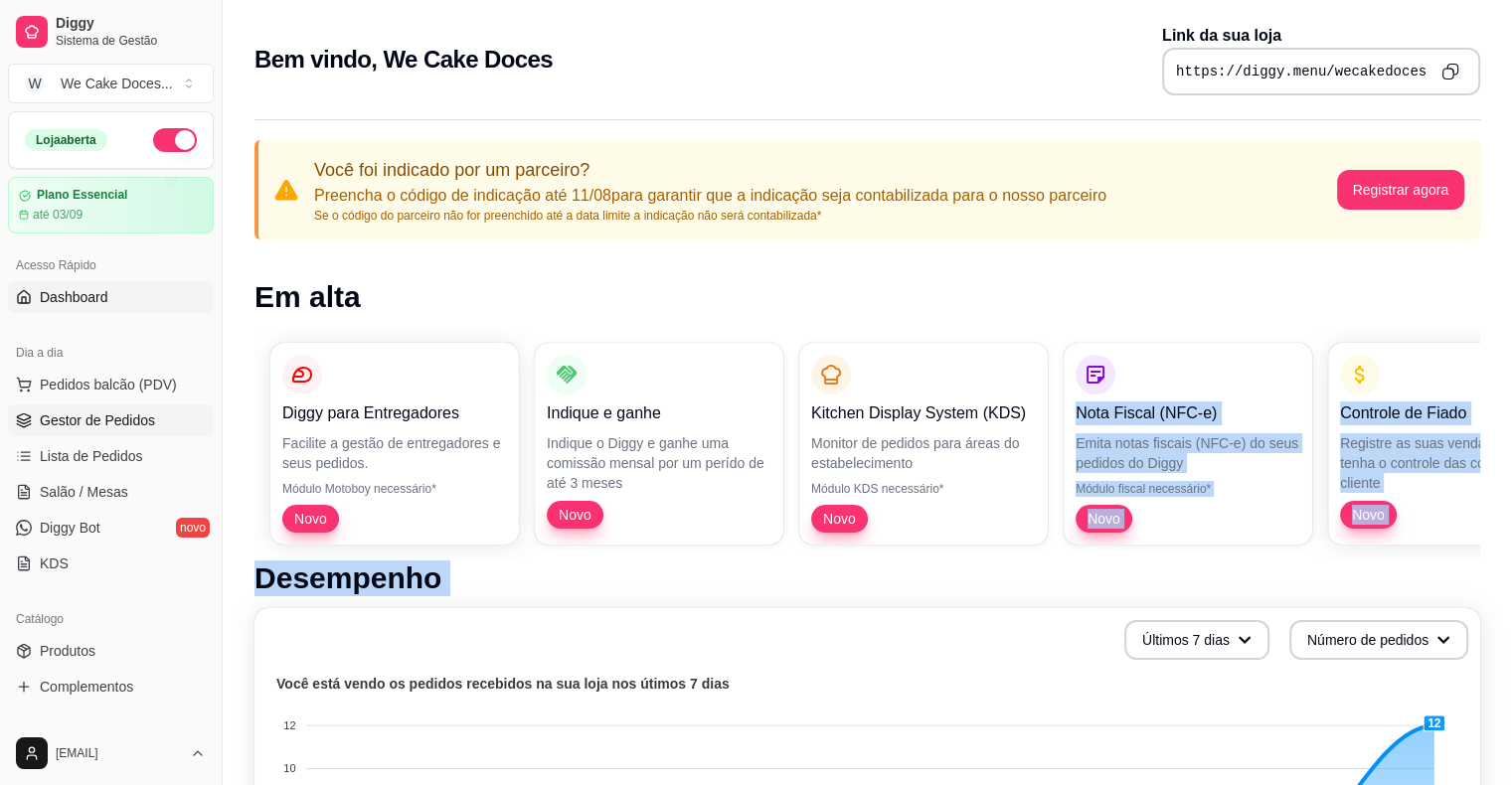 click on "Gestor de Pedidos" at bounding box center (97, 420) 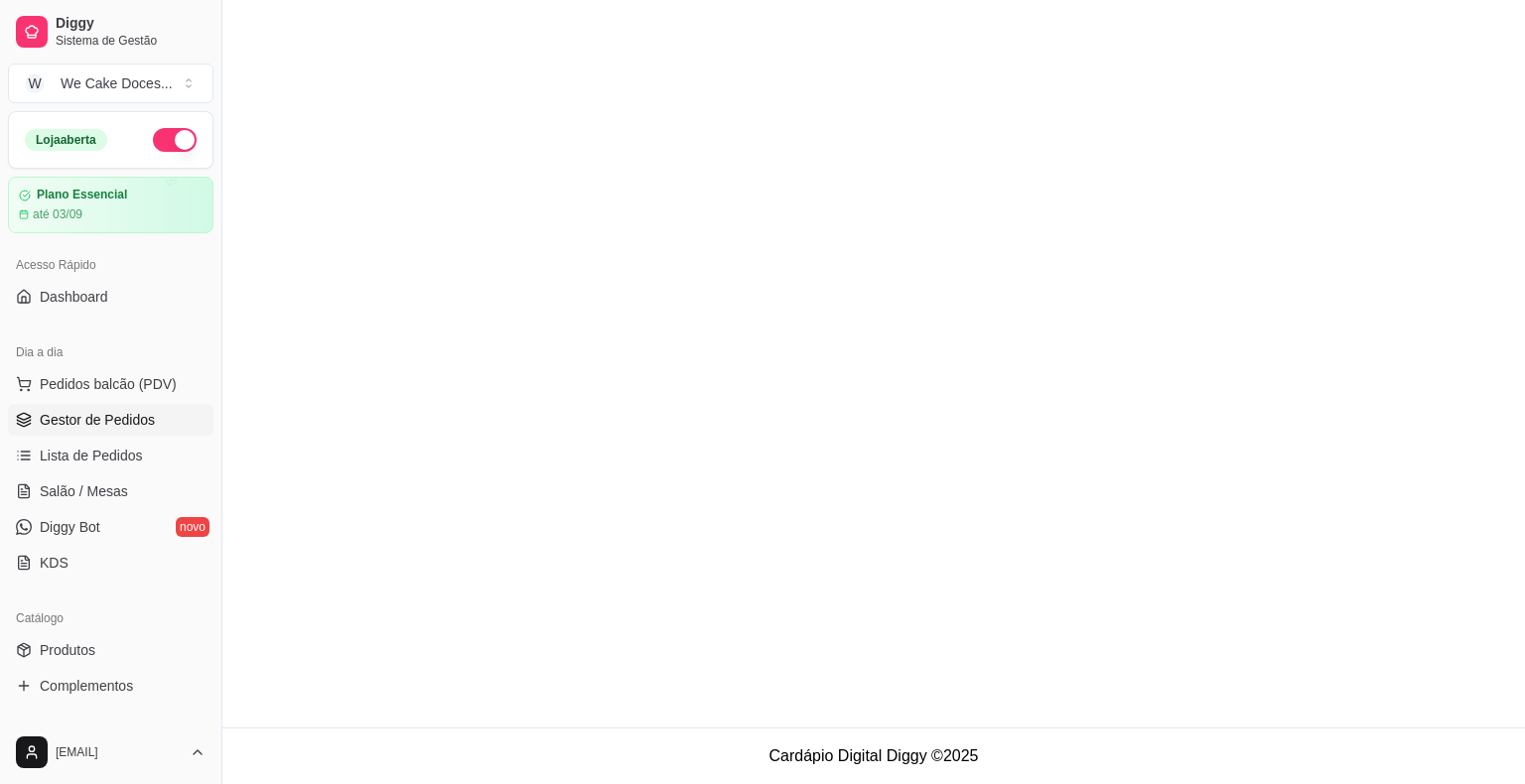 click on "Gestor de Pedidos" at bounding box center [97, 420] 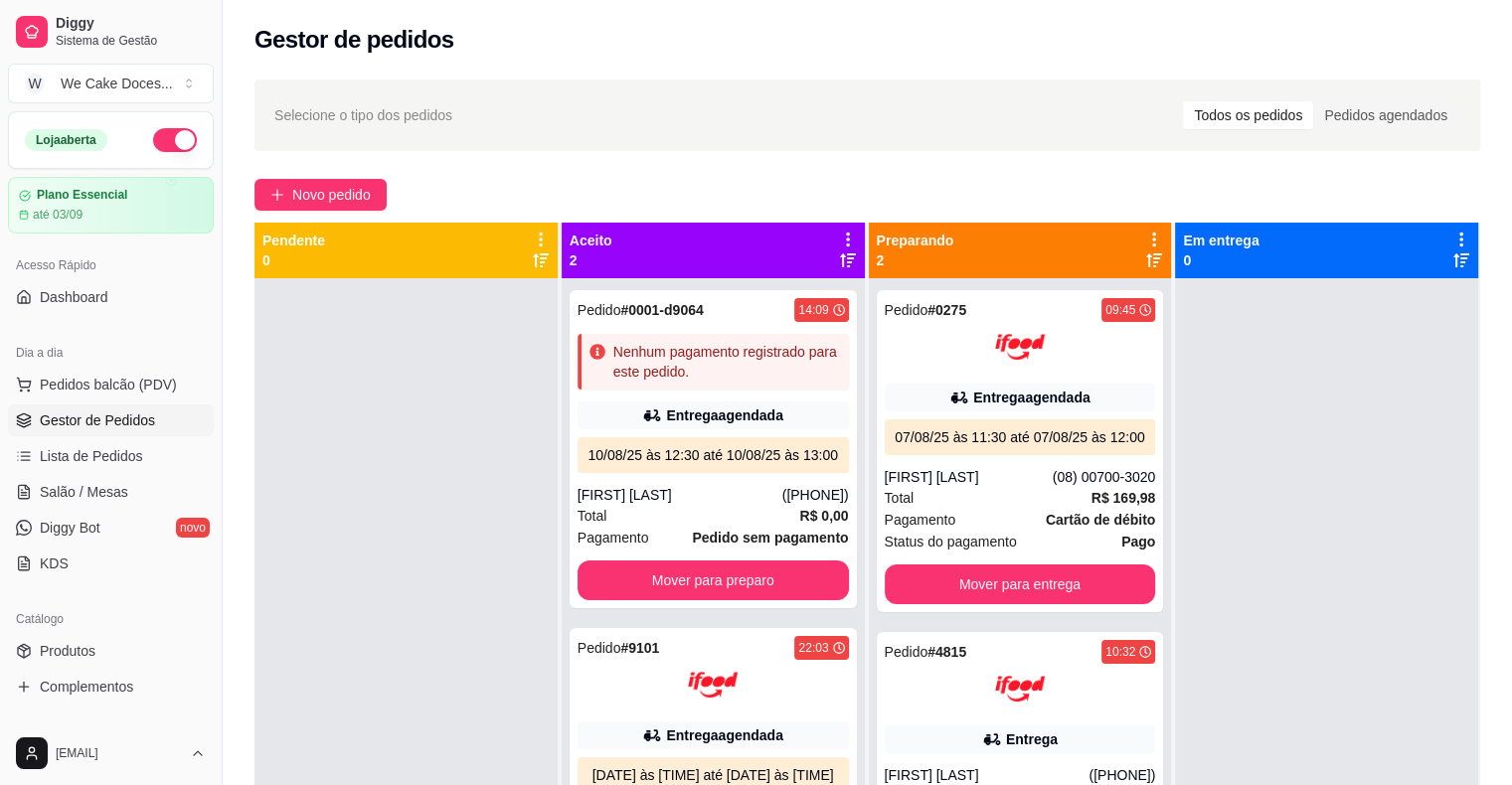 click at bounding box center (406, 671) 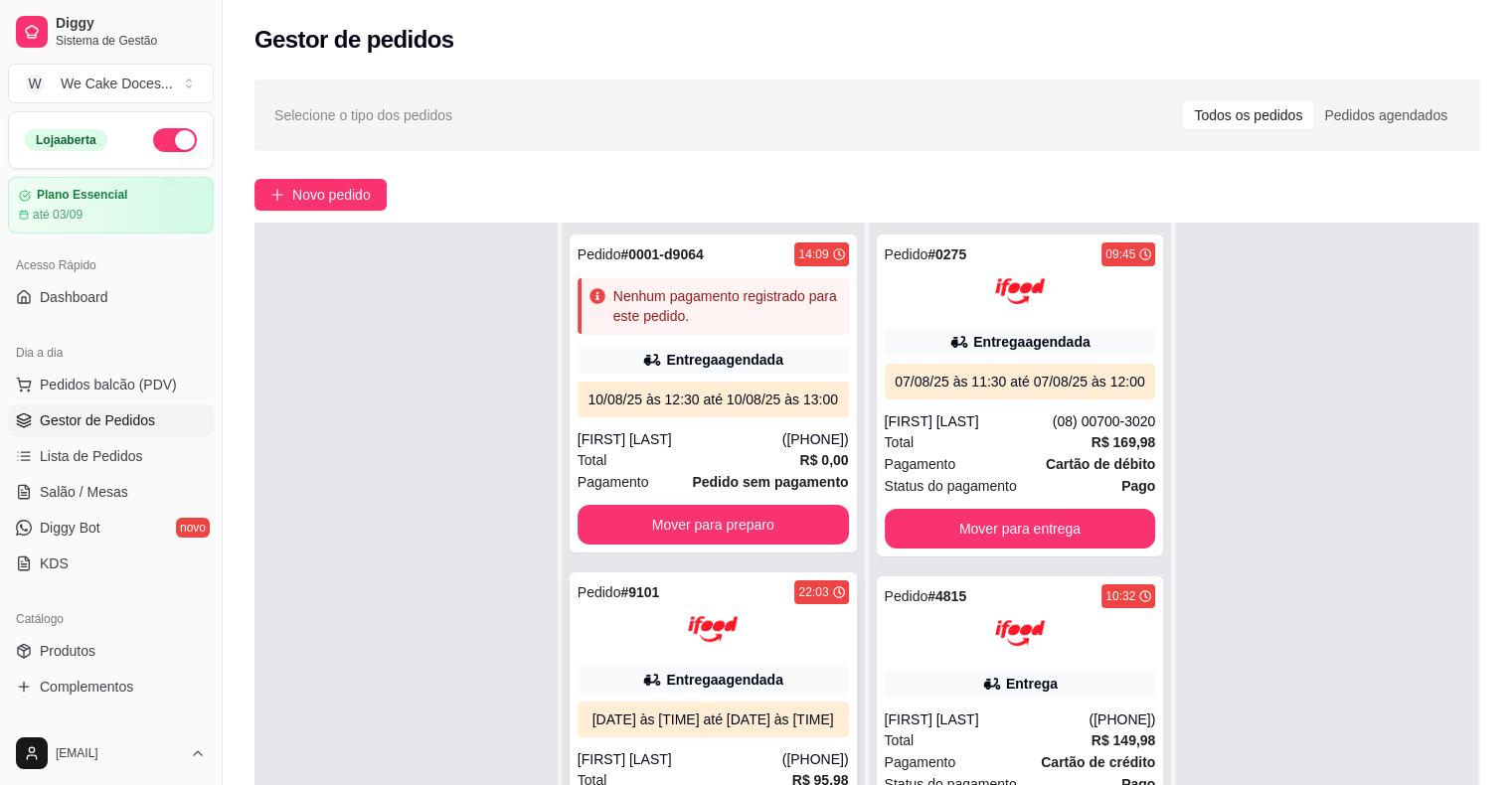 click at bounding box center [713, 629] 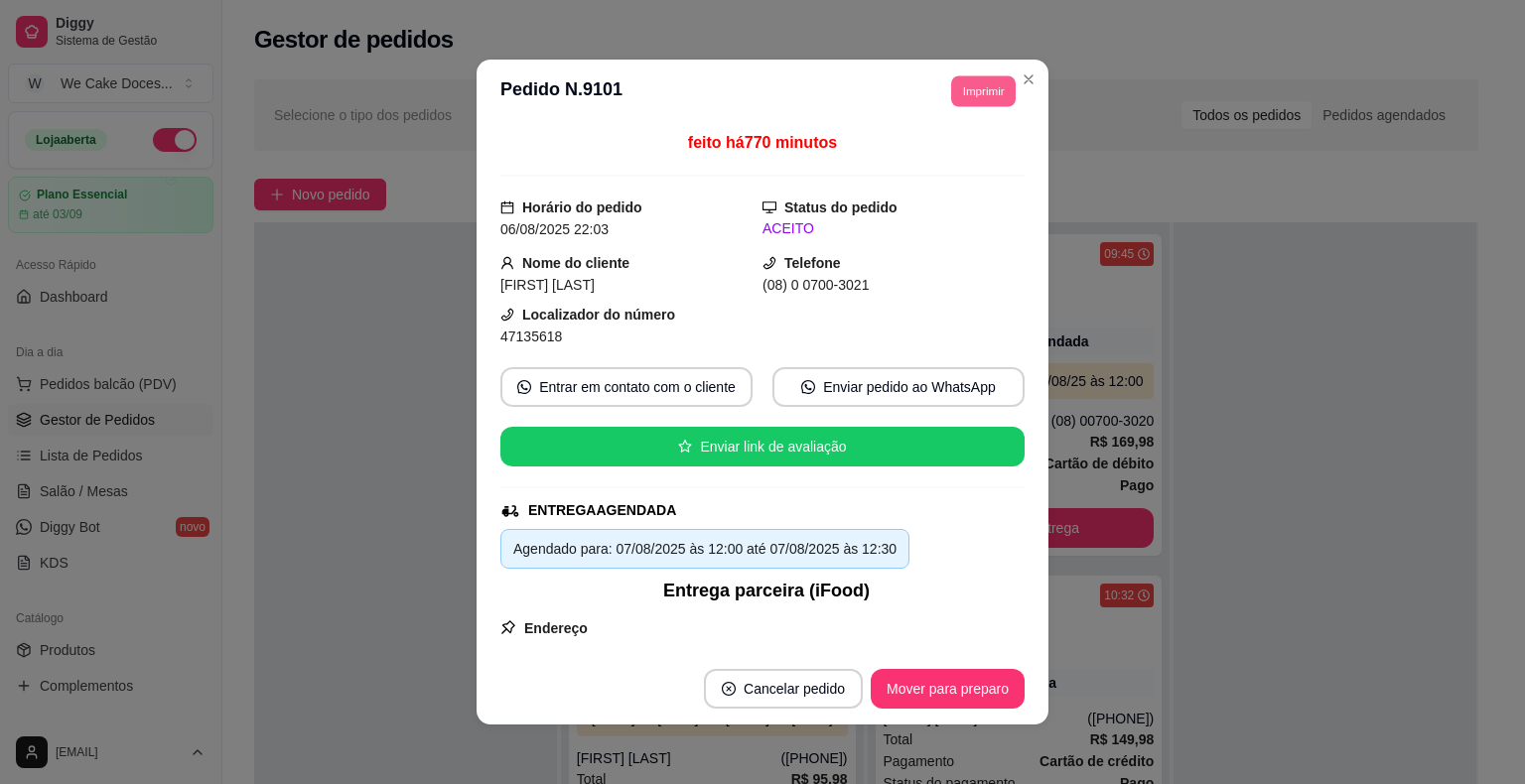 click on "Imprimir" at bounding box center [983, 90] 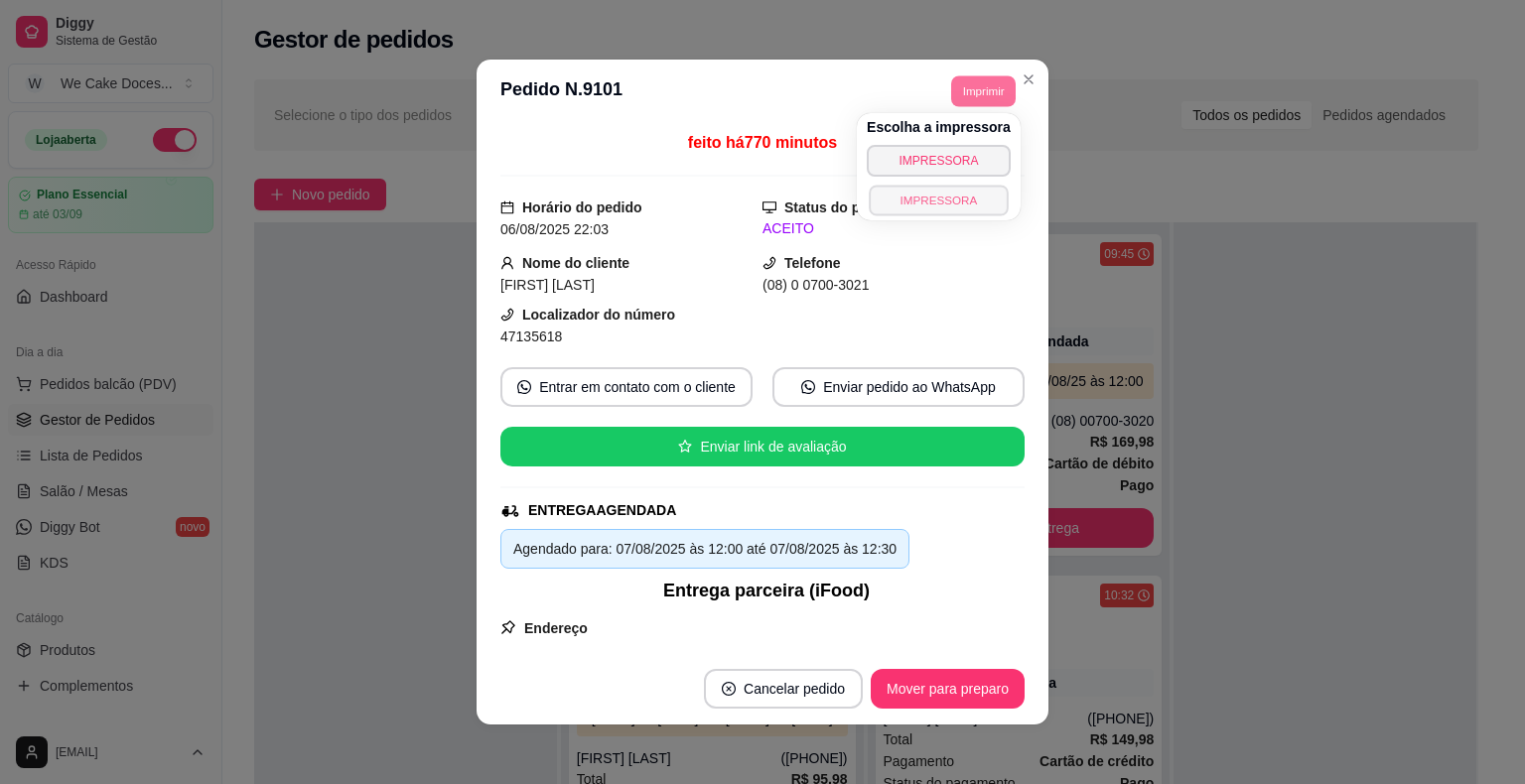 click on "IMPRESSORA" at bounding box center (938, 199) 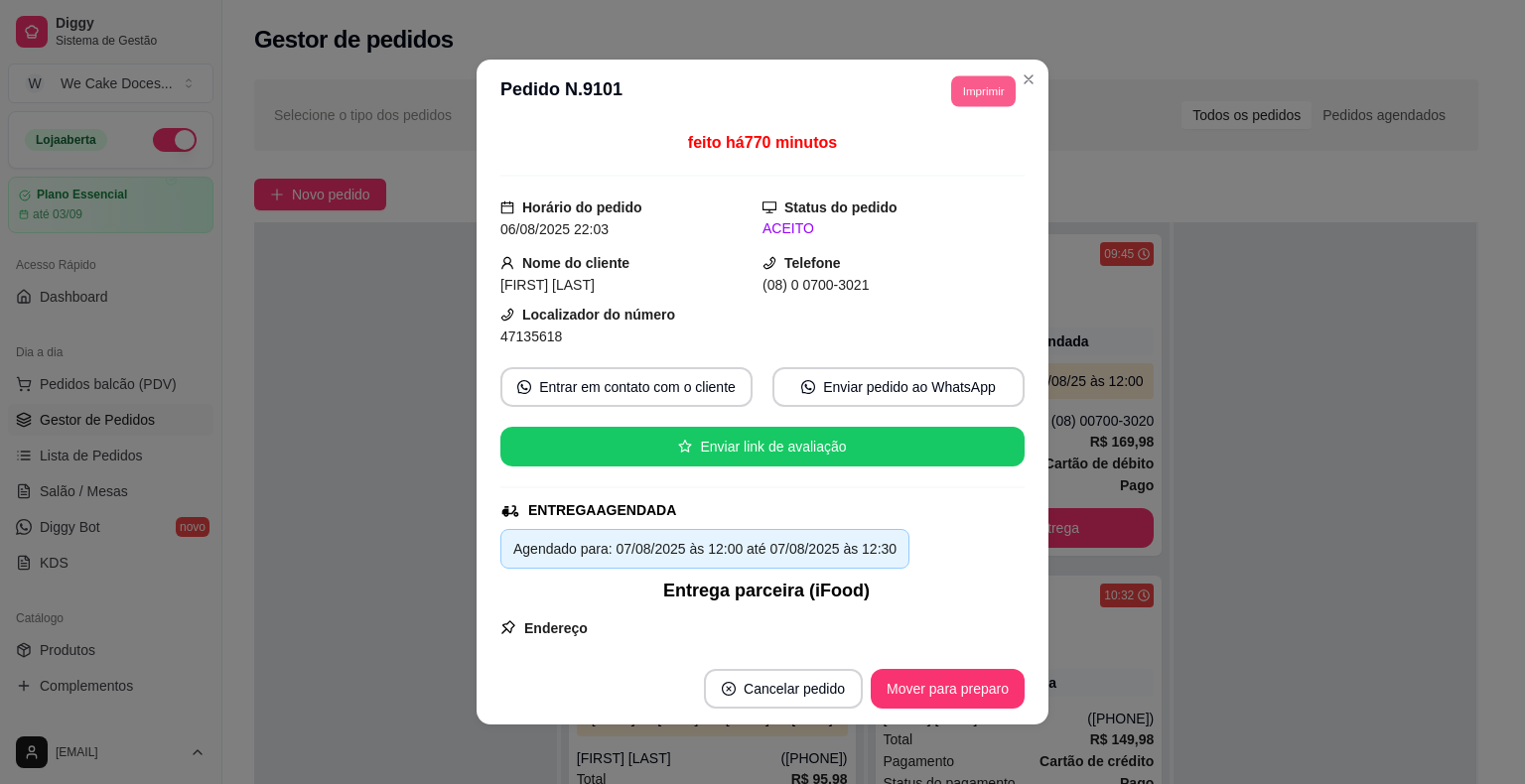 click on "Imprimir" at bounding box center (983, 90) 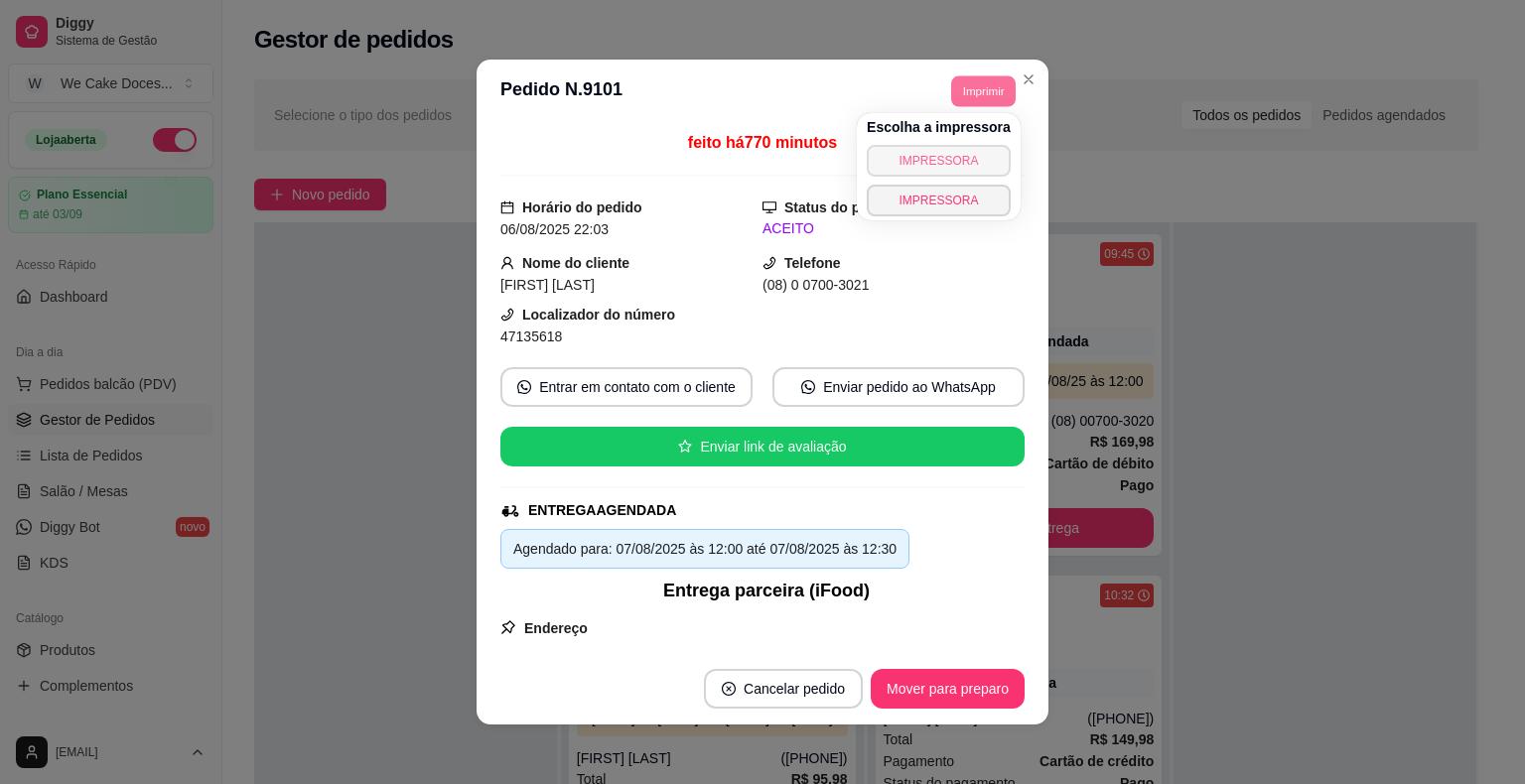 click on "IMPRESSORA" at bounding box center (938, 161) 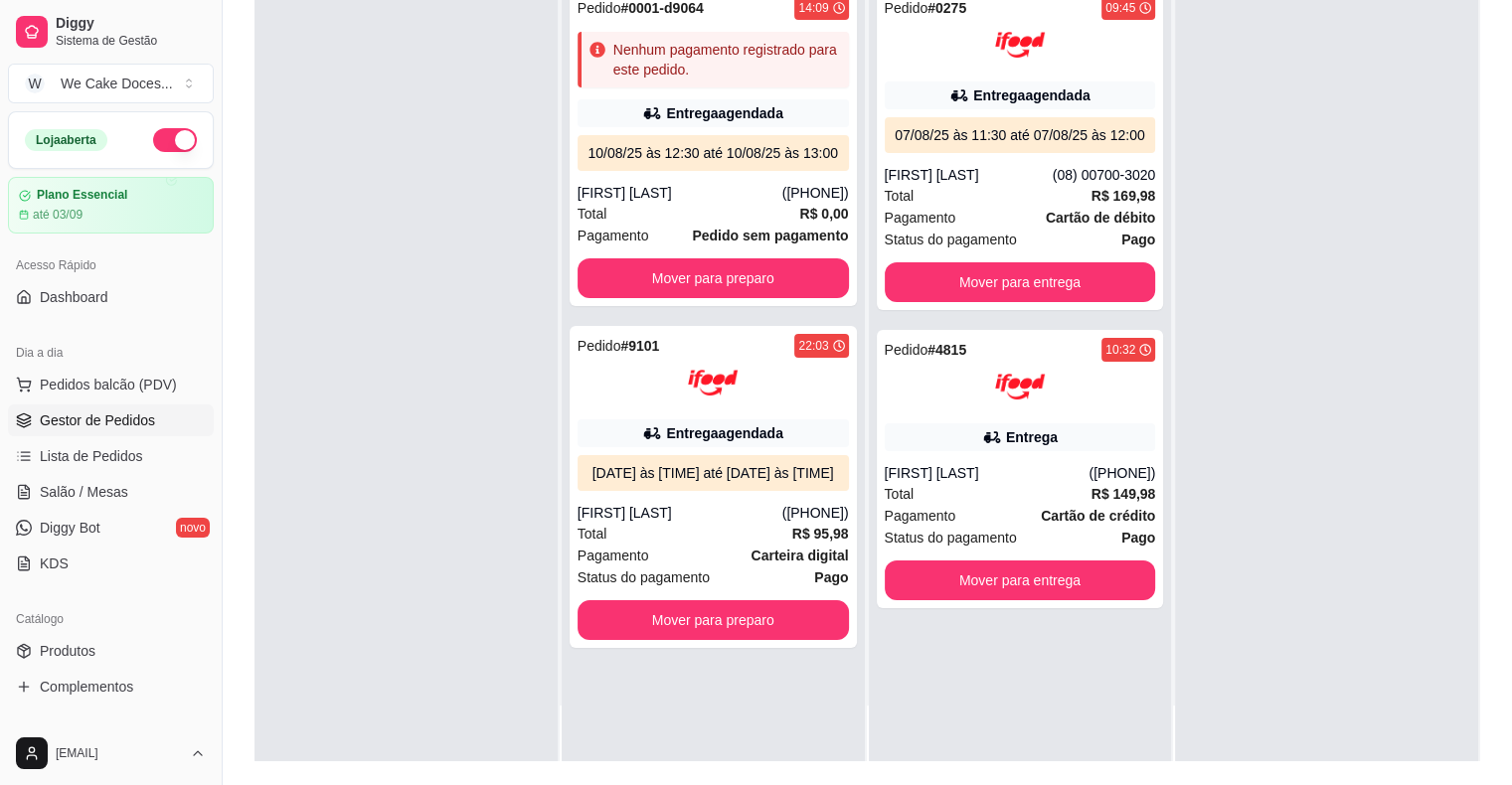 scroll, scrollTop: 270, scrollLeft: 0, axis: vertical 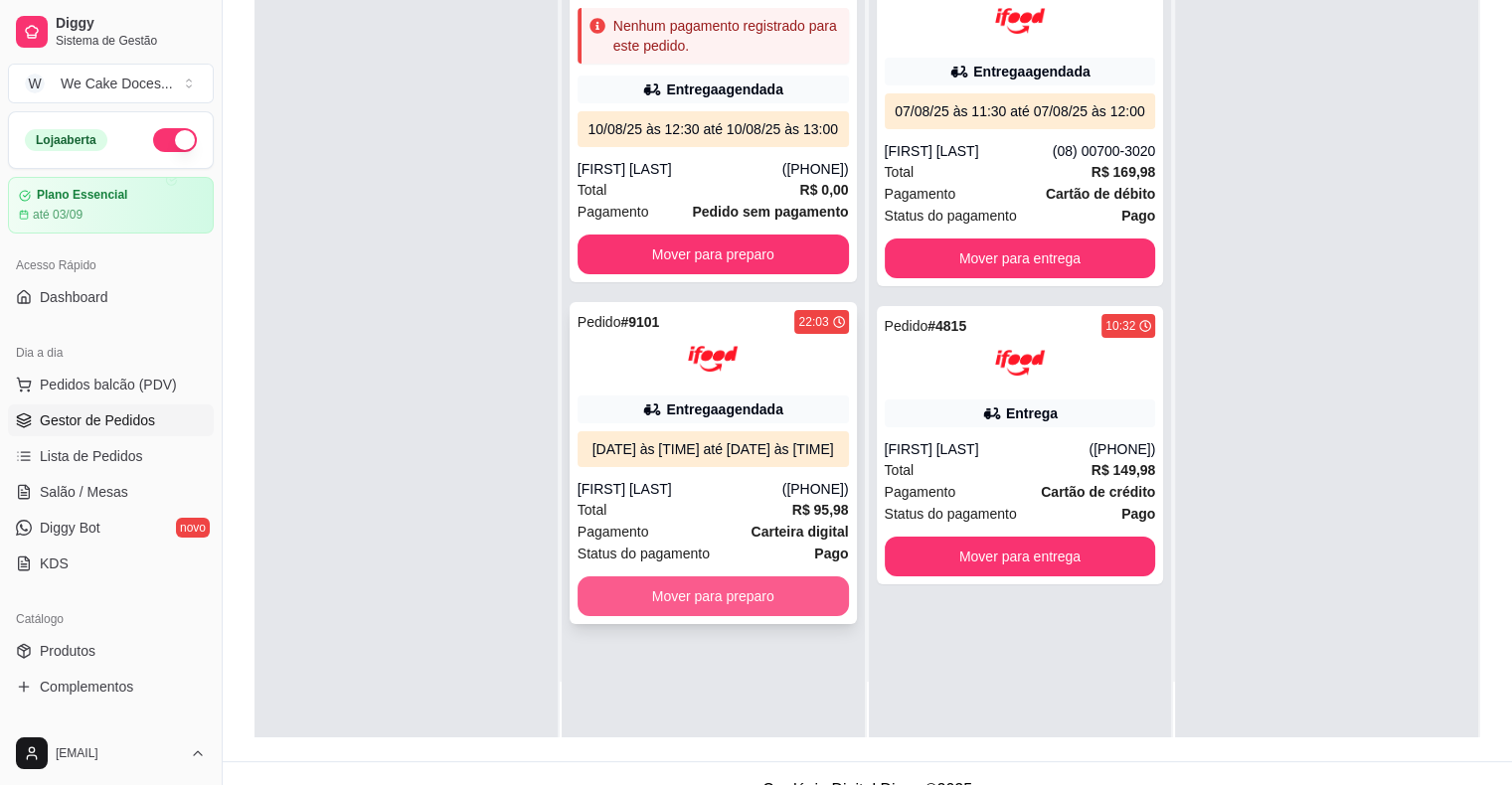 click on "Mover para preparo" at bounding box center (713, 596) 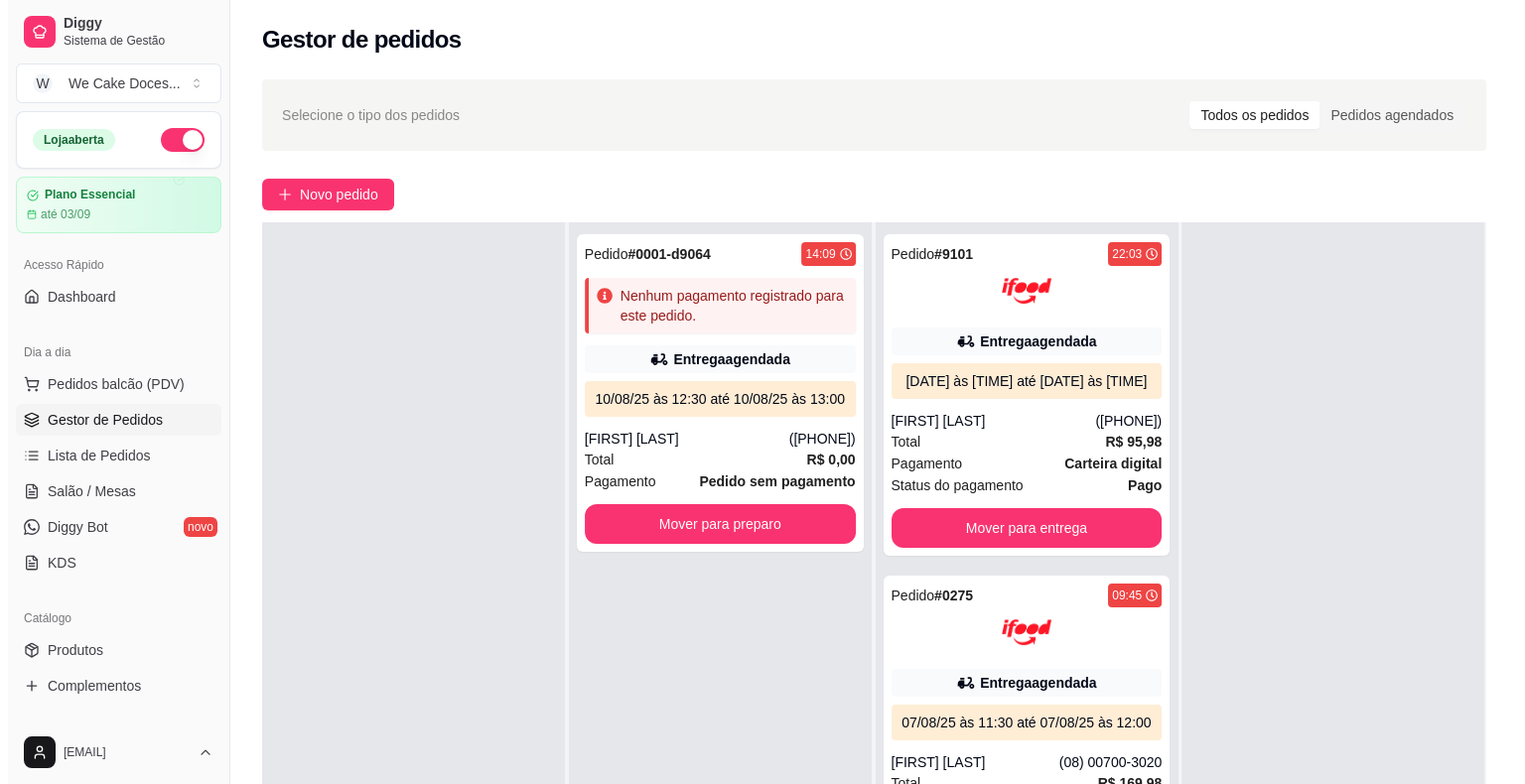 scroll, scrollTop: 0, scrollLeft: 0, axis: both 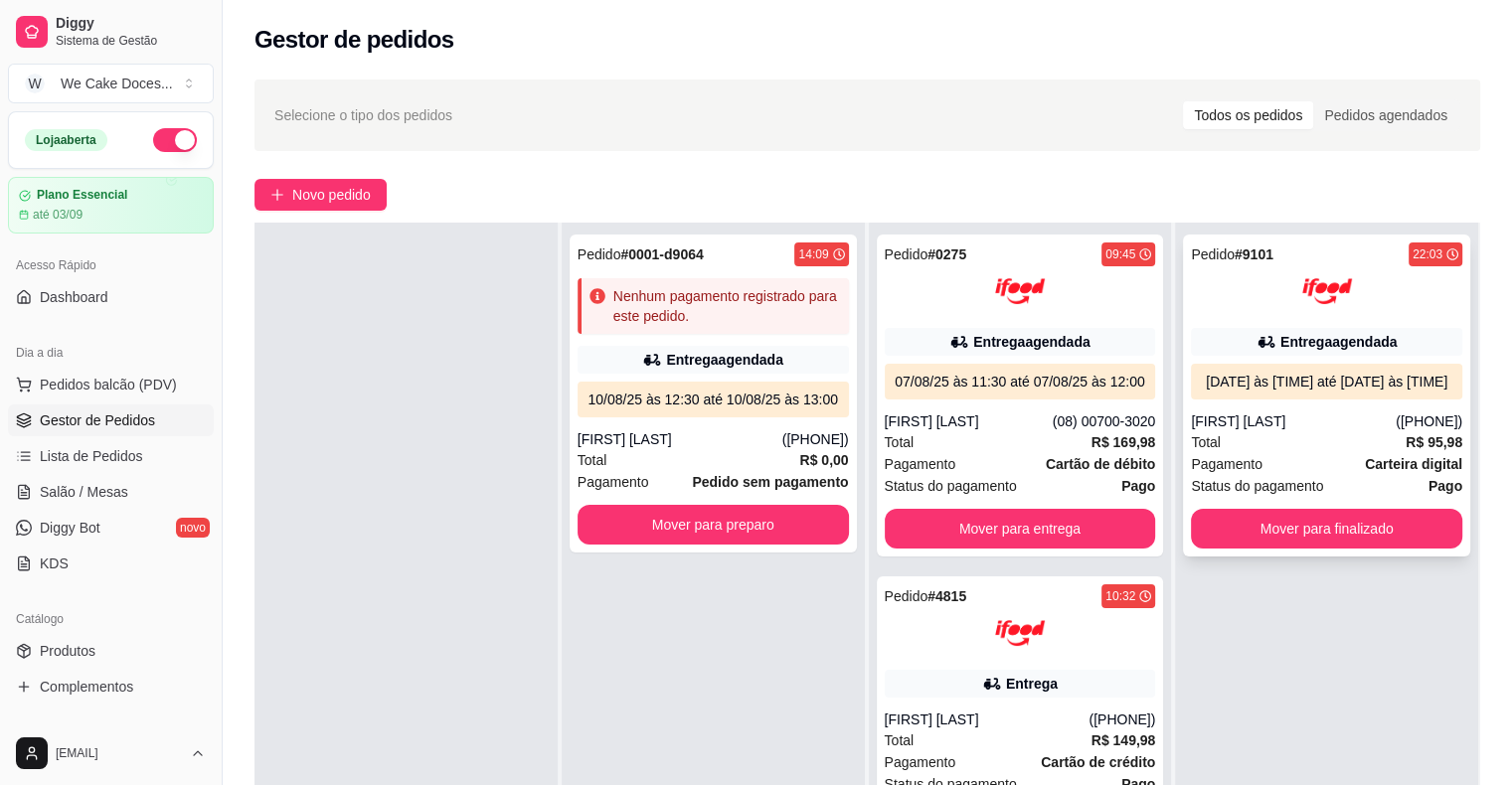 click at bounding box center [1326, 291] 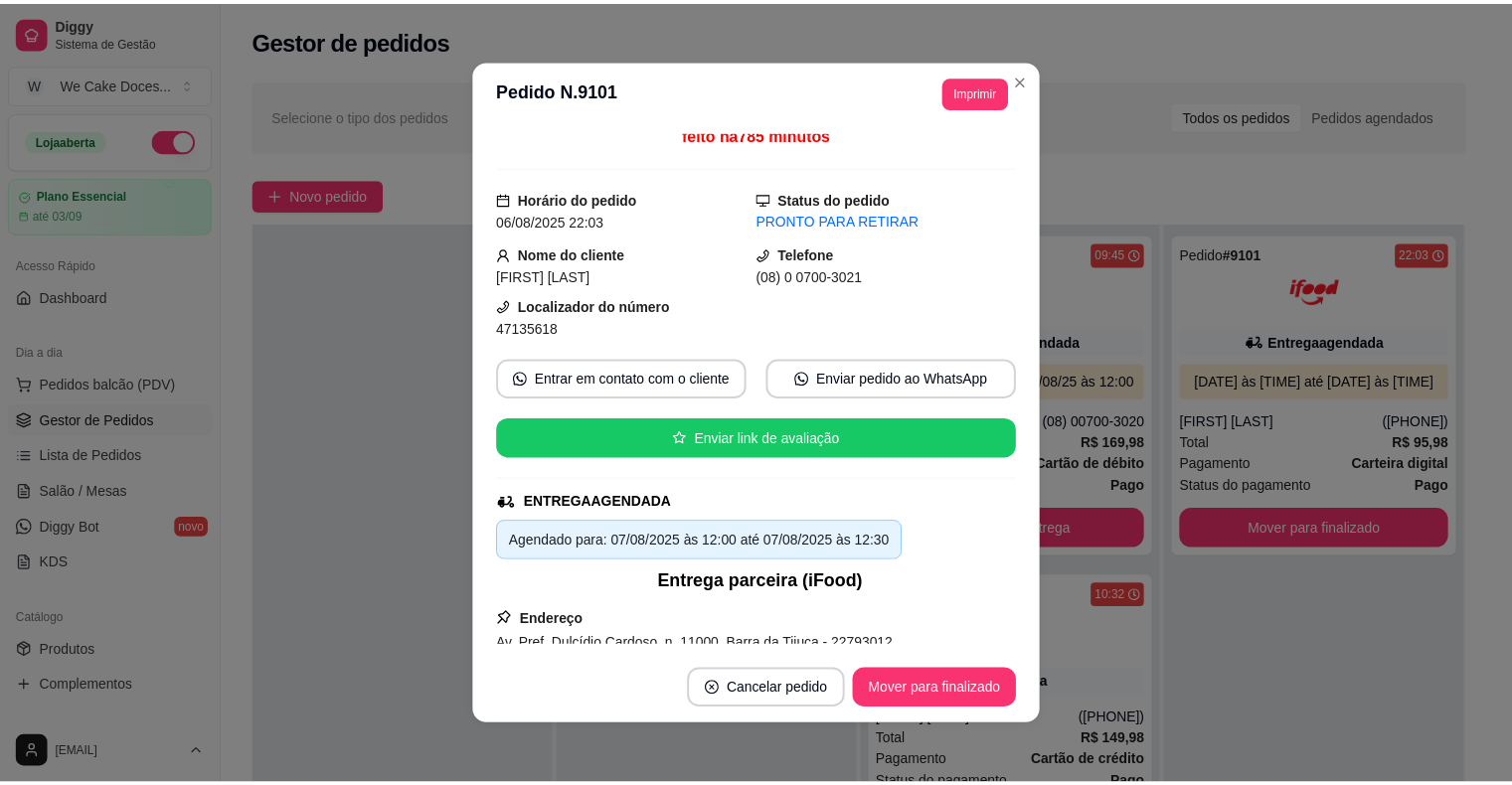 scroll, scrollTop: 0, scrollLeft: 0, axis: both 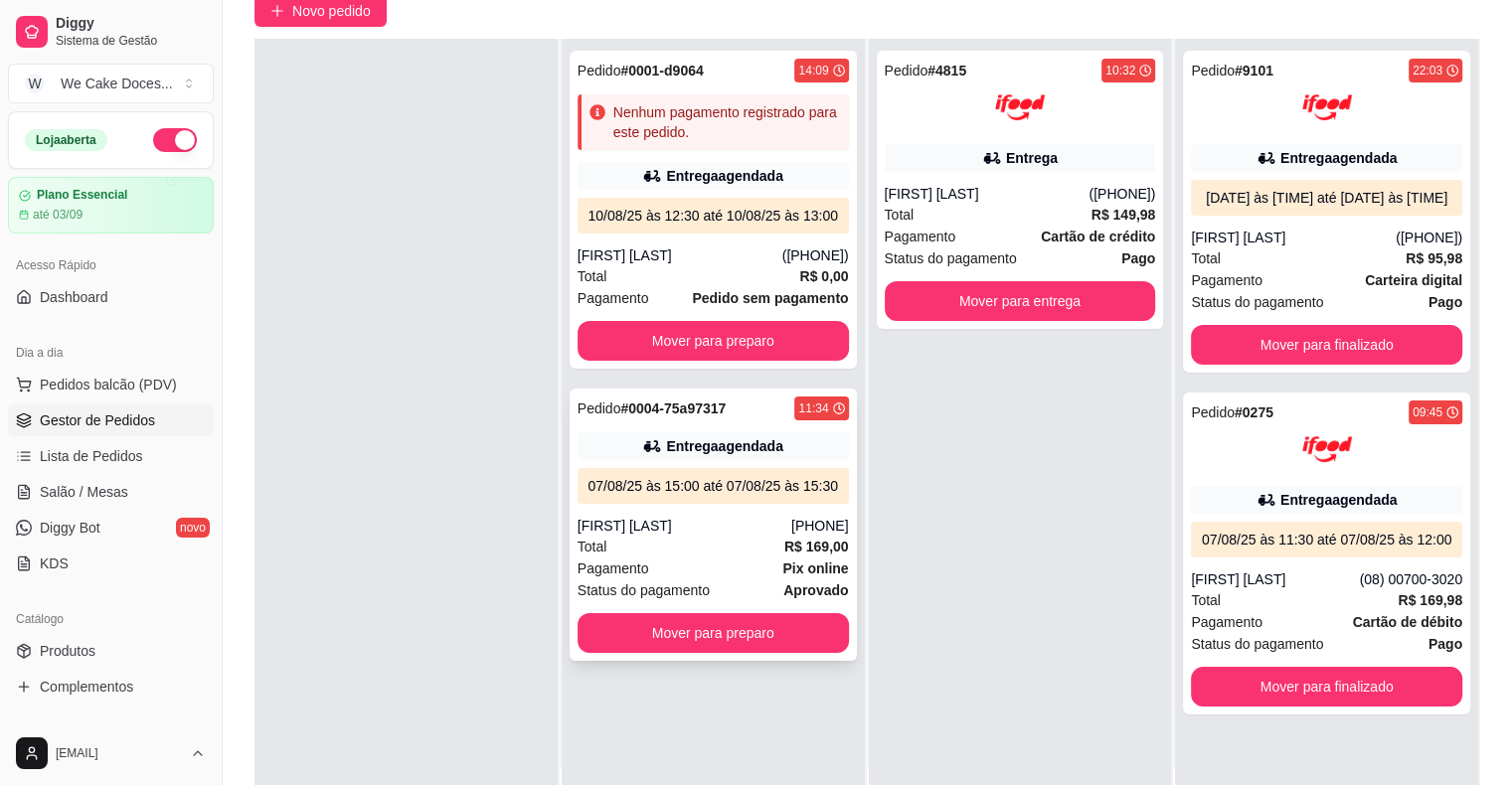 click on "Entrega  agendada" at bounding box center [713, 446] 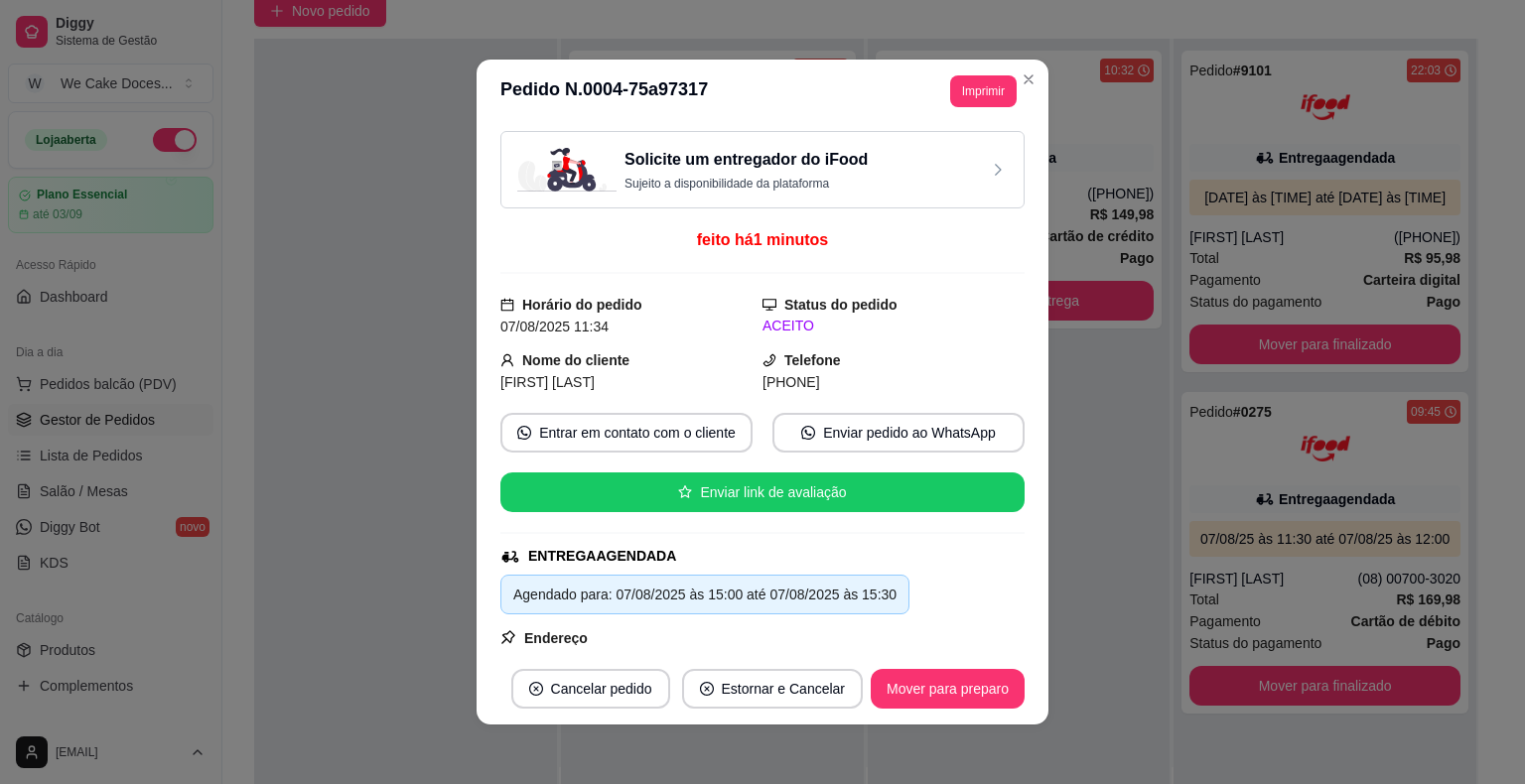 click on "Solicite um entregador do iFood" at bounding box center (746, 160) 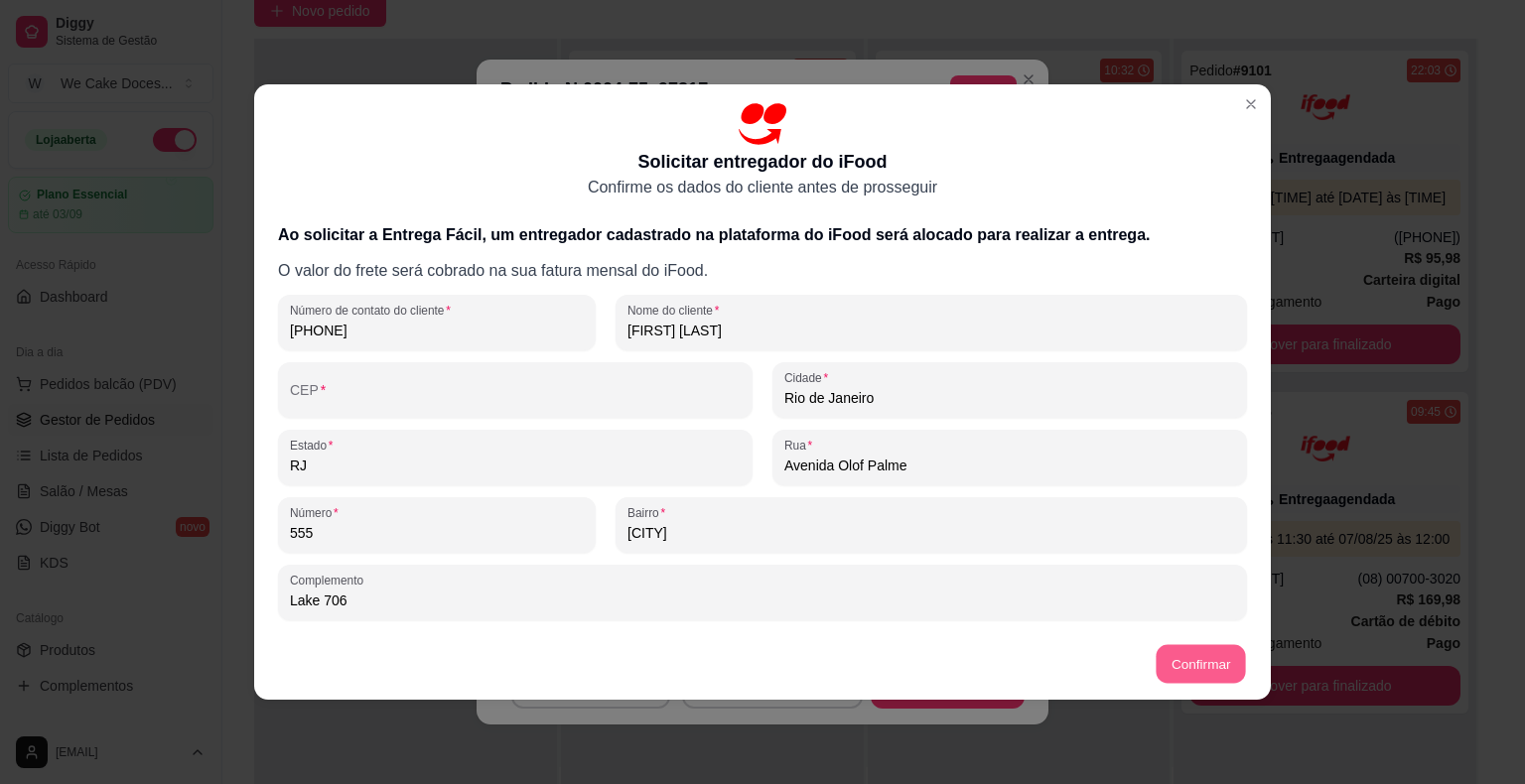 click on "Confirmar" at bounding box center [1200, 664] 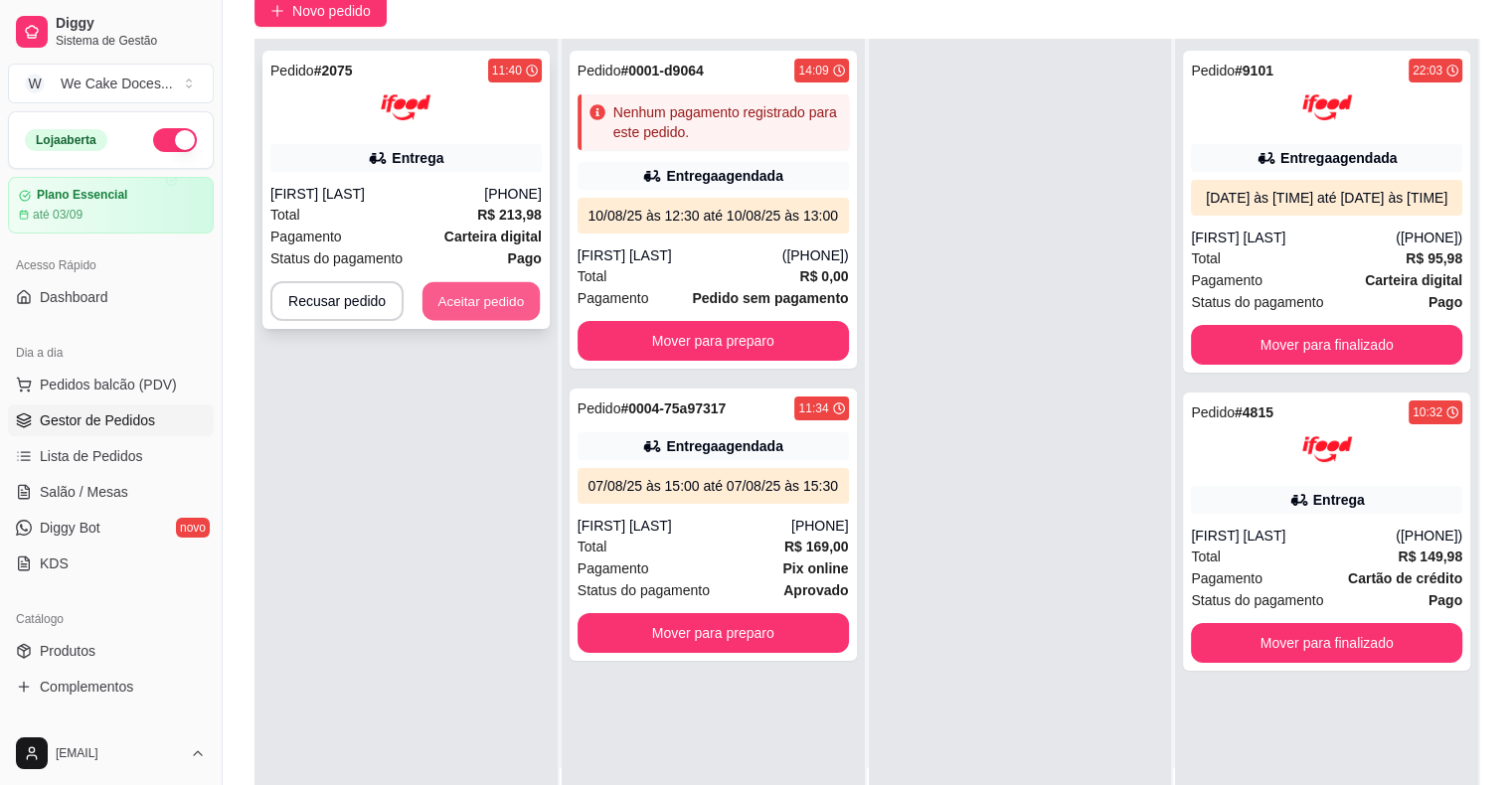 click on "Aceitar pedido" at bounding box center [481, 301] 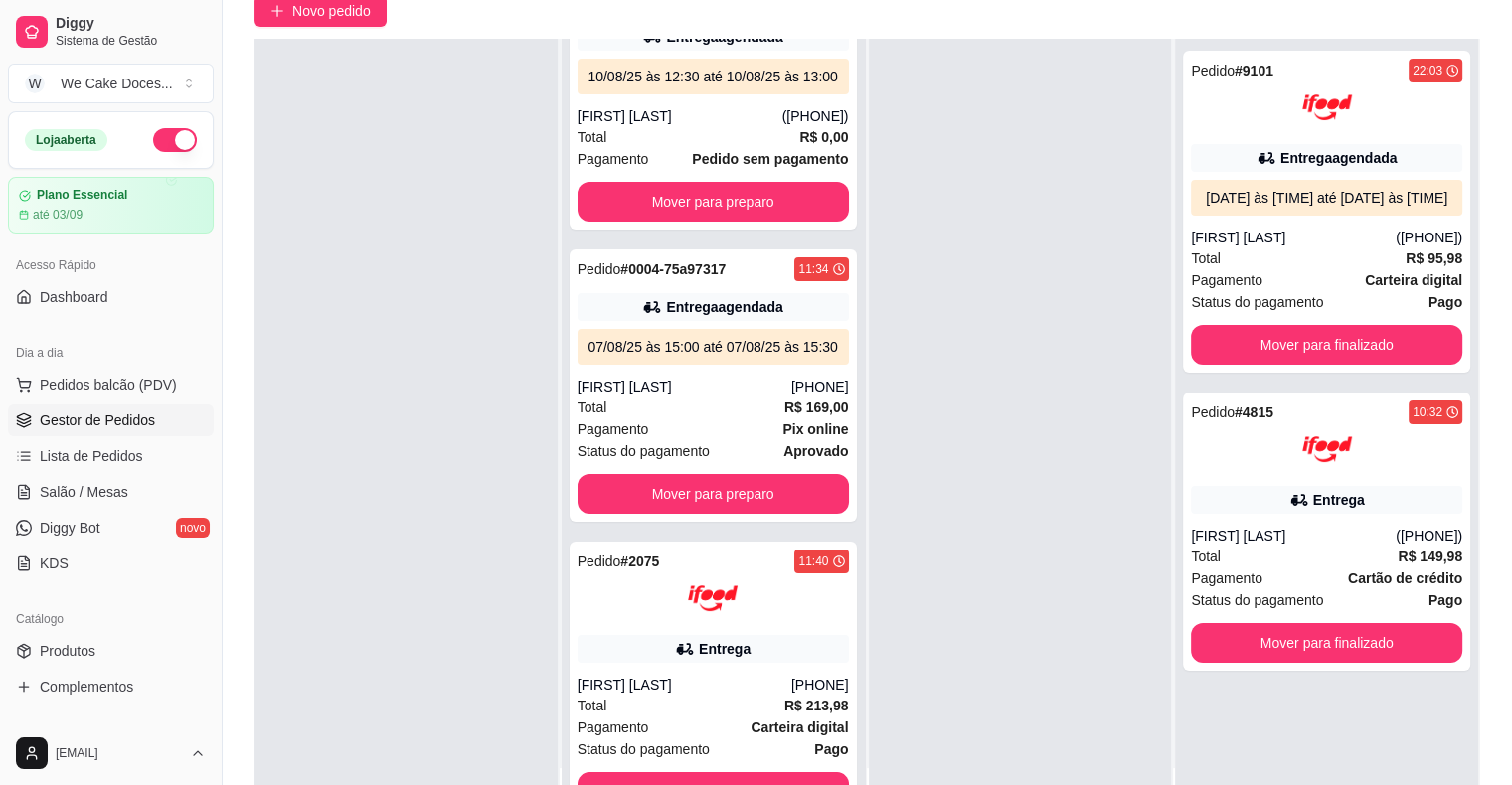 scroll, scrollTop: 203, scrollLeft: 0, axis: vertical 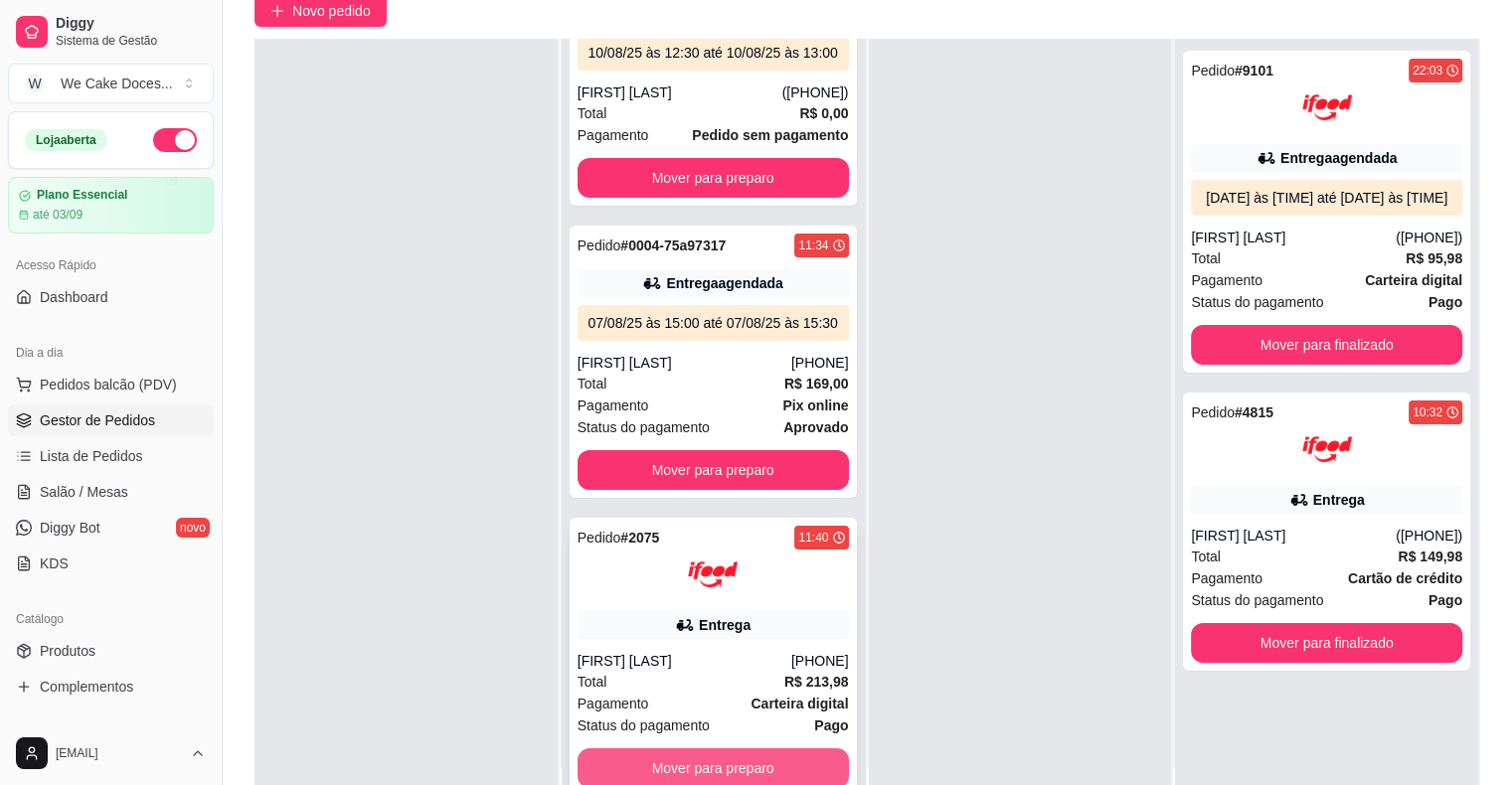 click on "Mover para preparo" at bounding box center [713, 768] 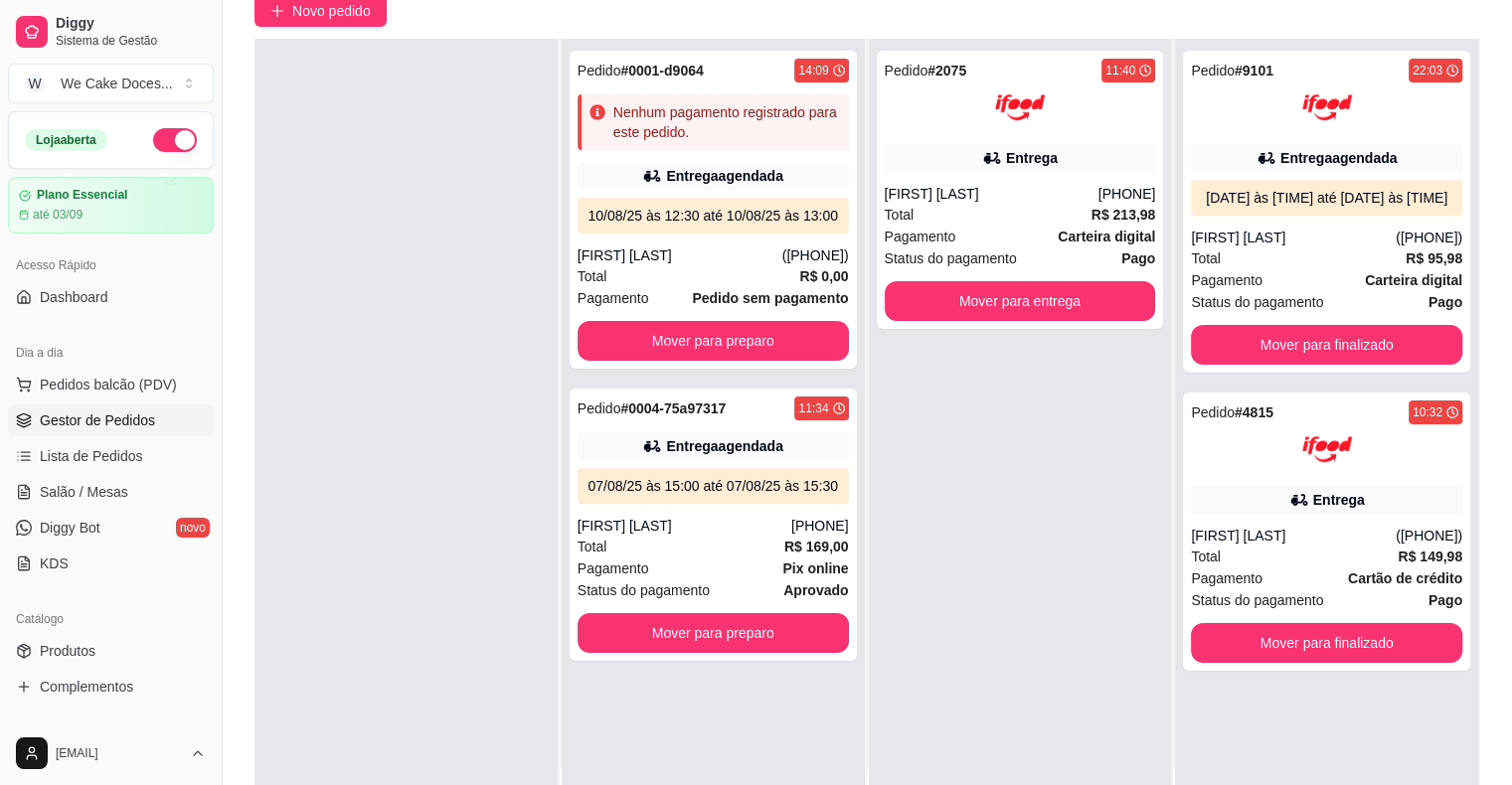 scroll, scrollTop: 0, scrollLeft: 0, axis: both 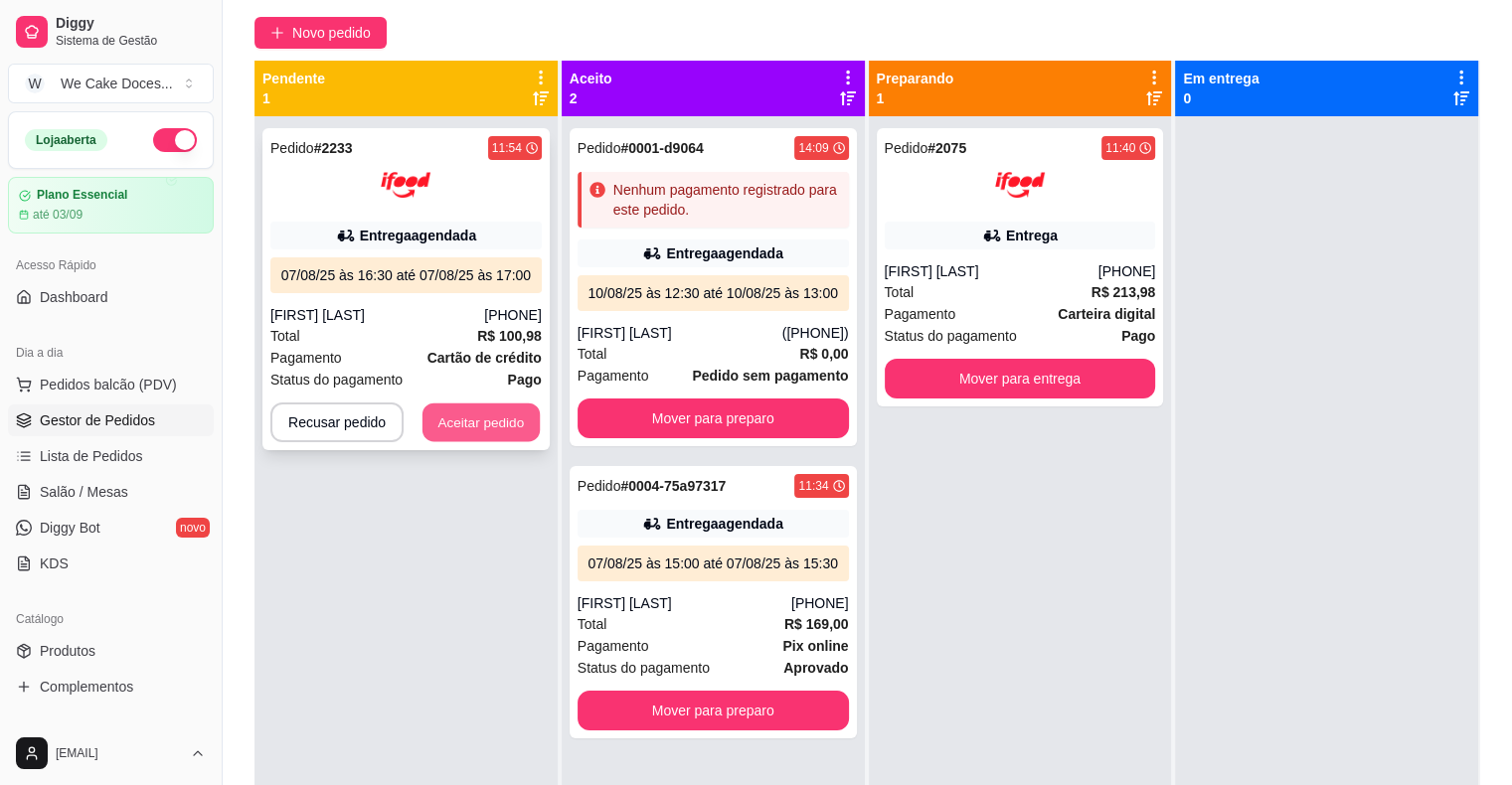 click on "Aceitar pedido" at bounding box center [481, 422] 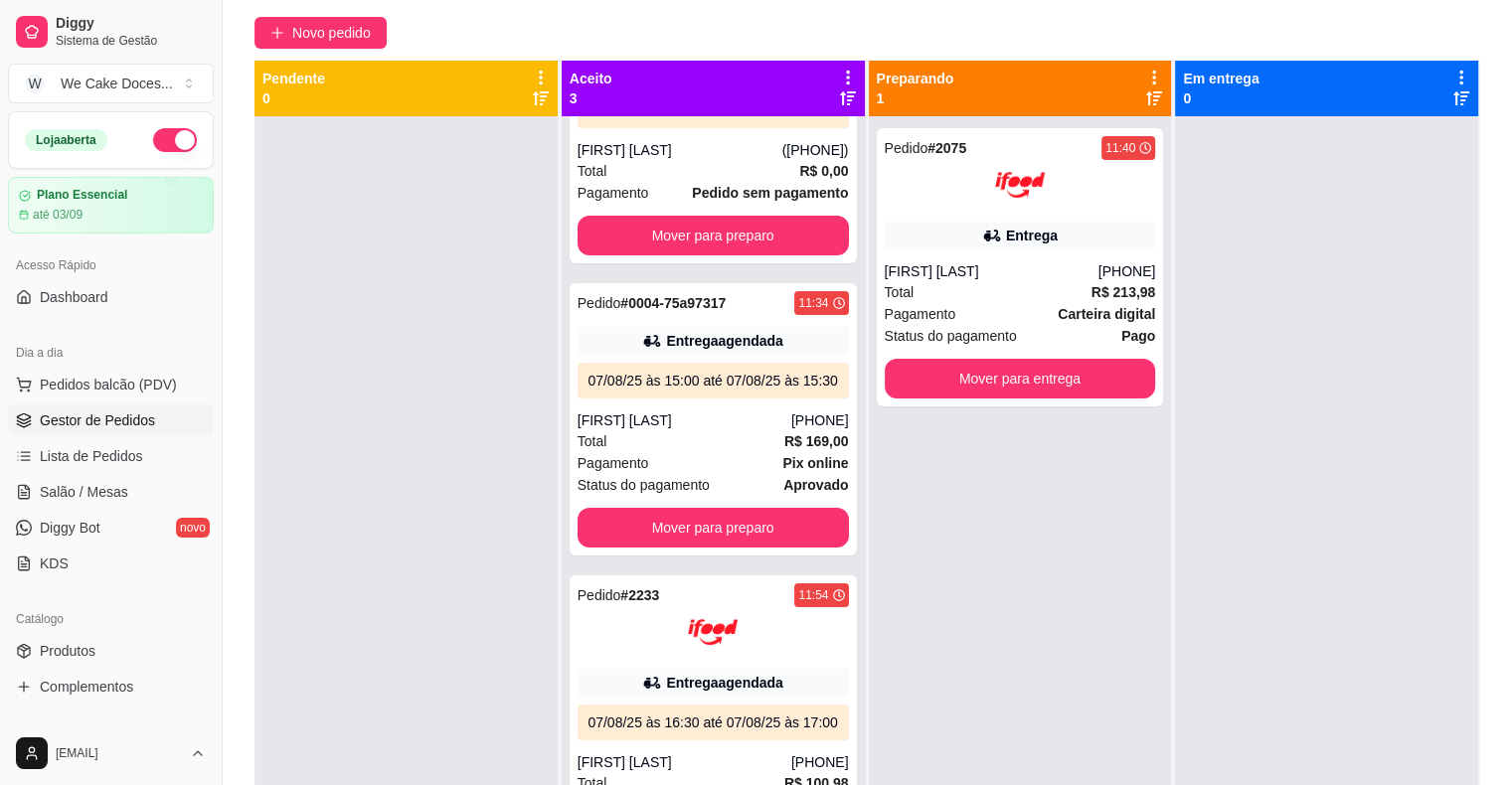 scroll, scrollTop: 266, scrollLeft: 0, axis: vertical 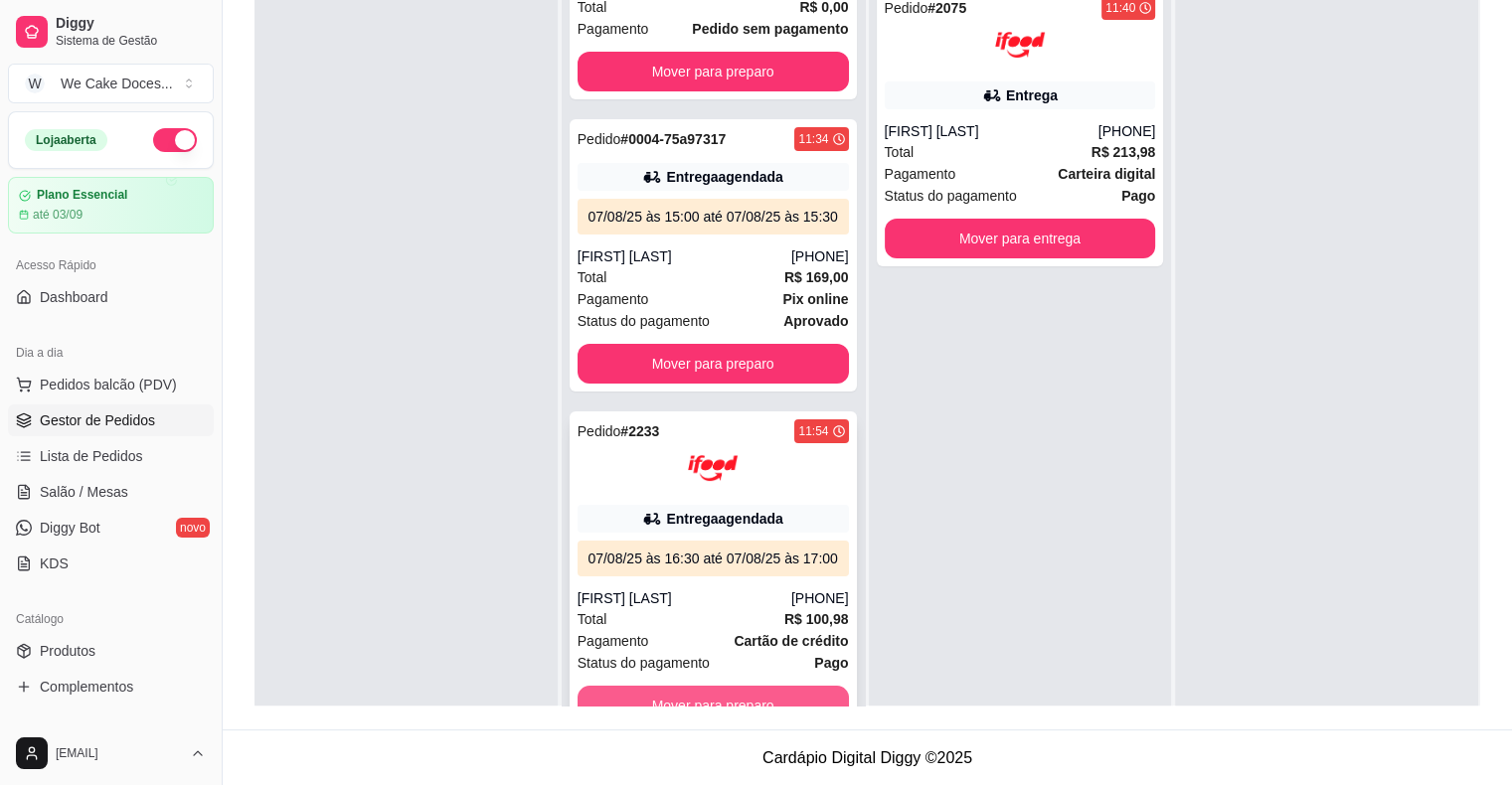 click on "Mover para preparo" at bounding box center [713, 706] 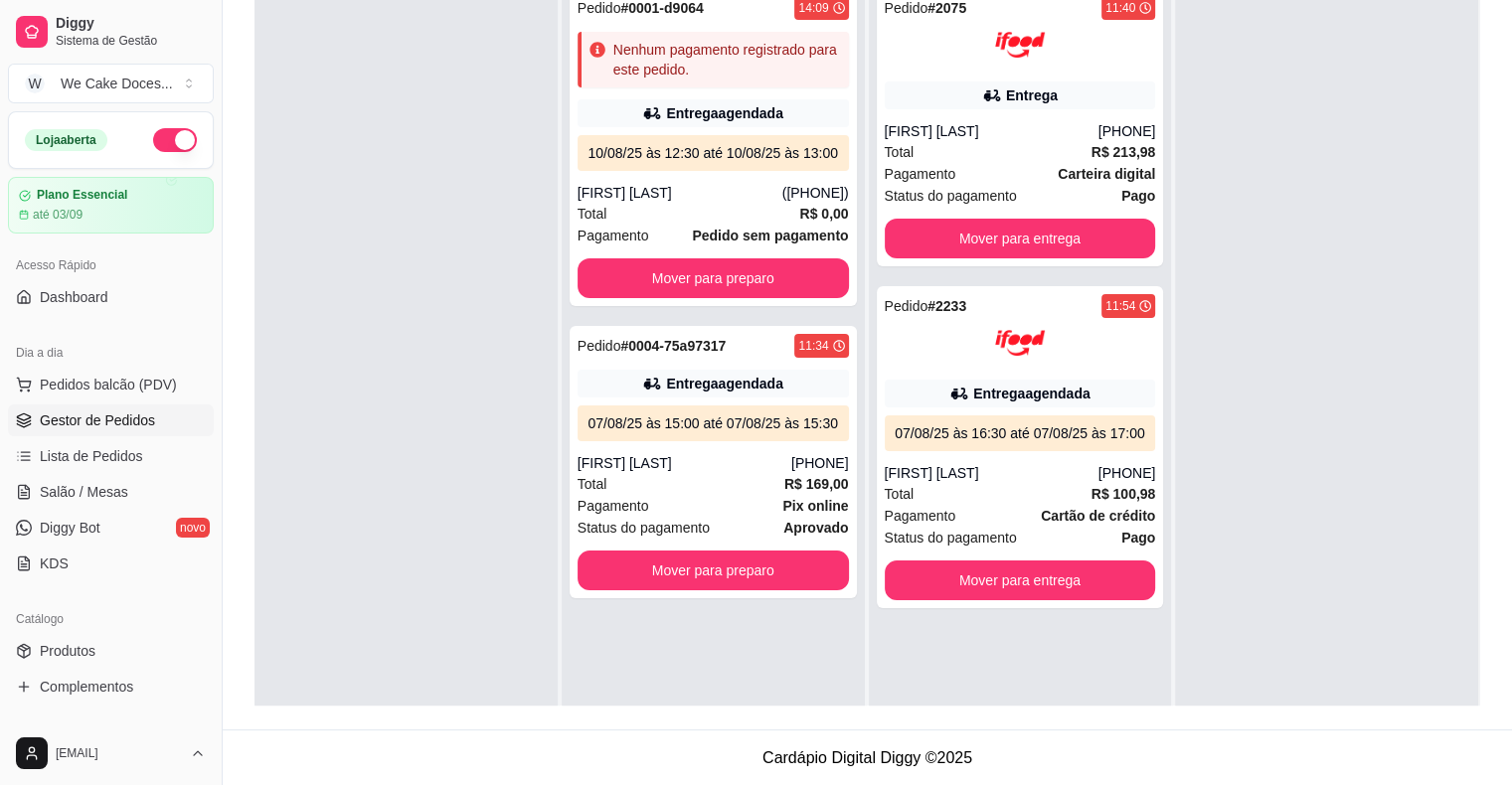 scroll, scrollTop: 0, scrollLeft: 0, axis: both 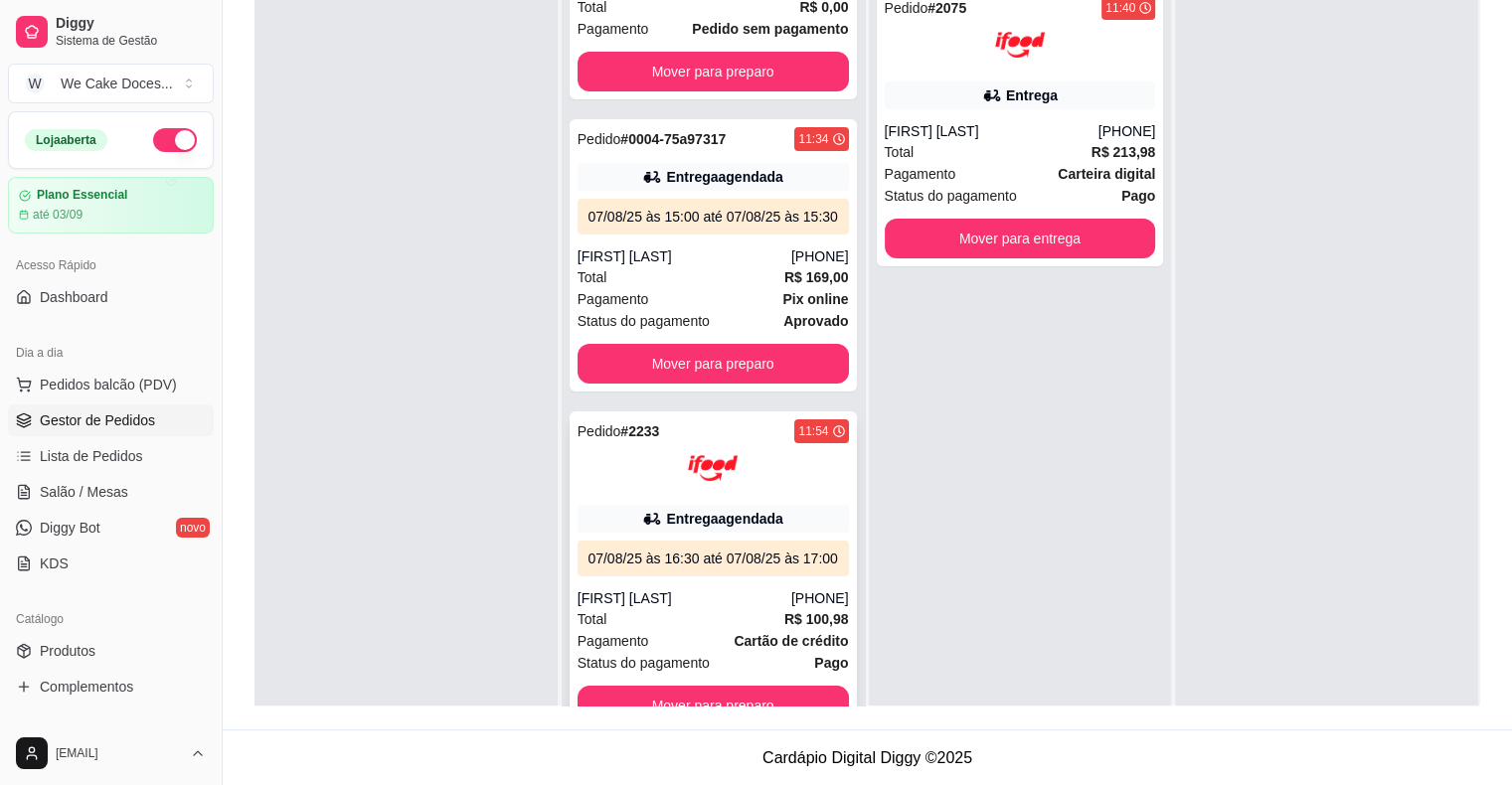 drag, startPoint x: 883, startPoint y: 603, endPoint x: 823, endPoint y: 572, distance: 67.53518 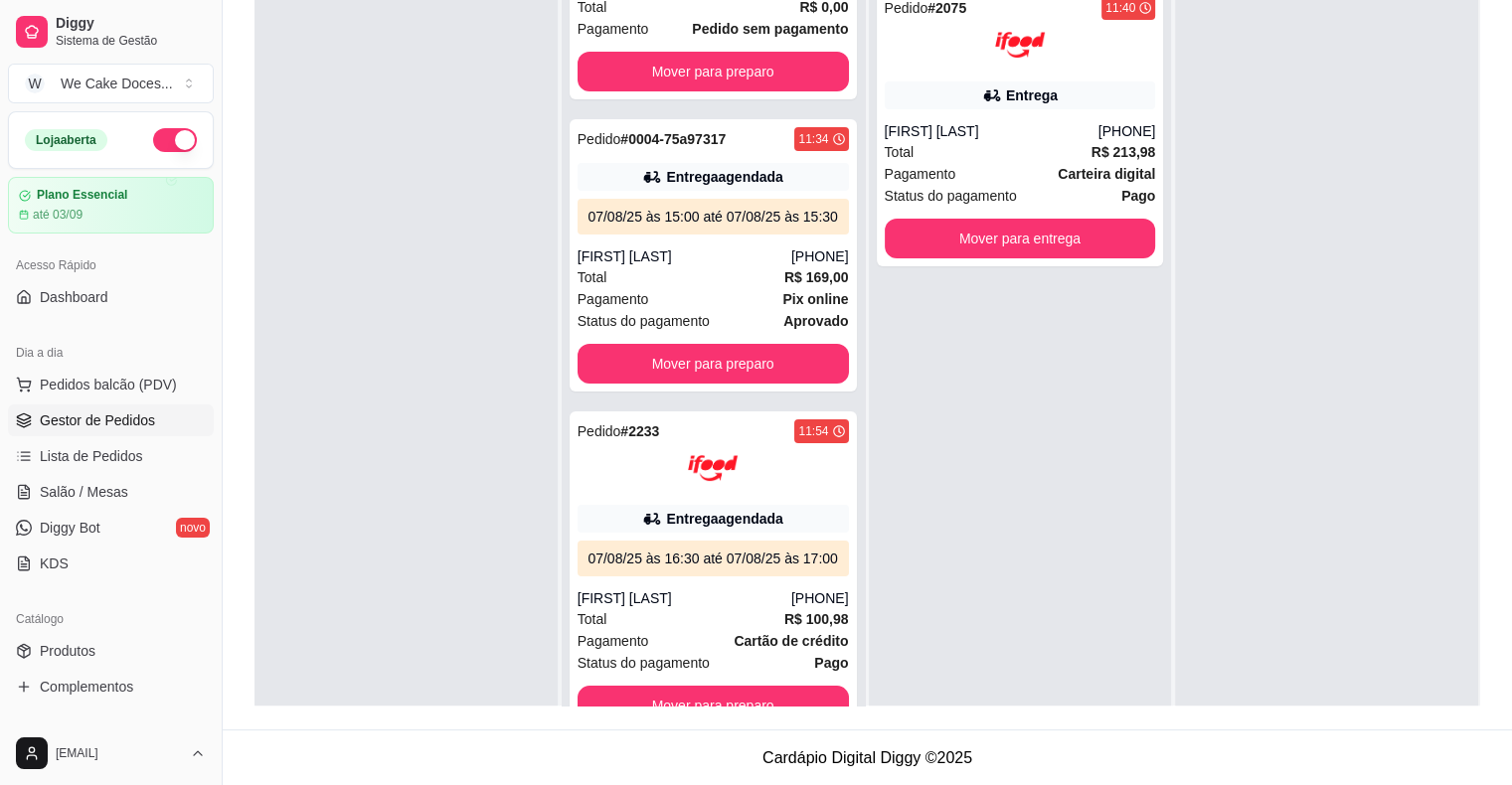 click on "Pedido # 2075 11:40 Entrega [FIRST] [LAST] ([PHONE]) Total R$ 213,98 Pagamento Carteira digital Status do pagamento Pago Mover para entrega" at bounding box center (1020, 369) 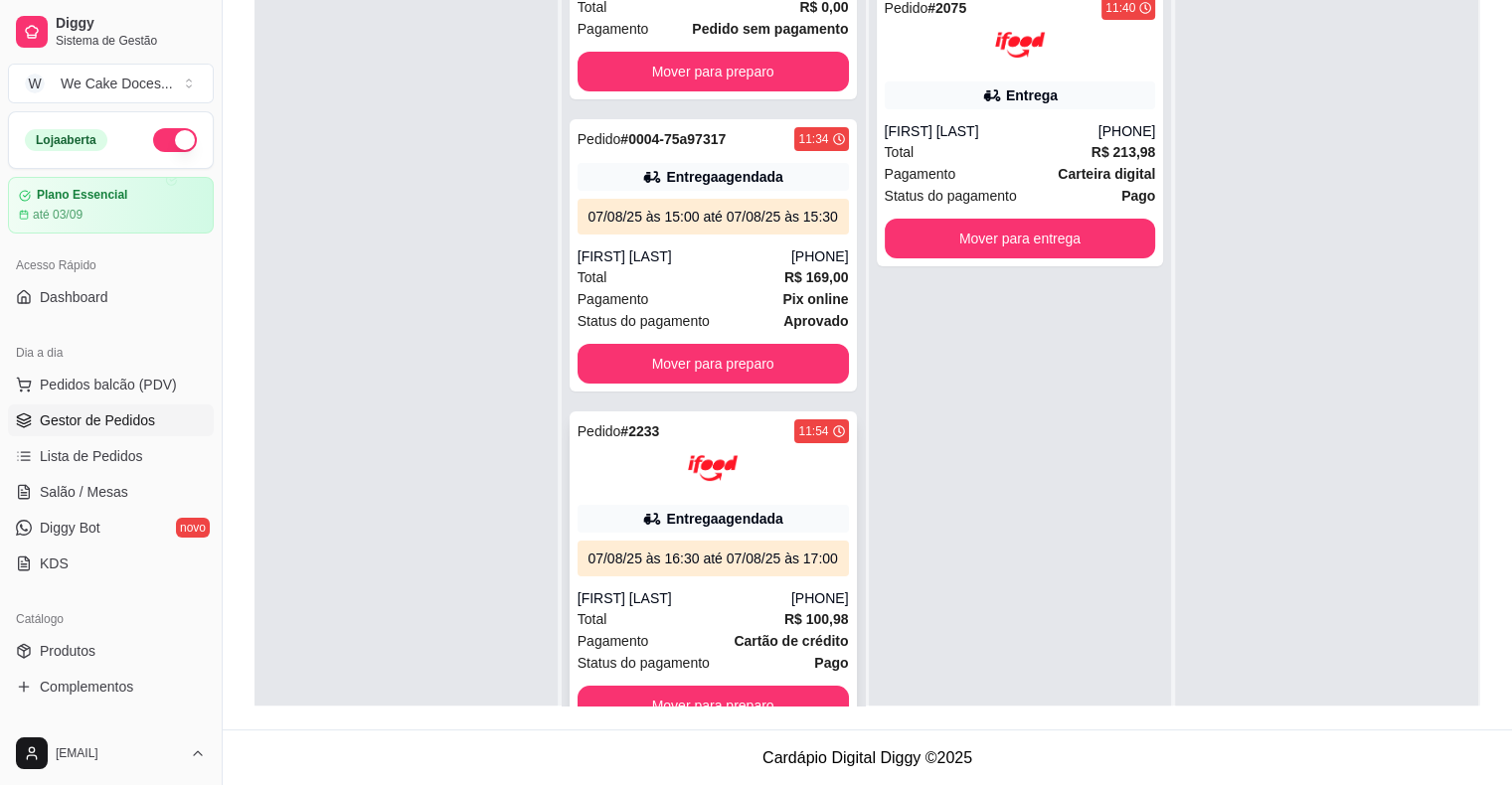 click on "Pedido  # [ORDER_ID] [TIME] Entrega  agendada [DATE] às [TIME] até [DATE] às [TIME]  [FIRST] [LAST] ([PHONE]) Total R$ 100,98 Pagamento Cartão de crédito Status do pagamento Pago Mover para preparo" at bounding box center [713, 572] 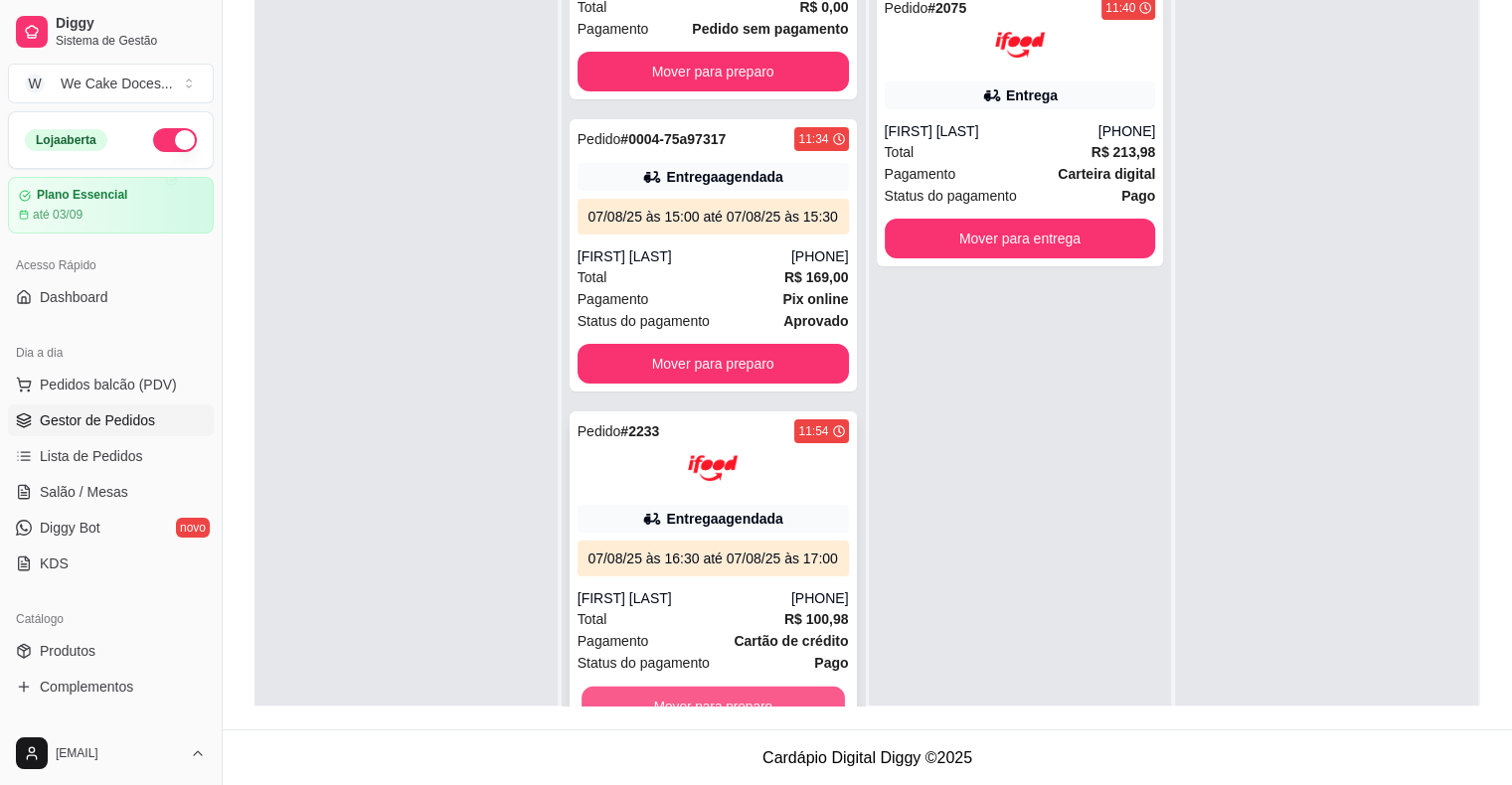 click on "Mover para preparo" at bounding box center (713, 706) 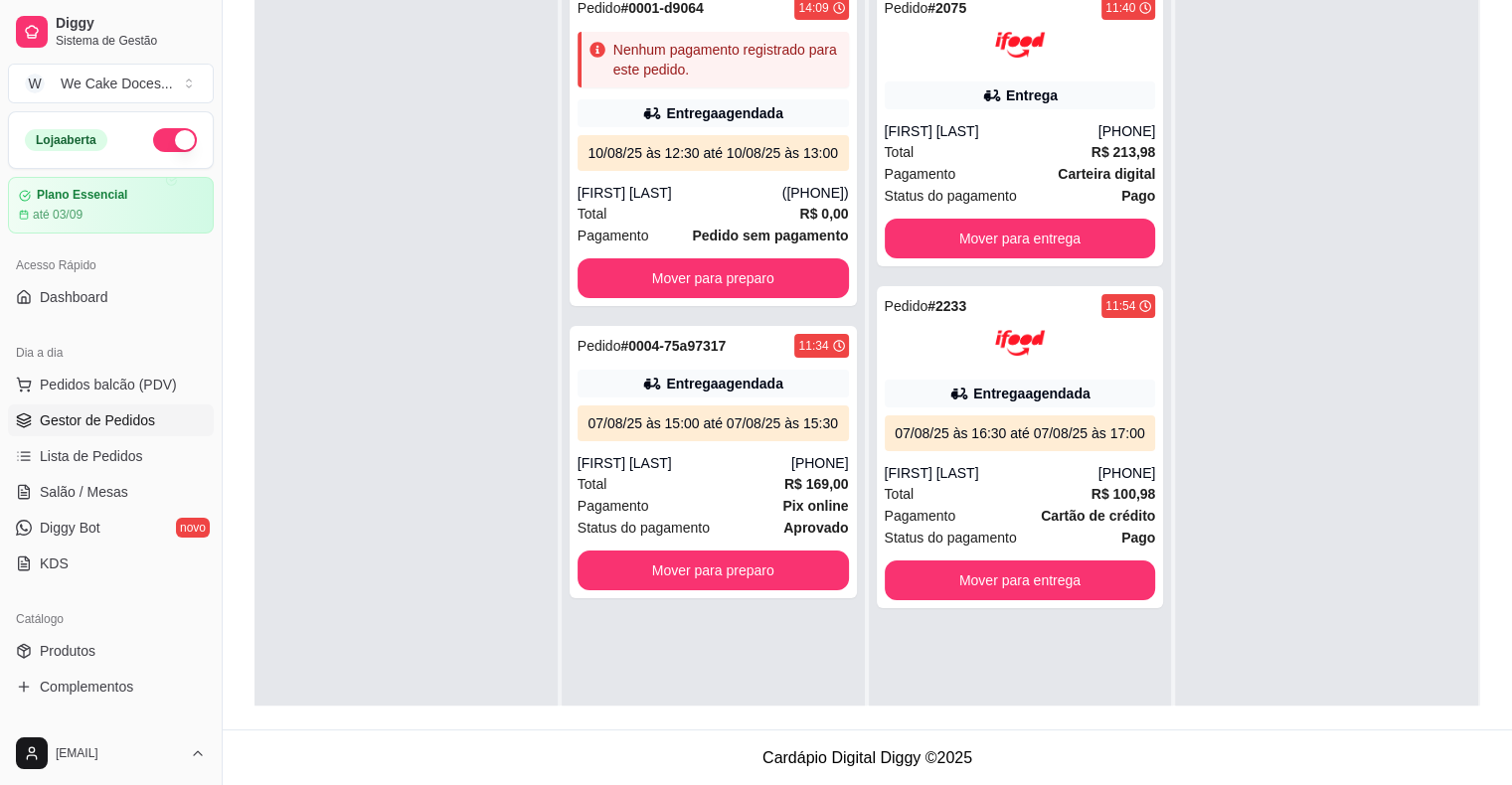 scroll, scrollTop: 0, scrollLeft: 0, axis: both 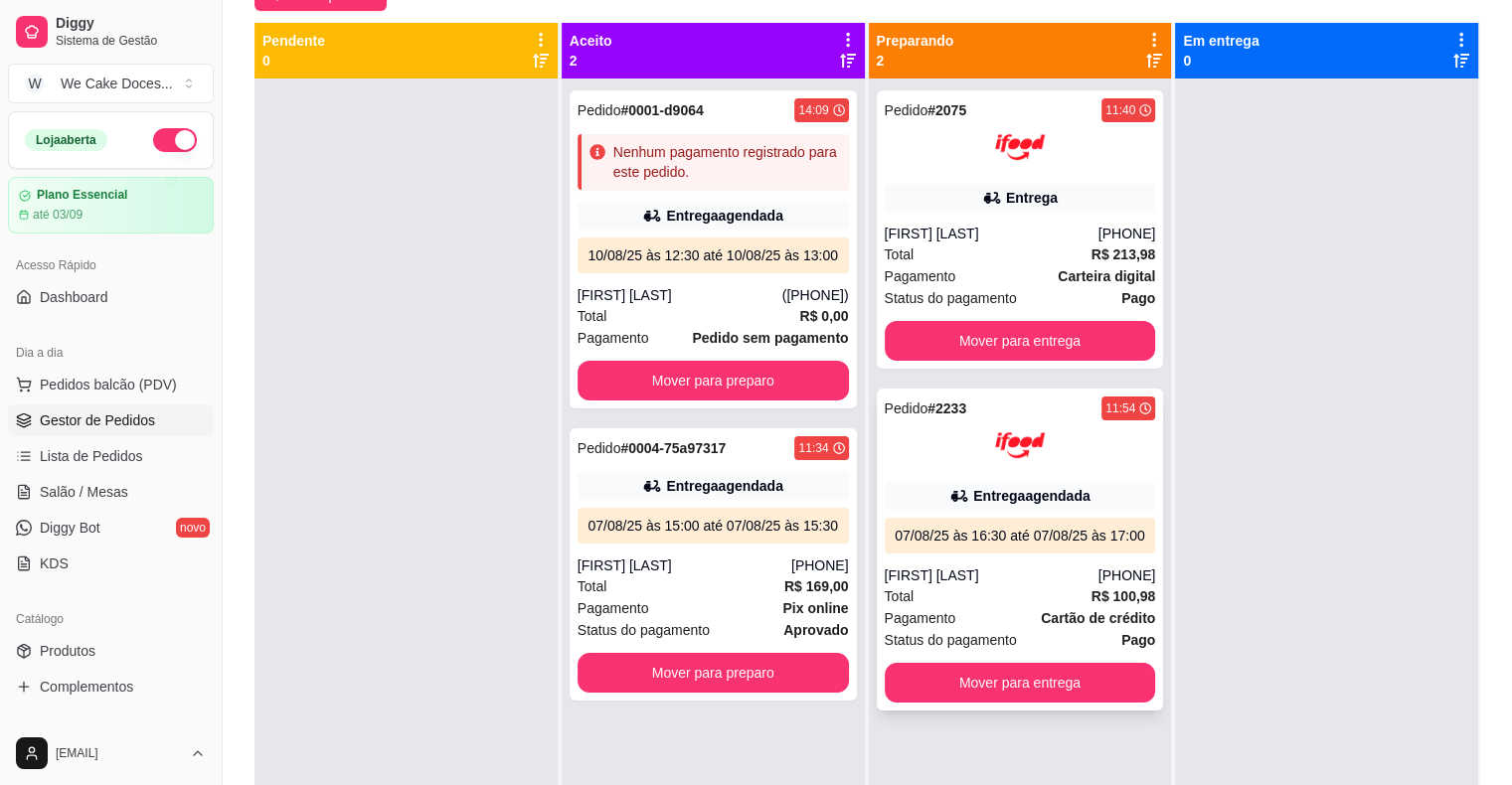 click at bounding box center [1020, 445] 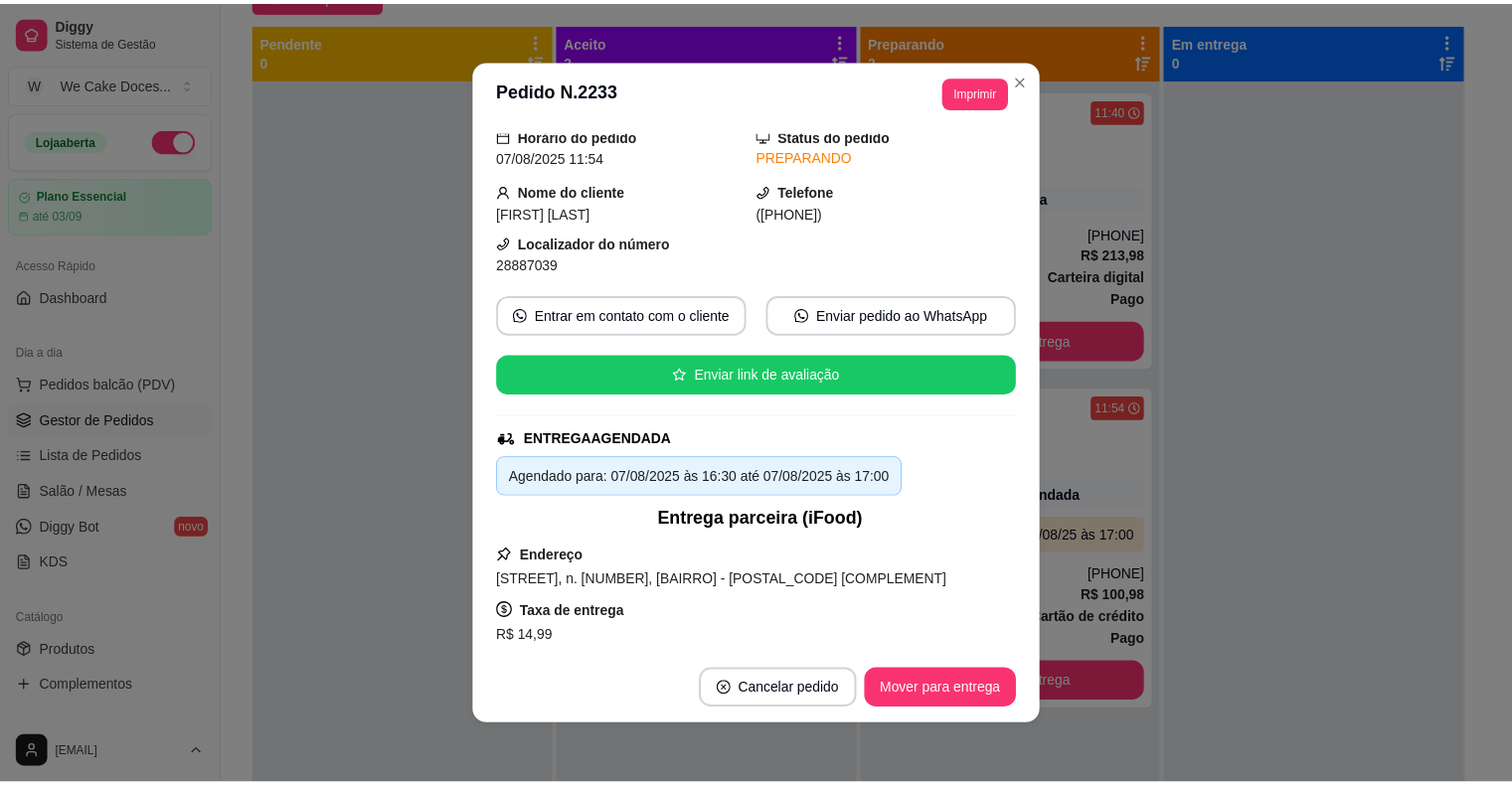 scroll, scrollTop: 0, scrollLeft: 0, axis: both 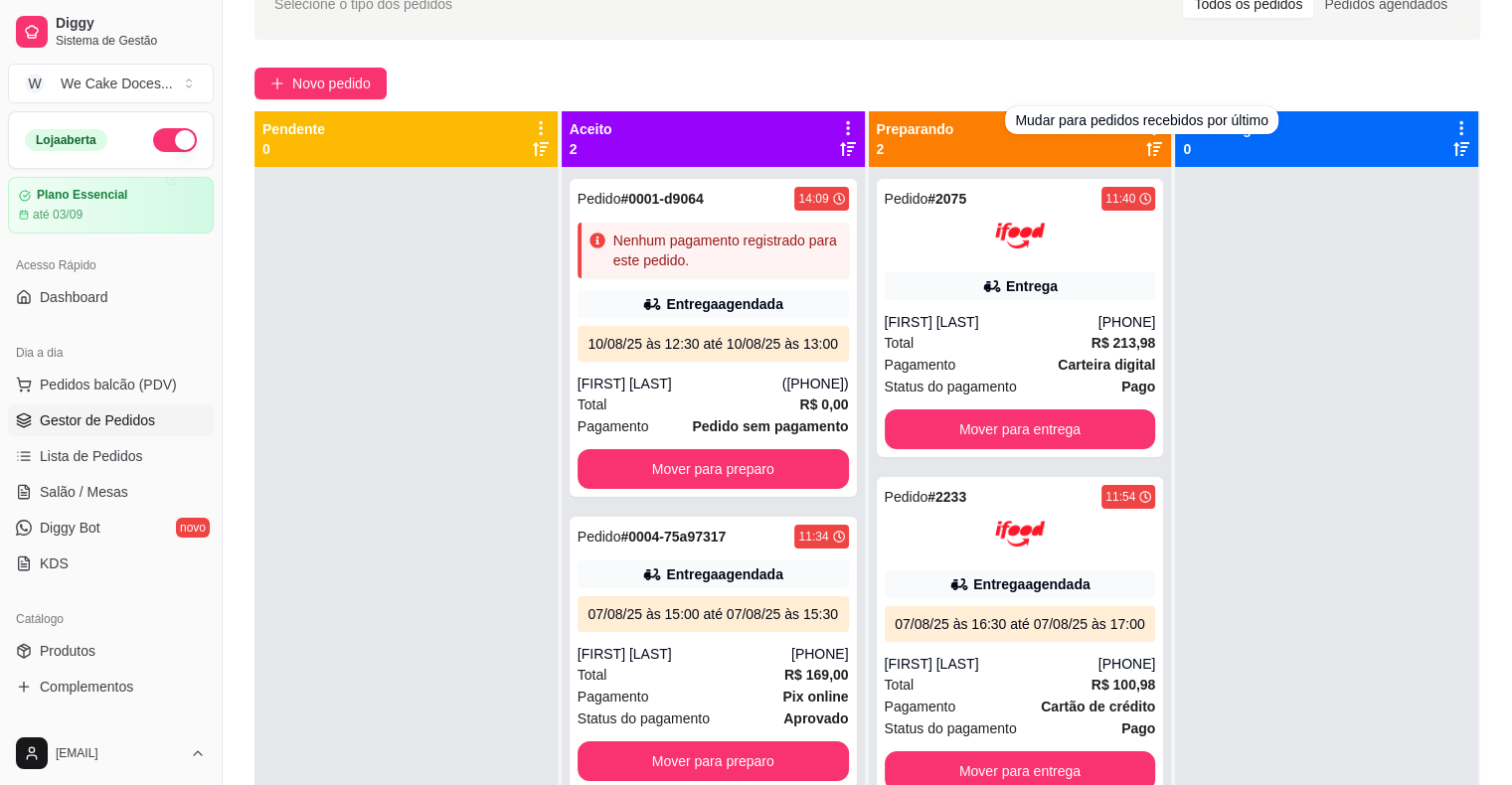 click 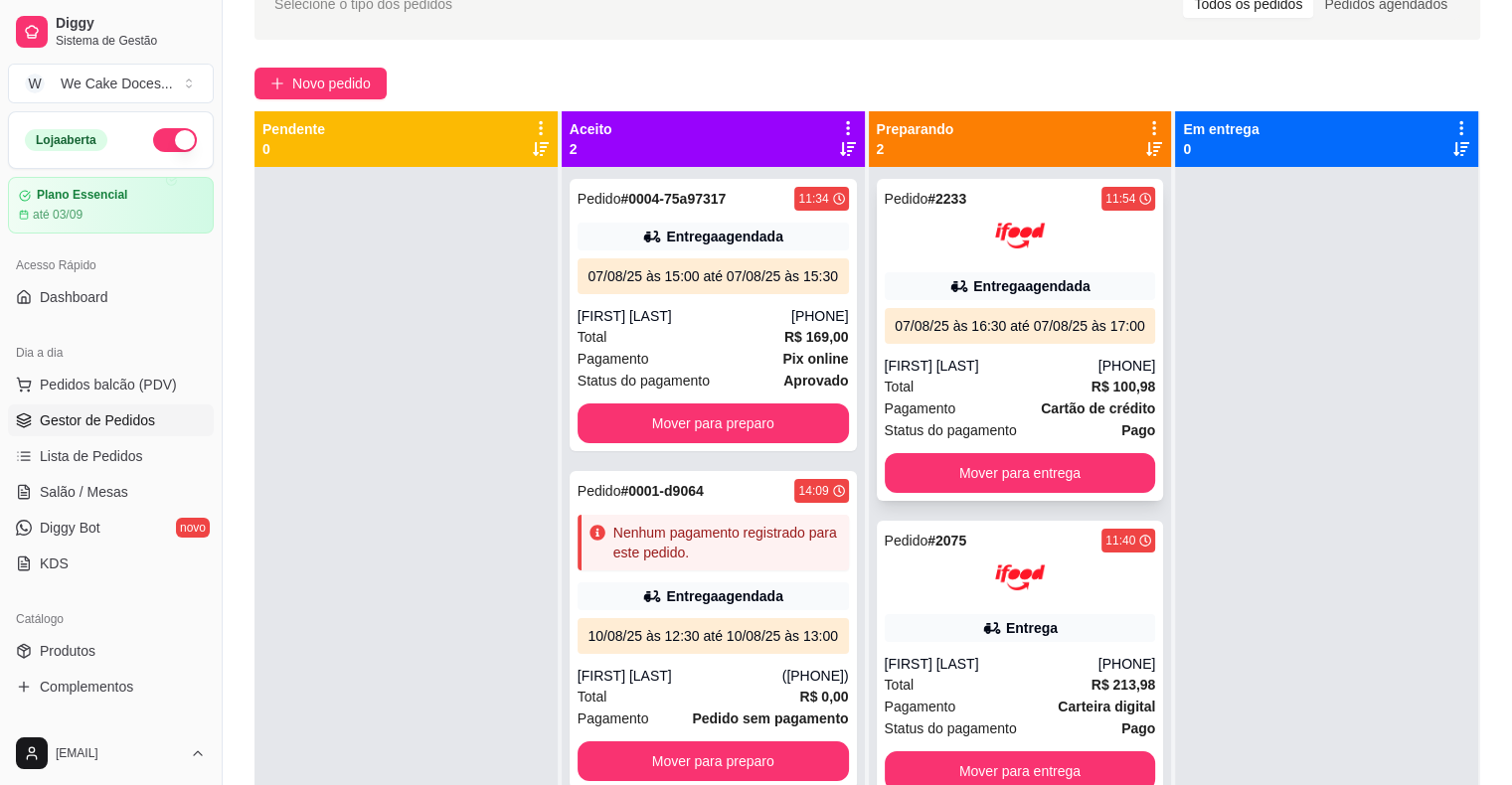 click on "11:54" at bounding box center [1128, 199] 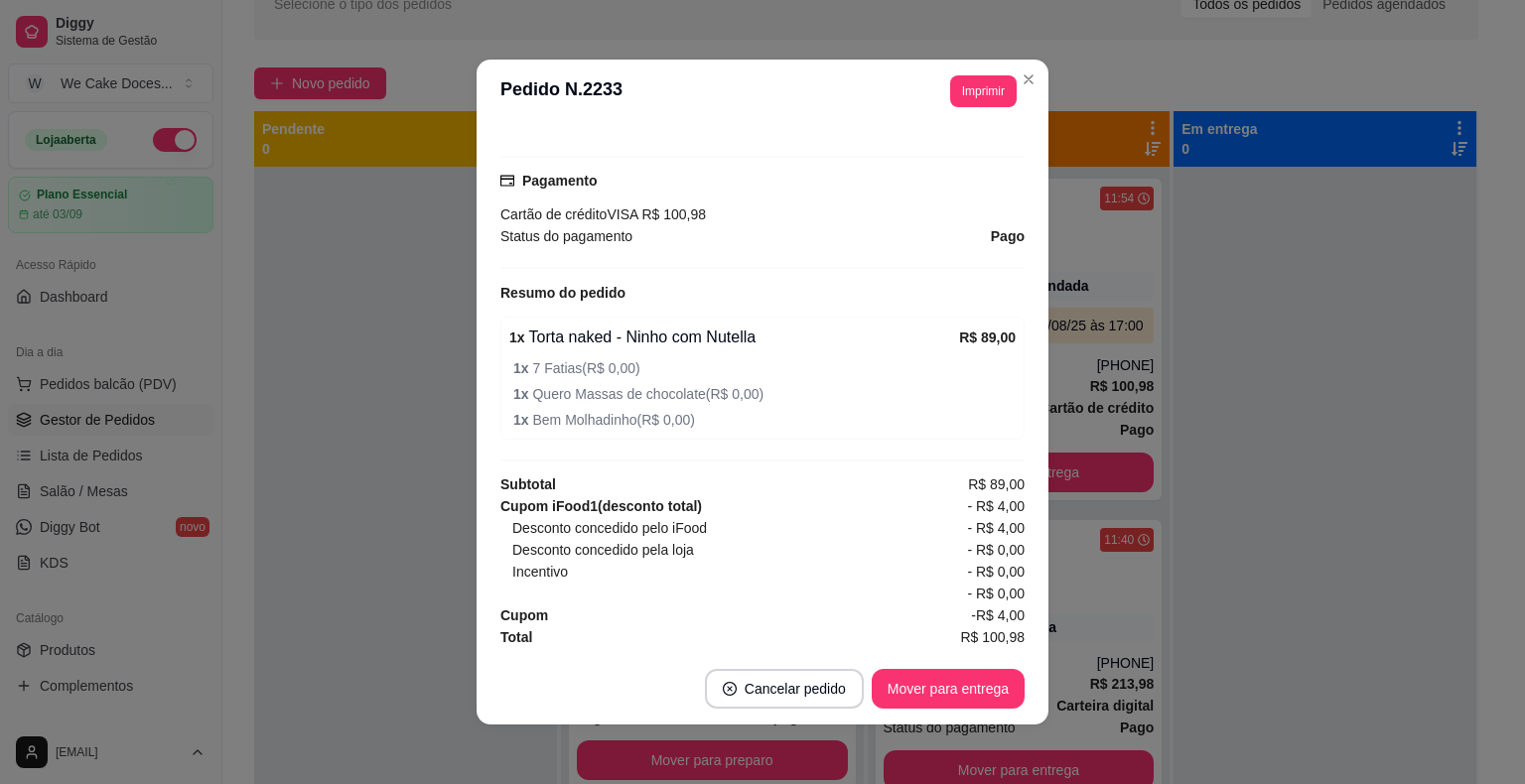 scroll, scrollTop: 647, scrollLeft: 0, axis: vertical 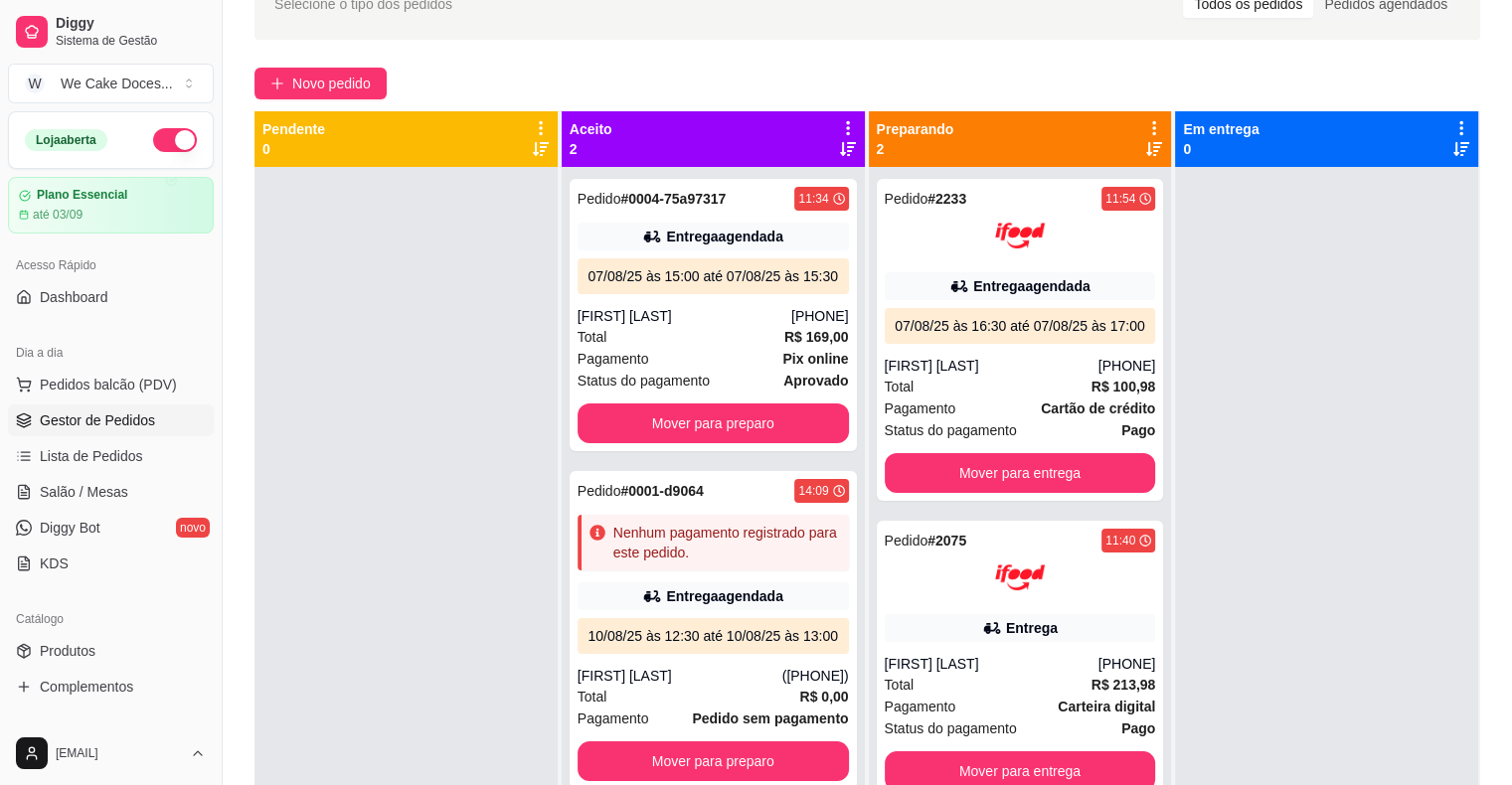 click at bounding box center [1154, 138] 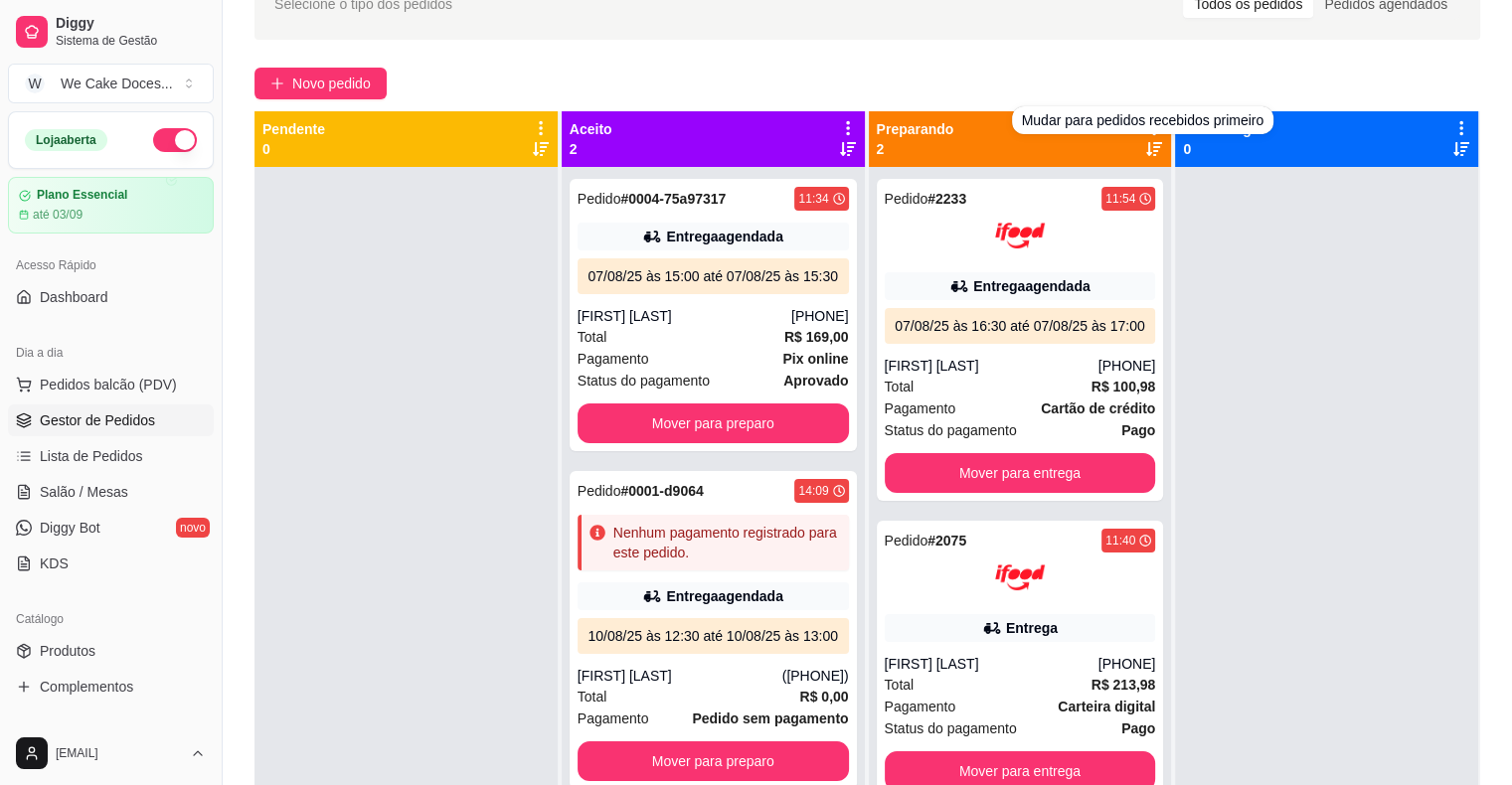 click 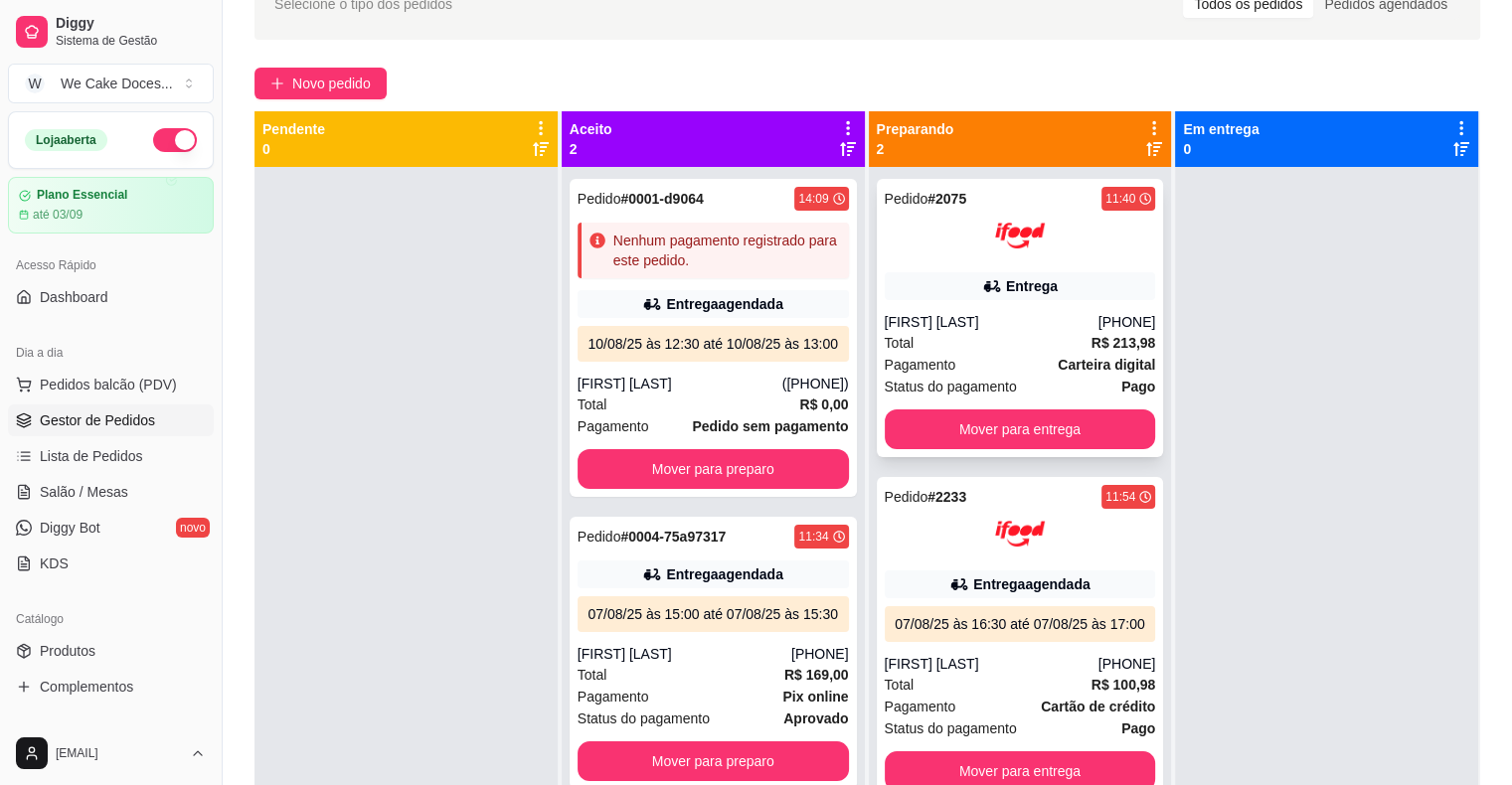 click on "Total R$ 213,98" at bounding box center [1020, 343] 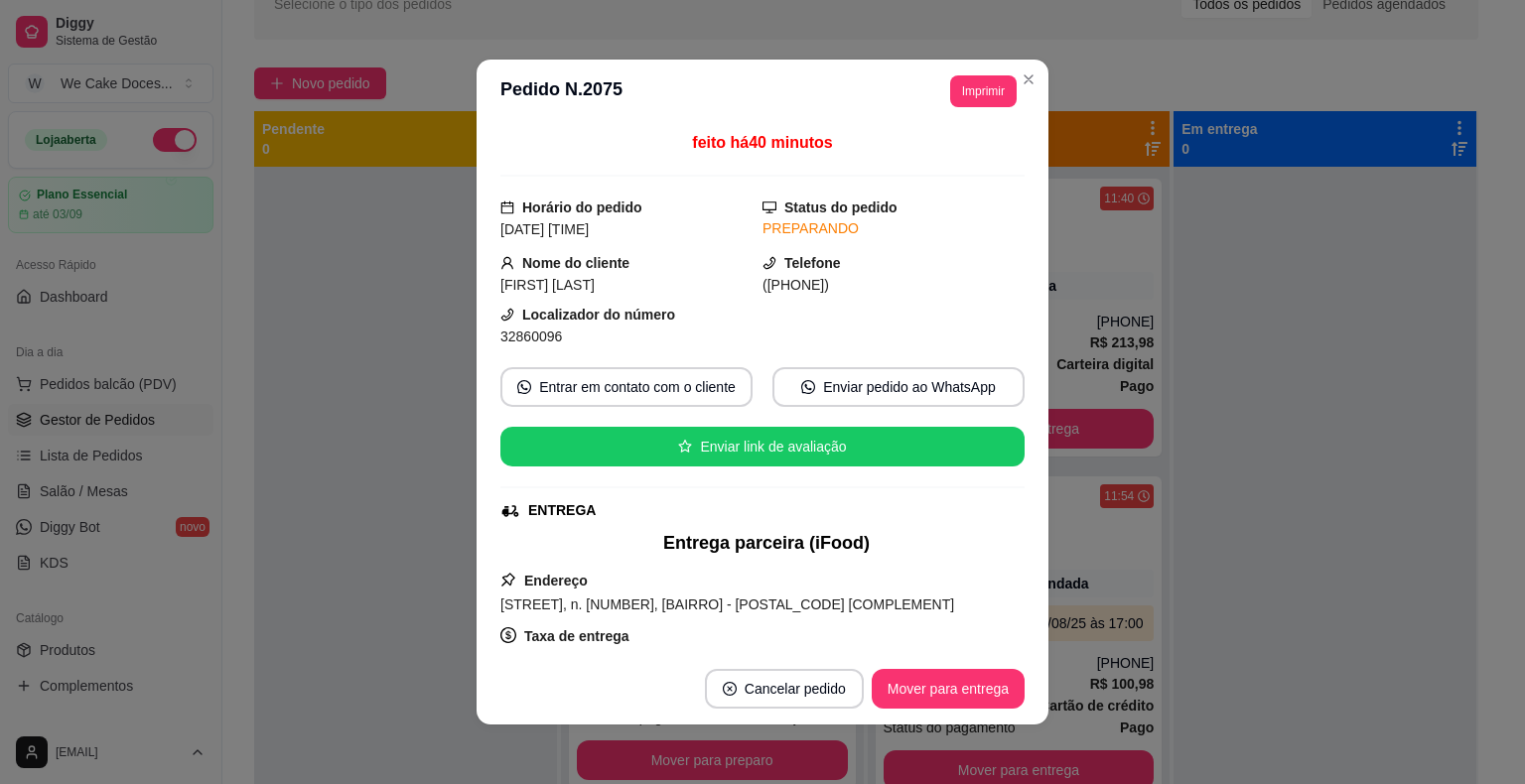 click on "PREPARANDO" at bounding box center [894, 228] 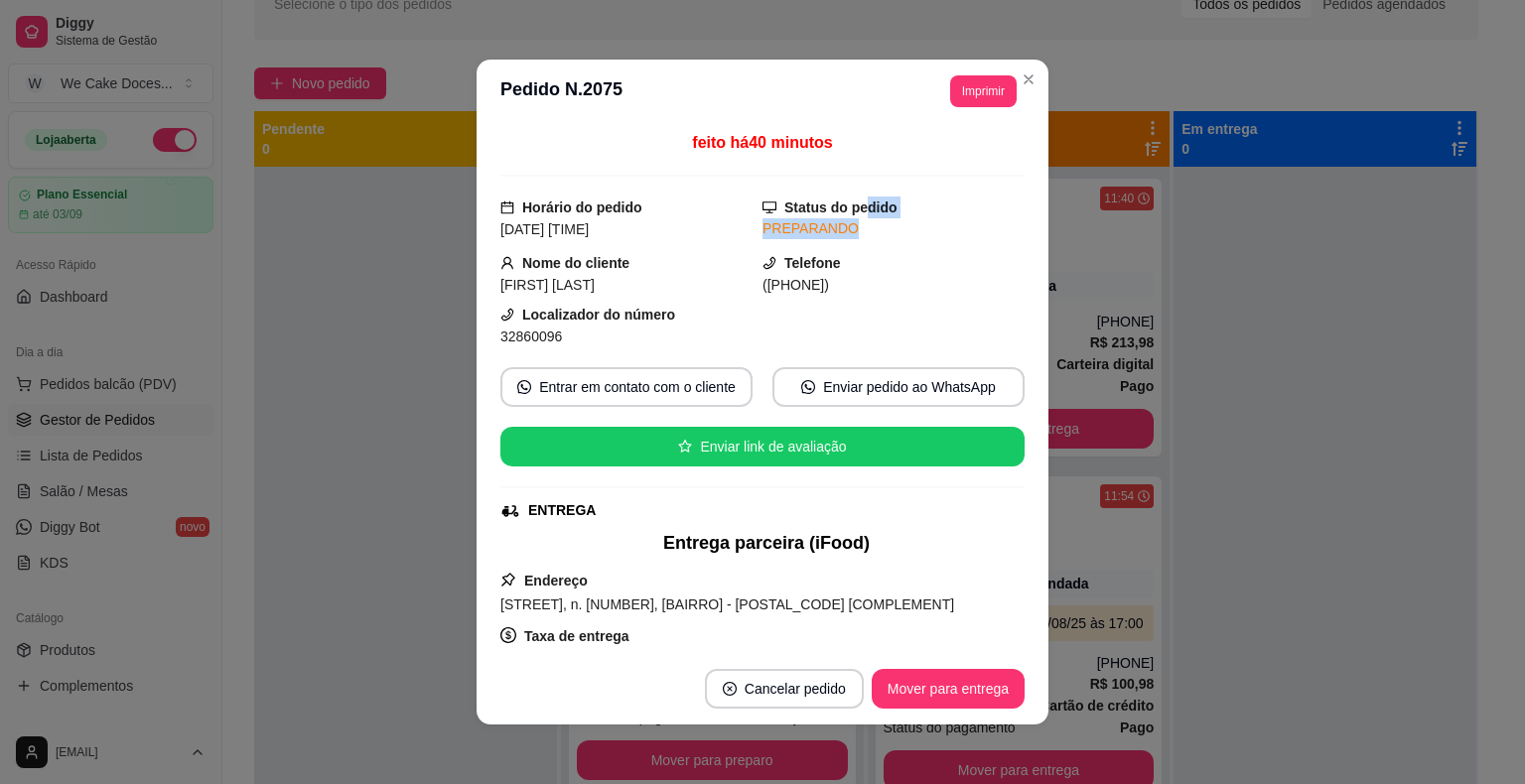 drag, startPoint x: 860, startPoint y: 232, endPoint x: 844, endPoint y: 204, distance: 32.24903 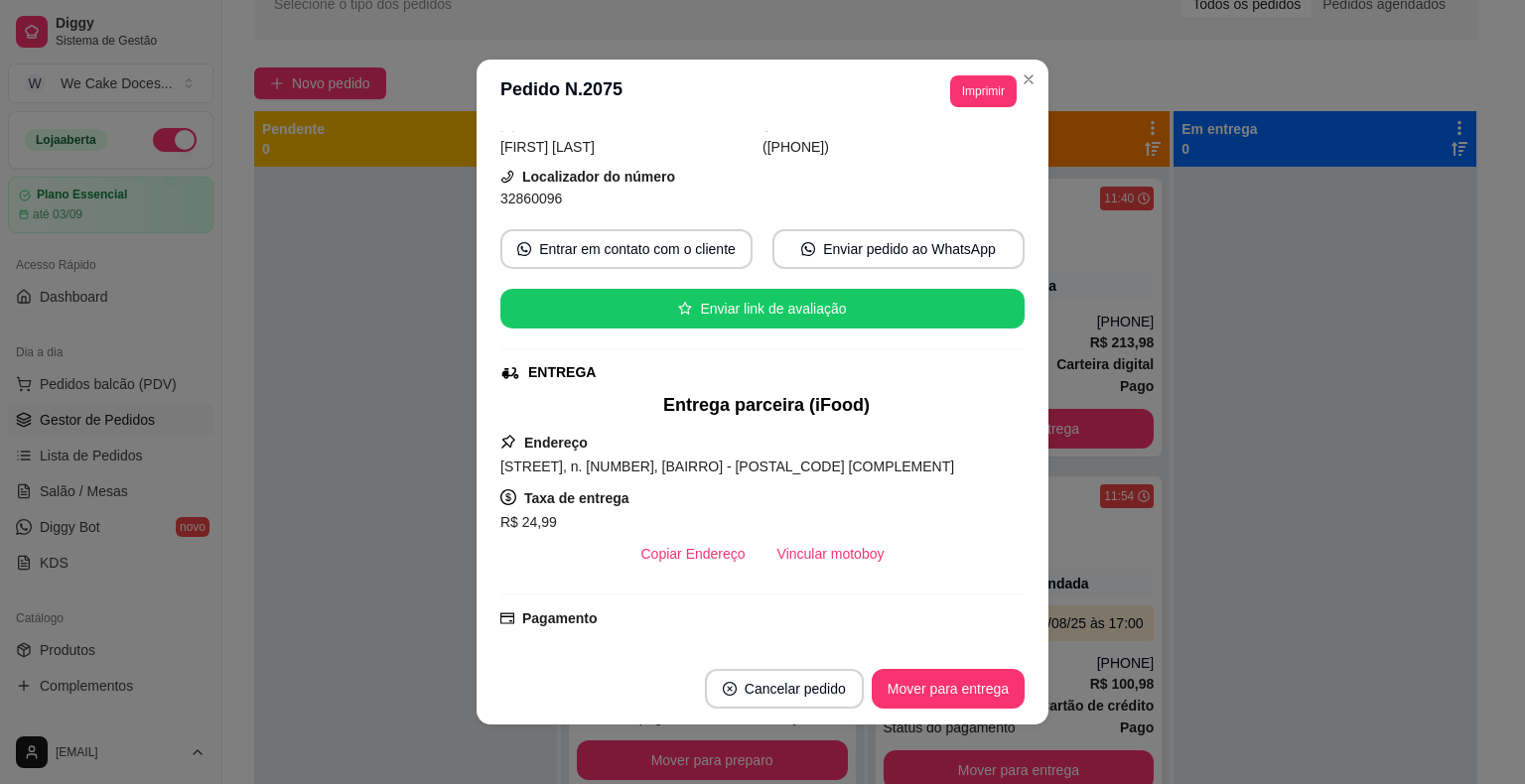 scroll, scrollTop: 0, scrollLeft: 0, axis: both 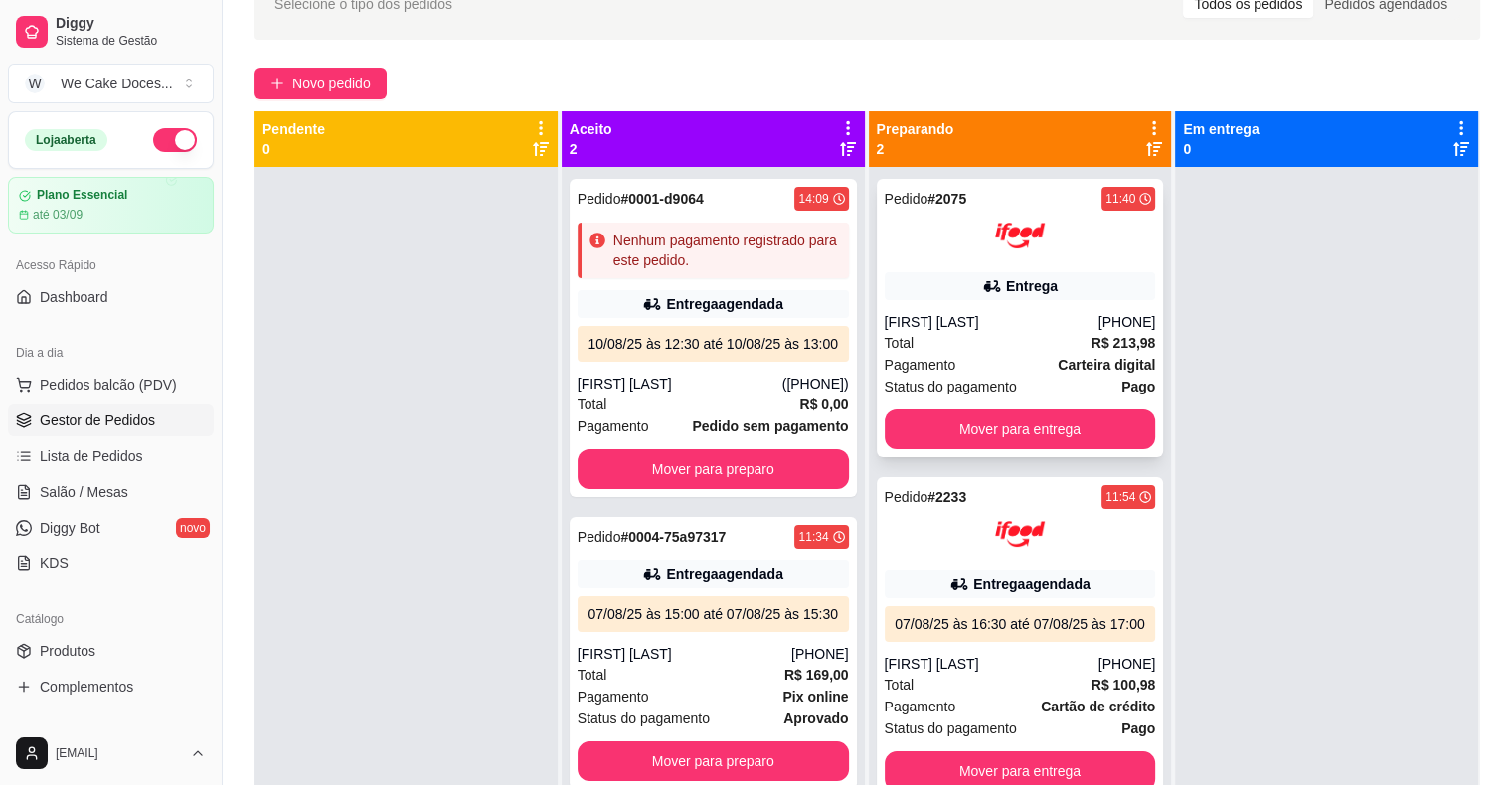click on "Pedido # 2075 11:40 Entrega [FIRST] [LAST] ([PHONE]) Total R$ 213,98 Pagamento Carteira digital Status do pagamento Pago Mover para entrega" at bounding box center (1020, 318) 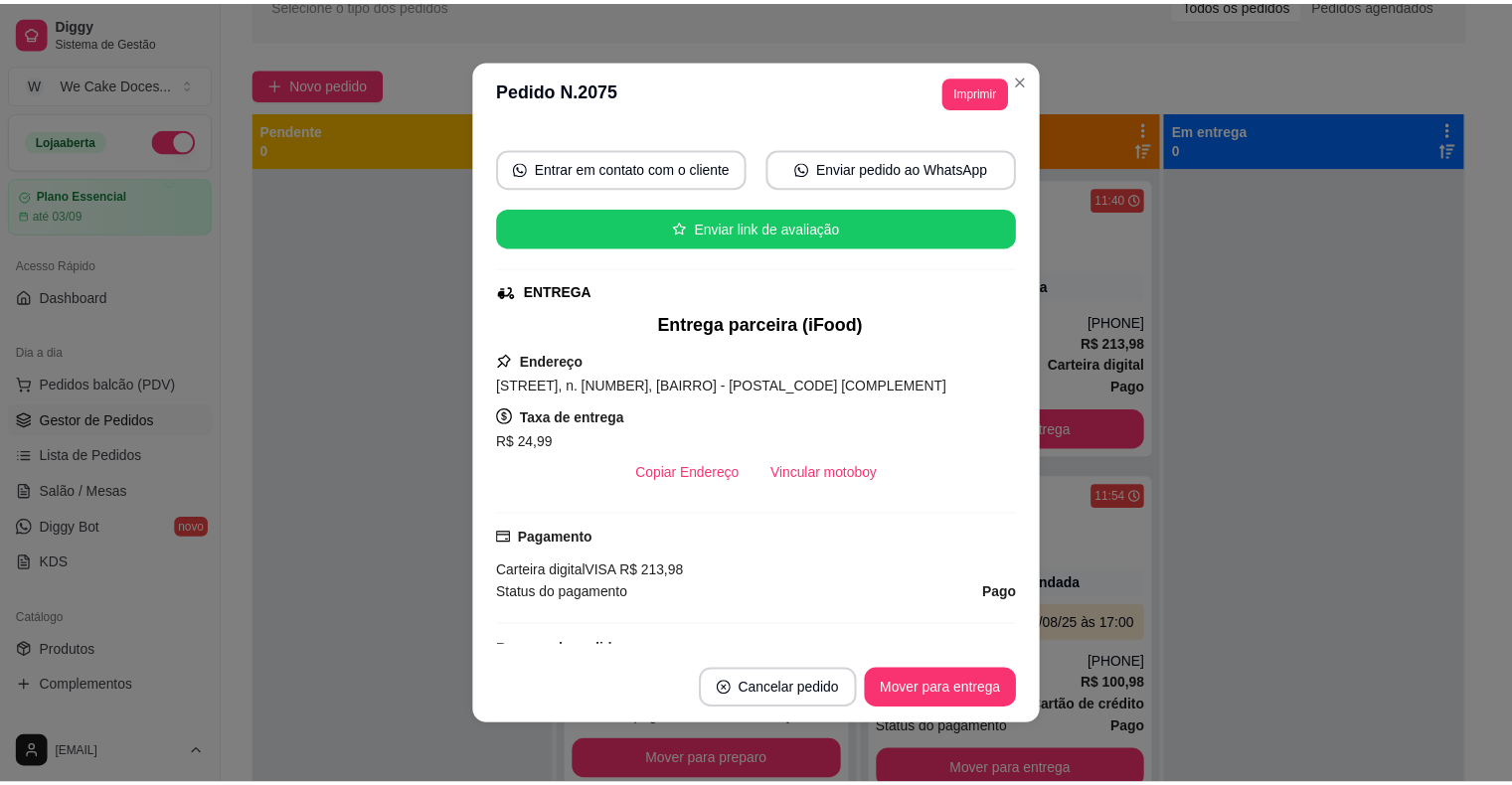 scroll, scrollTop: 0, scrollLeft: 0, axis: both 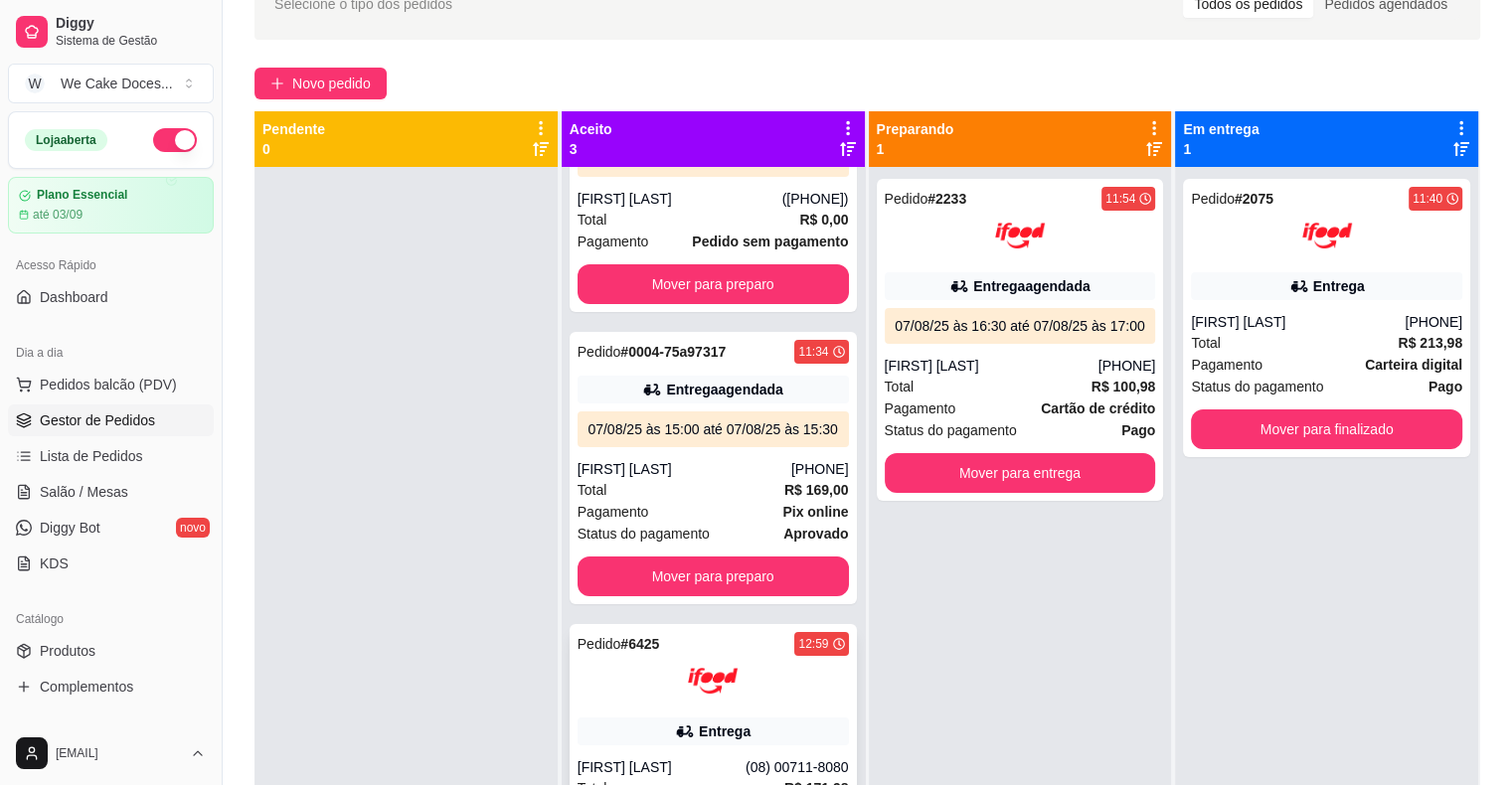 click at bounding box center [713, 681] 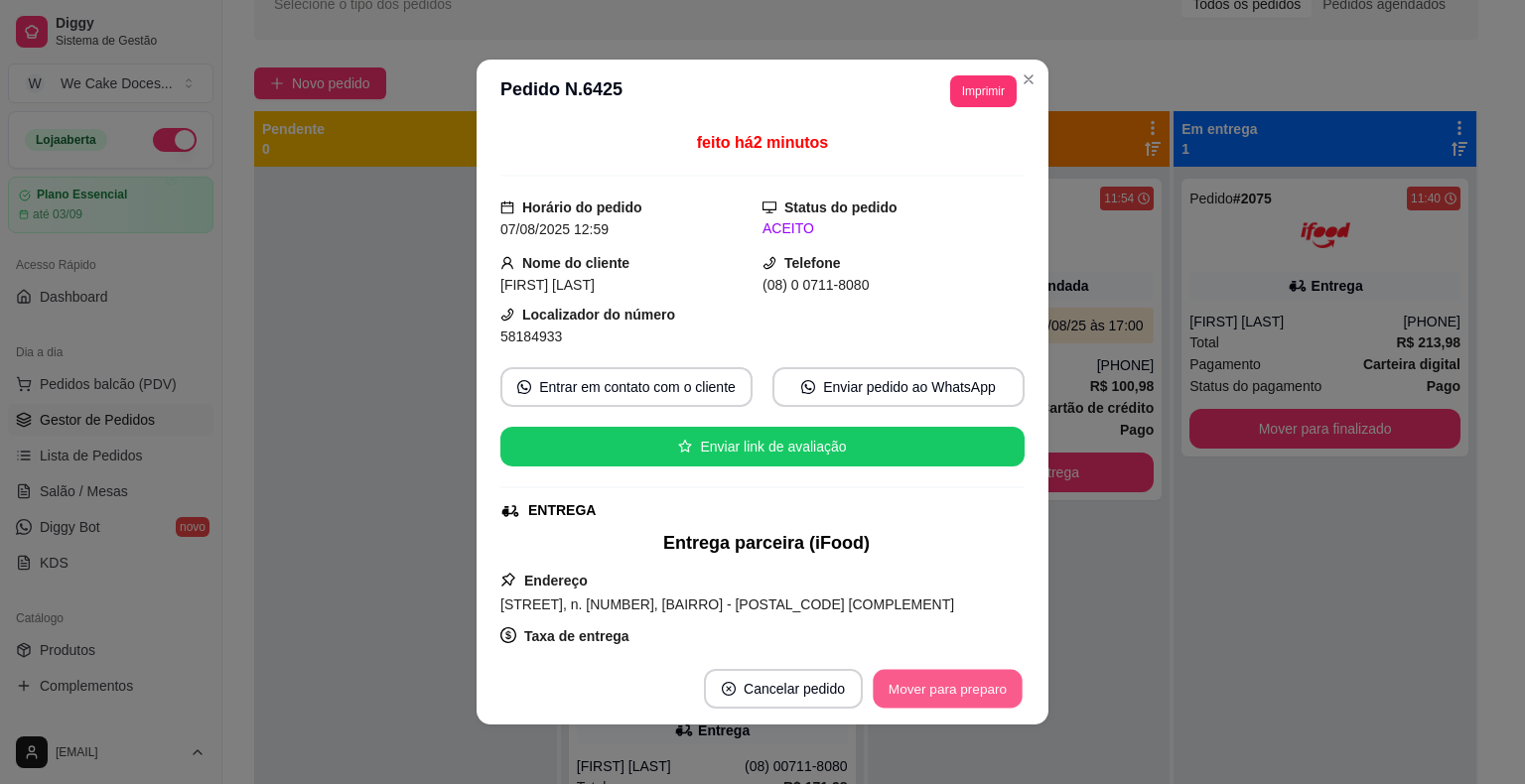 click on "Mover para preparo" at bounding box center [947, 689] 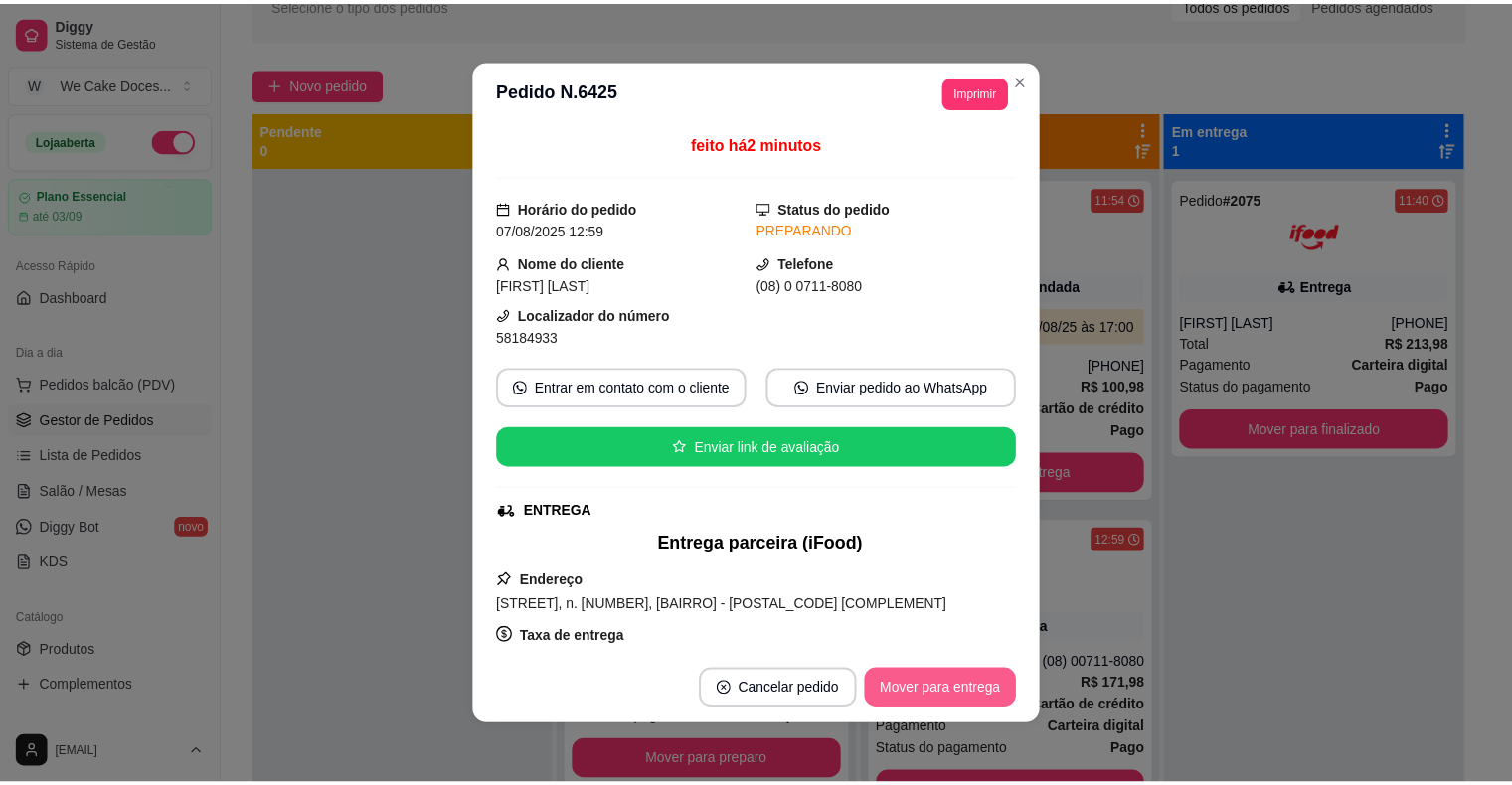 scroll, scrollTop: 0, scrollLeft: 0, axis: both 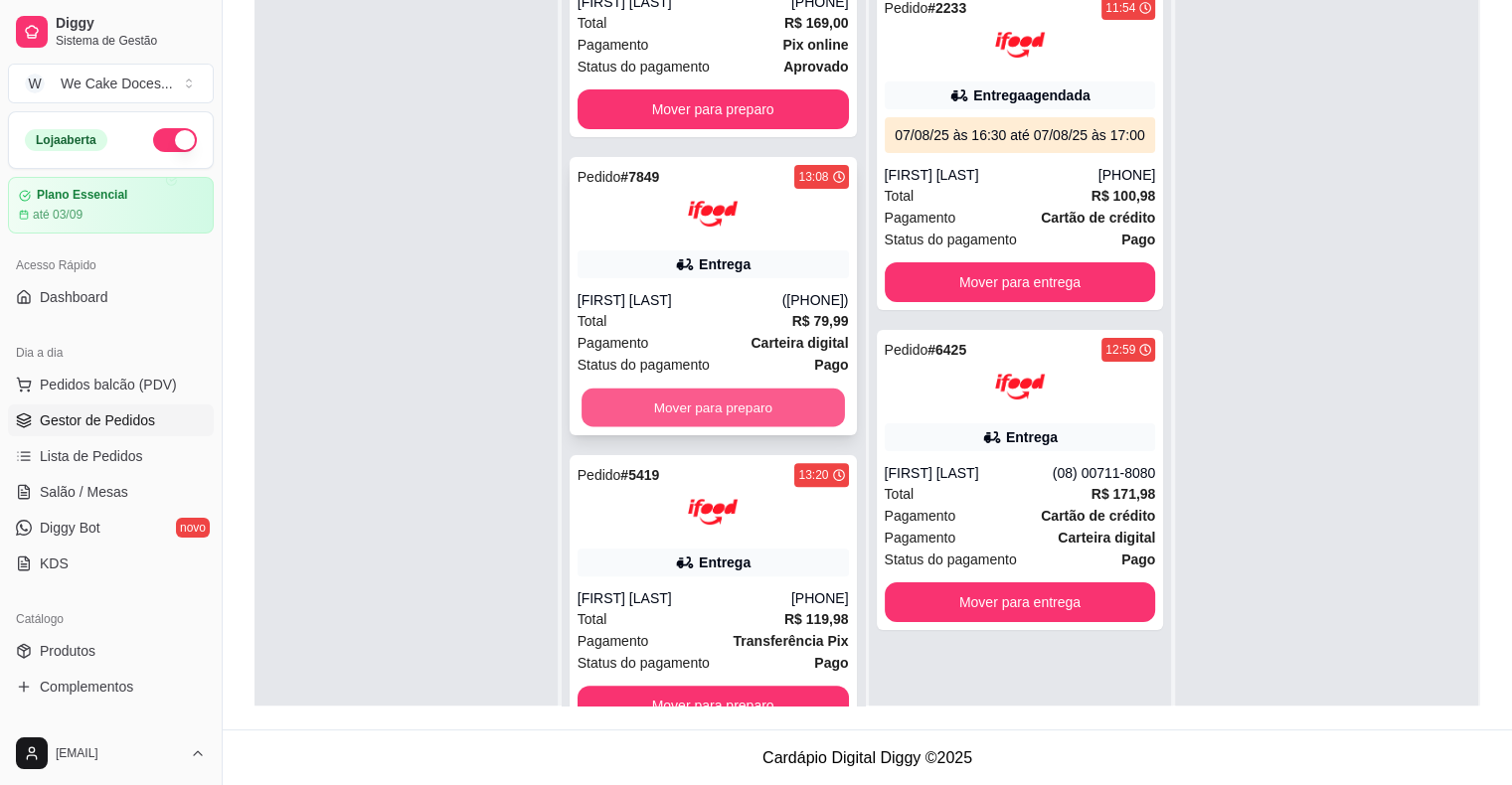 click on "Mover para preparo" at bounding box center [713, 407] 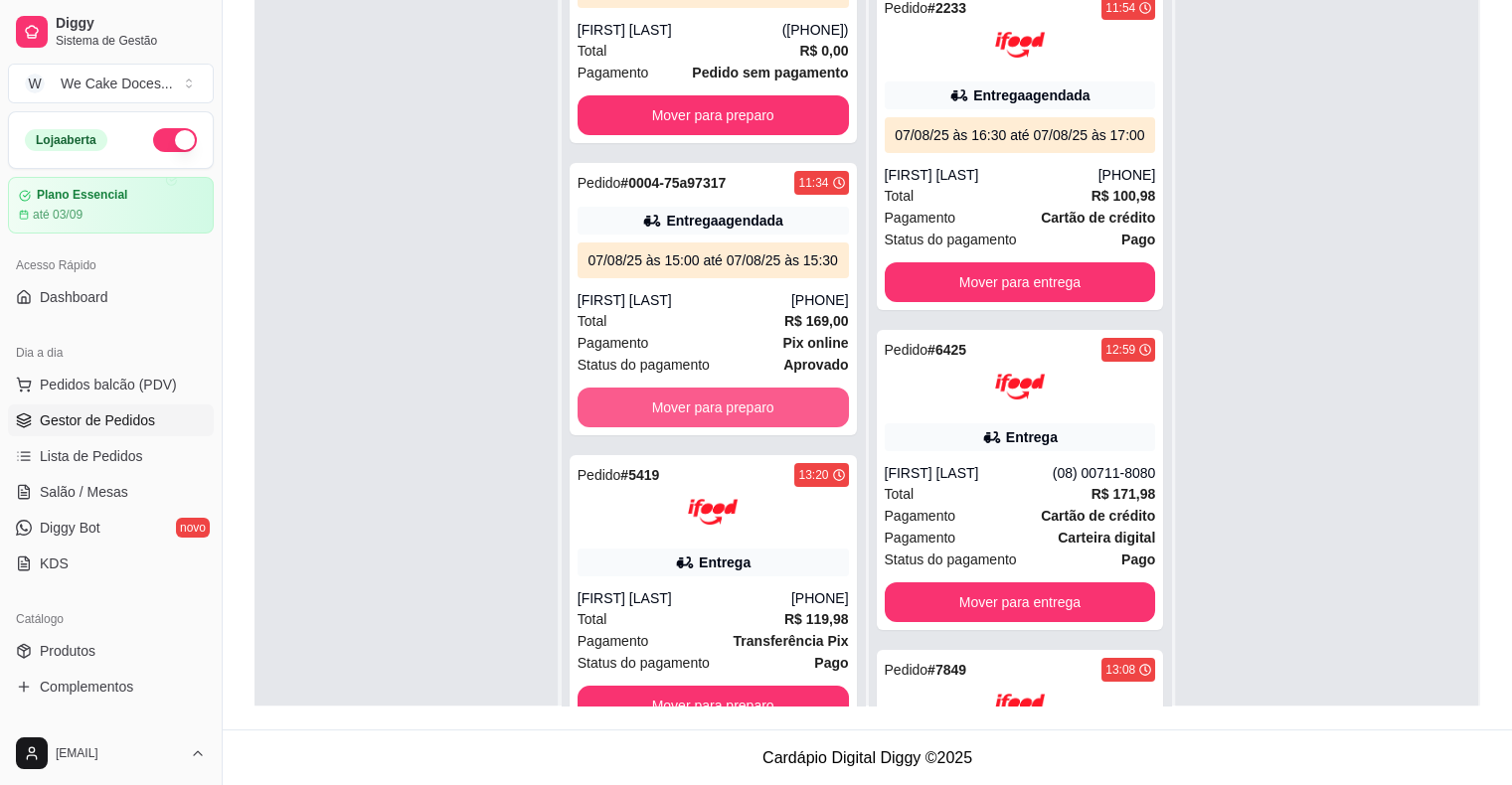 scroll, scrollTop: 203, scrollLeft: 0, axis: vertical 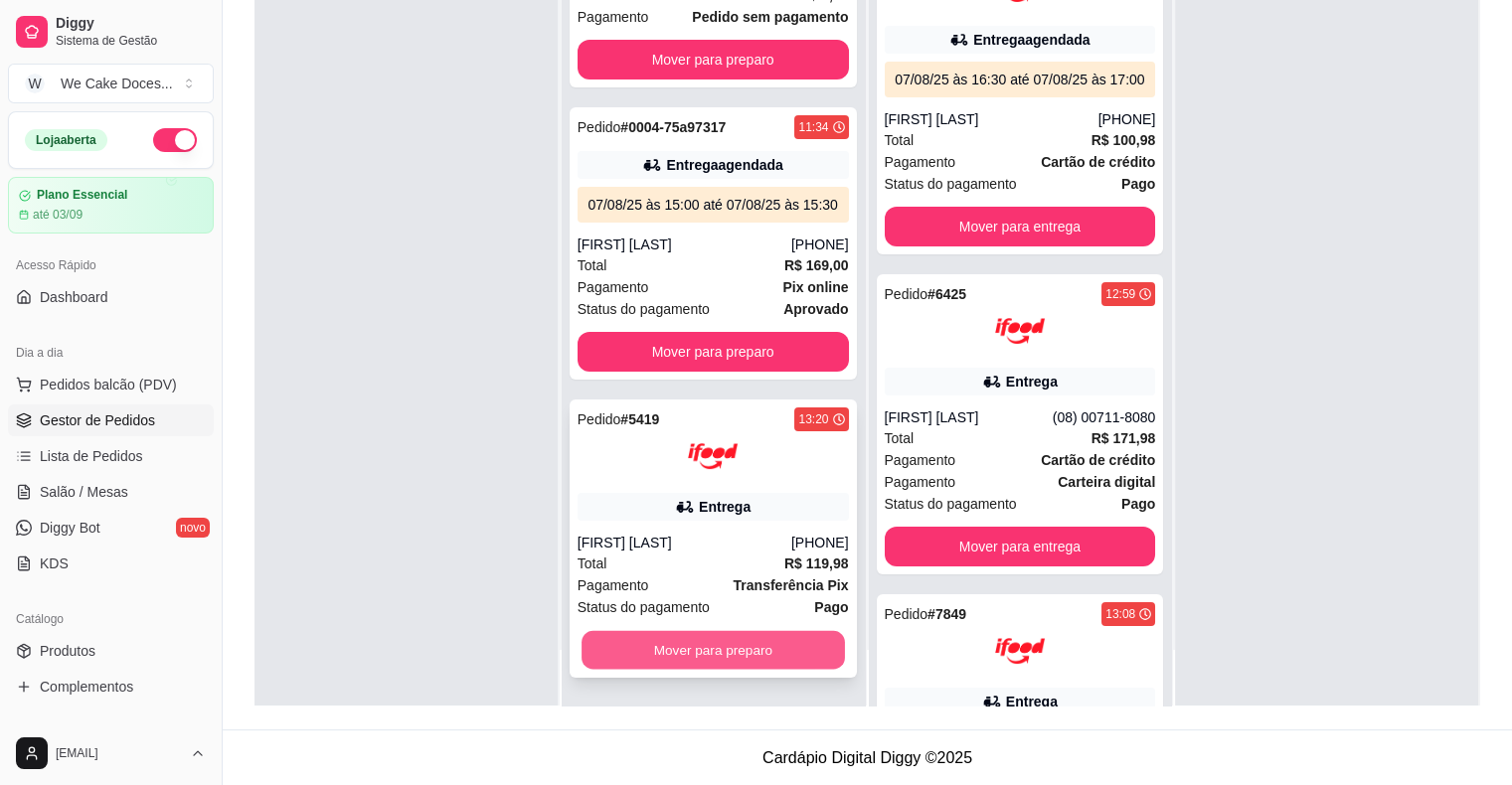 click on "Mover para preparo" at bounding box center [713, 650] 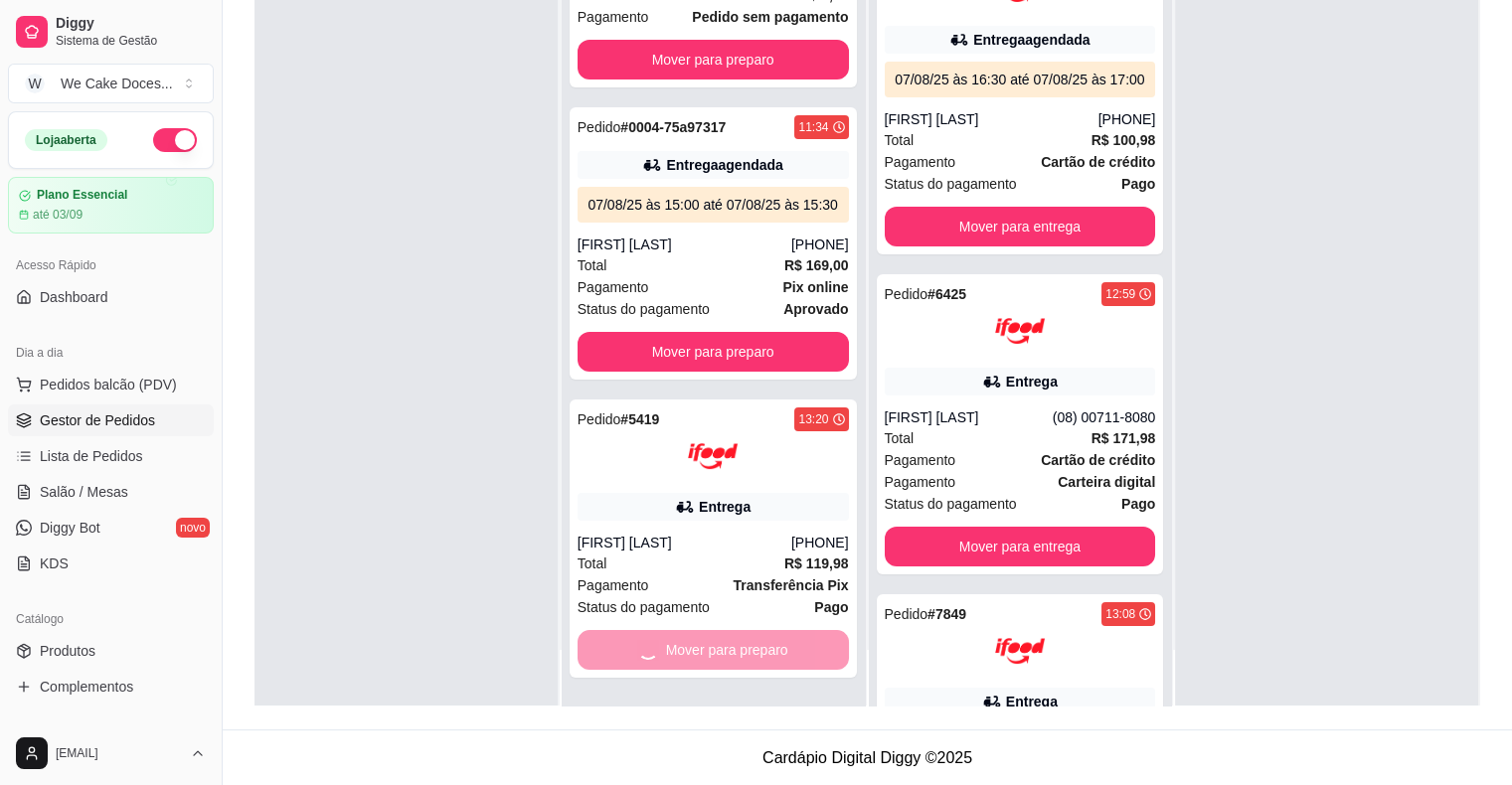 scroll, scrollTop: 0, scrollLeft: 0, axis: both 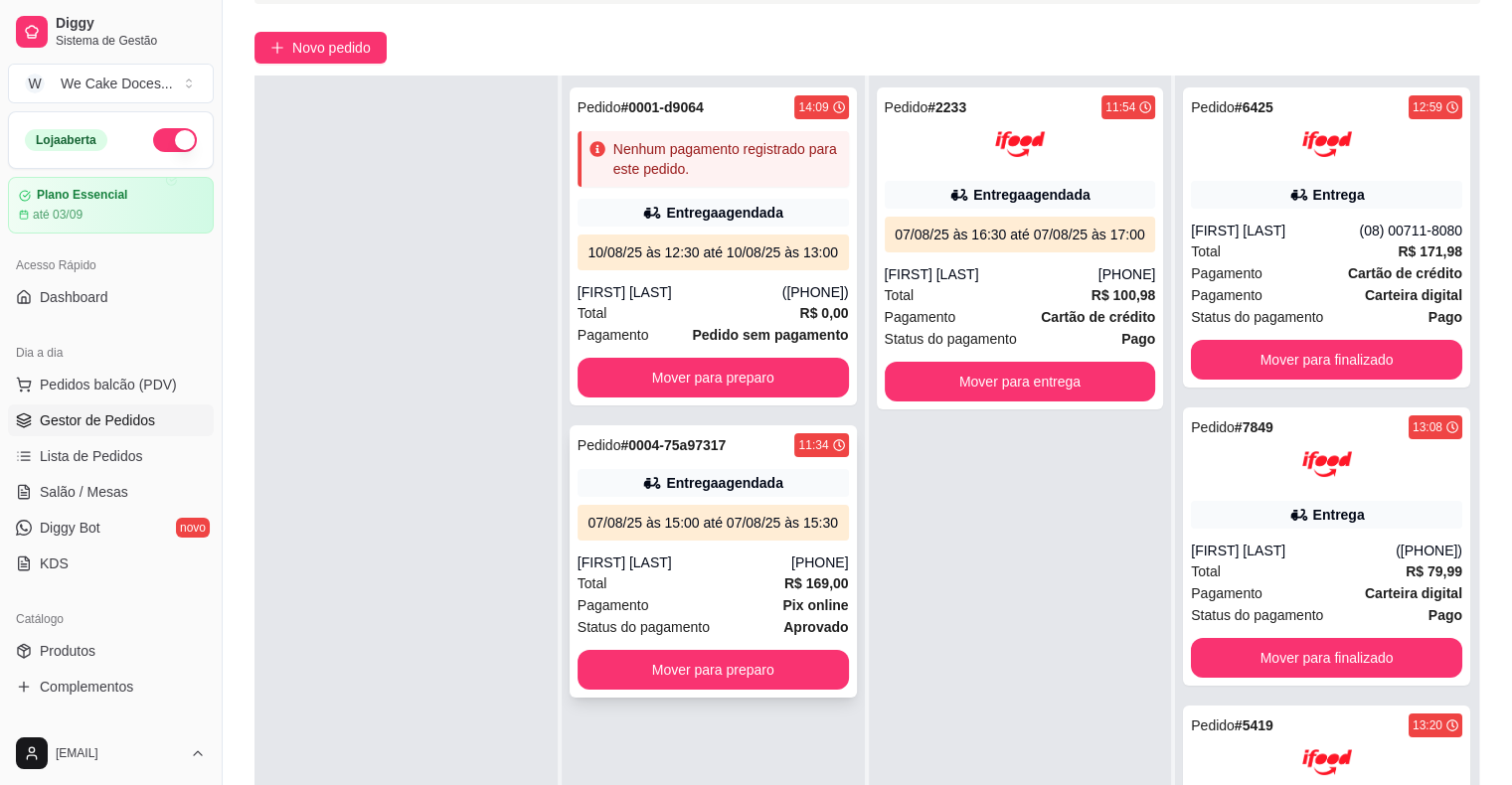 click on "Entrega  agendada" at bounding box center (713, 483) 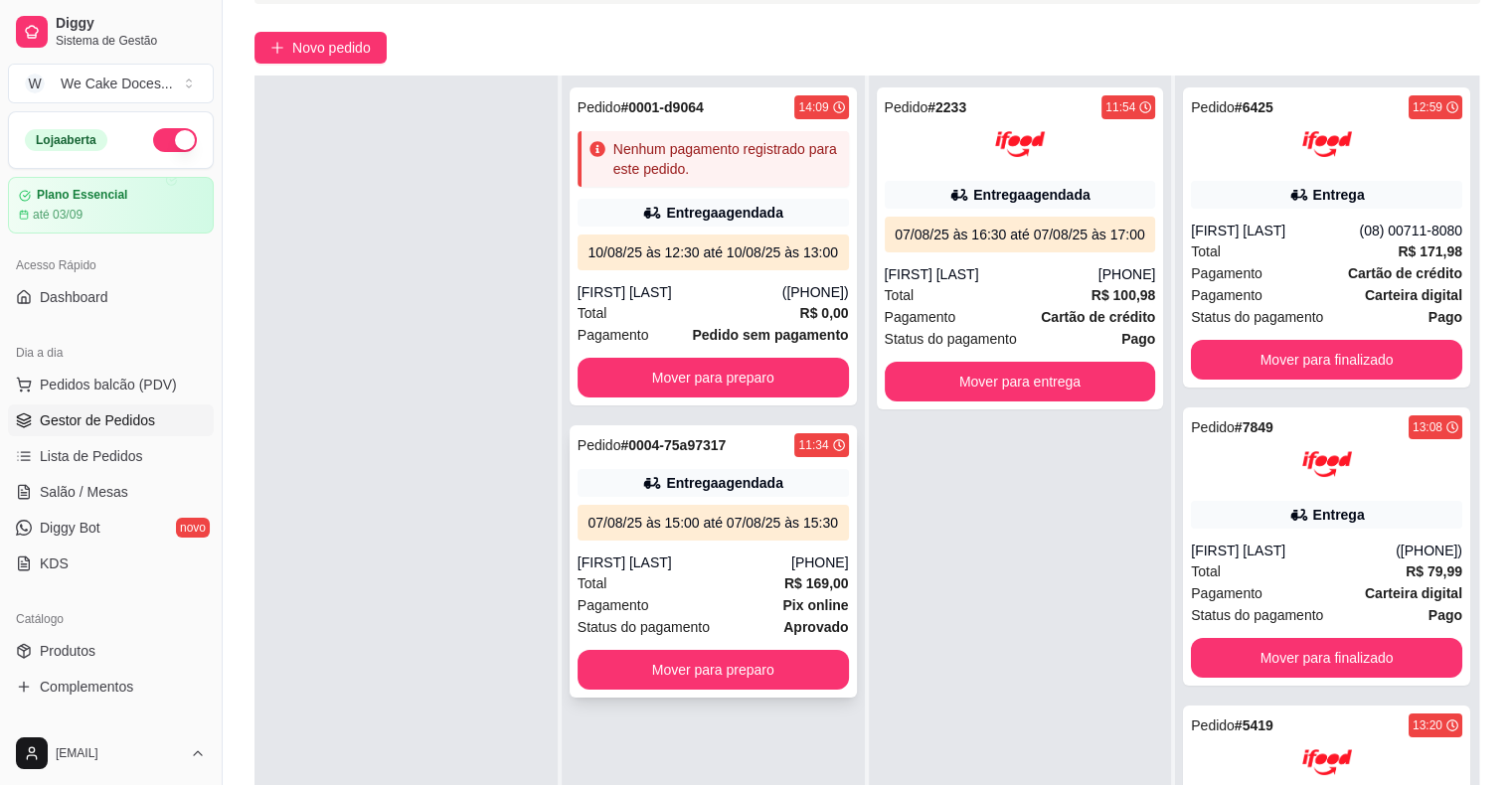 click on "Pedido # 0004-75a97317 11:34 Entrega agendada 07/08/25 às 15:00 até 07/08/25 às 15:30 [FIRST] [LAST] ([PHONE]) Total R$ 169,00 Pagamento Pix online Status do pagamento aprovado Mover para preparo" at bounding box center [713, 561] 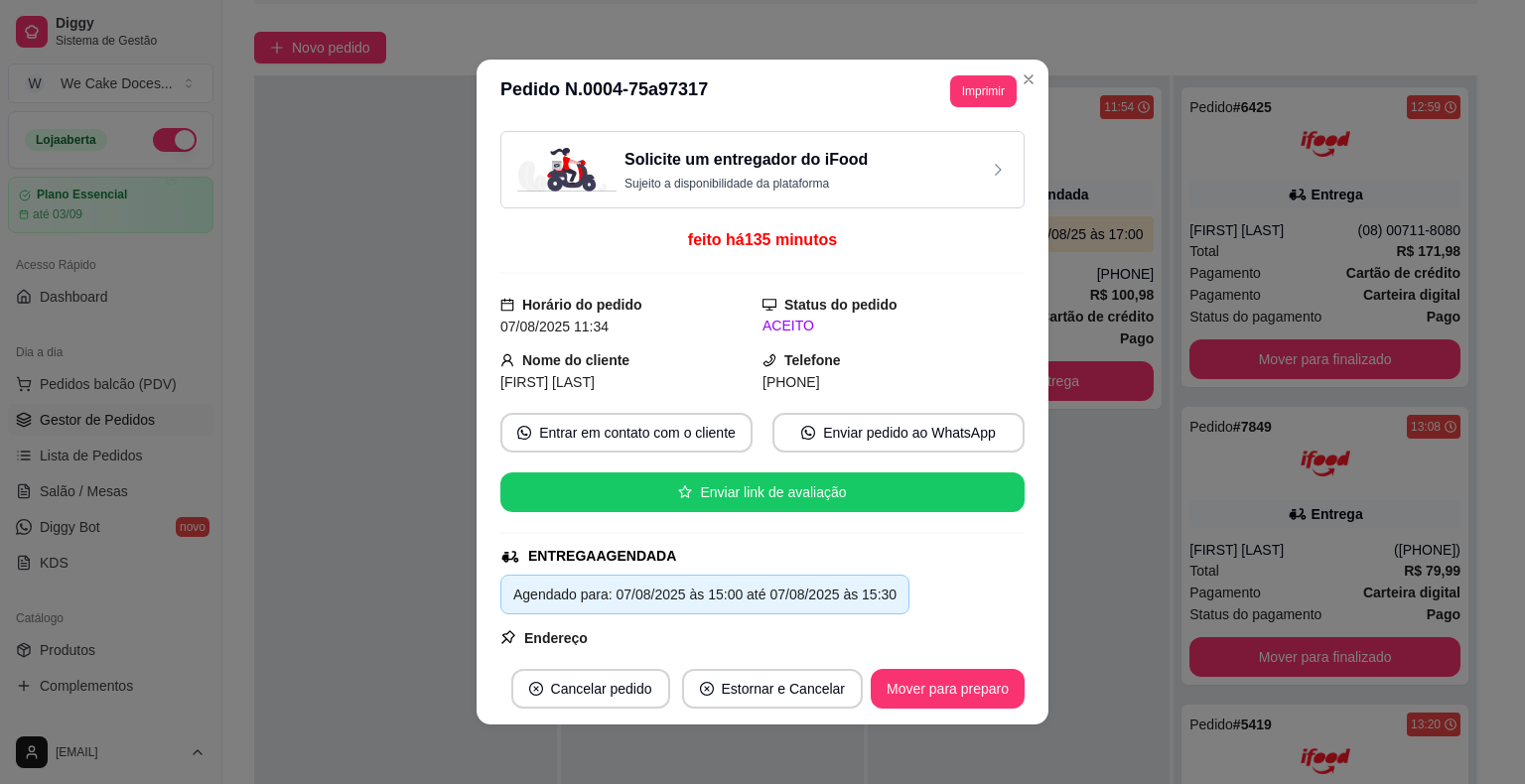 click on "Sujeito a disponibilidade da plataforma" at bounding box center (746, 184) 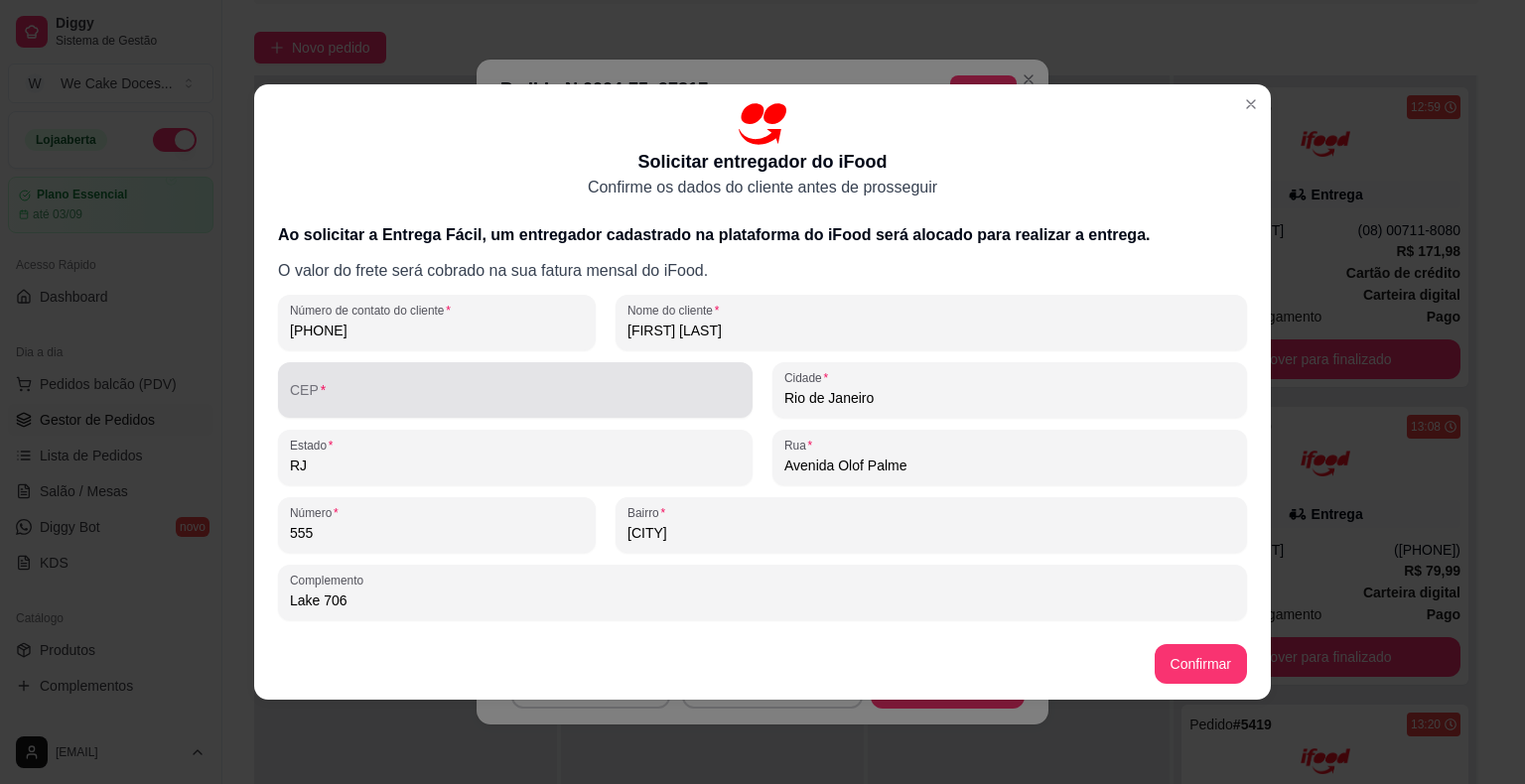 click at bounding box center (515, 390) 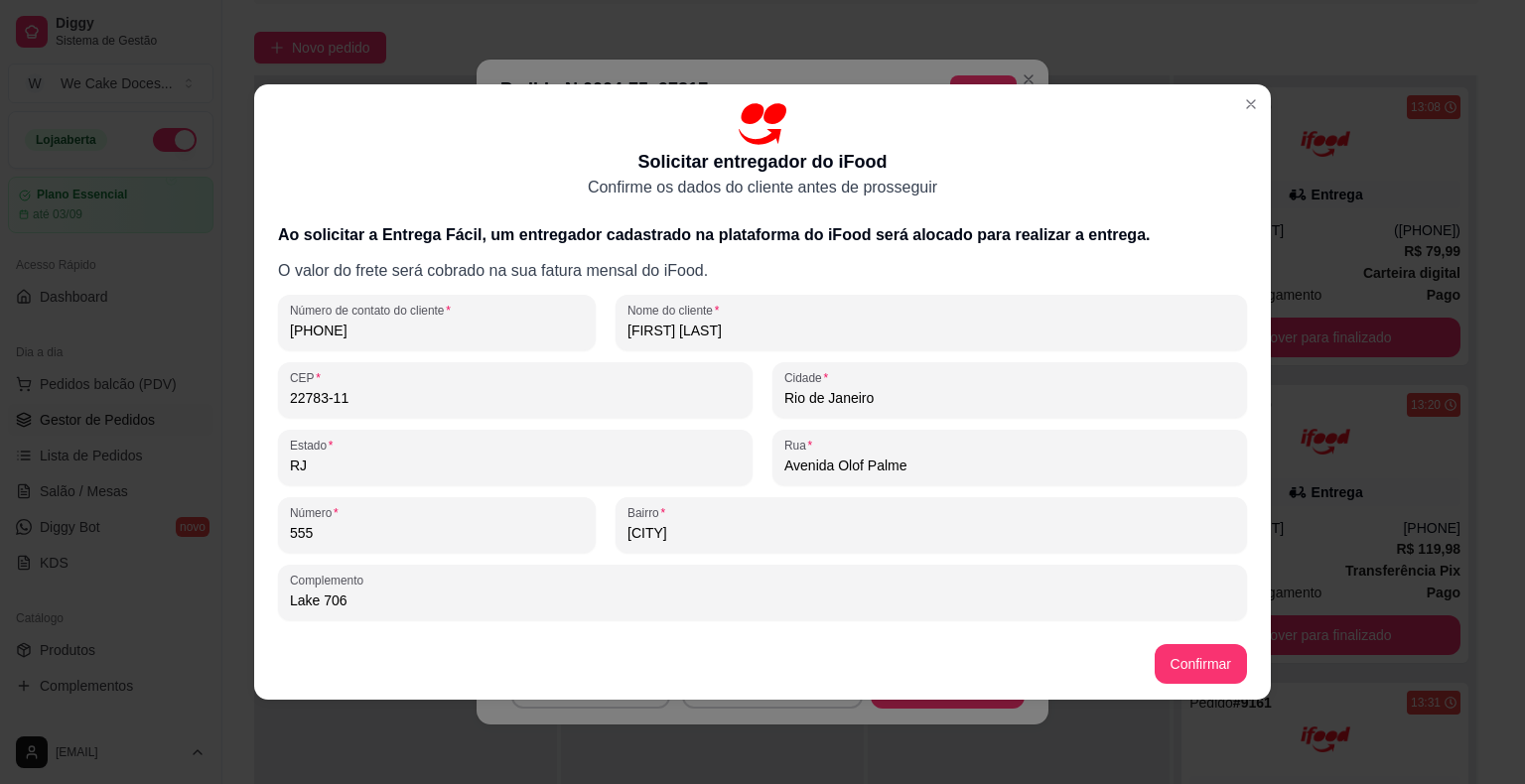 type on "[POSTAL_CODE]" 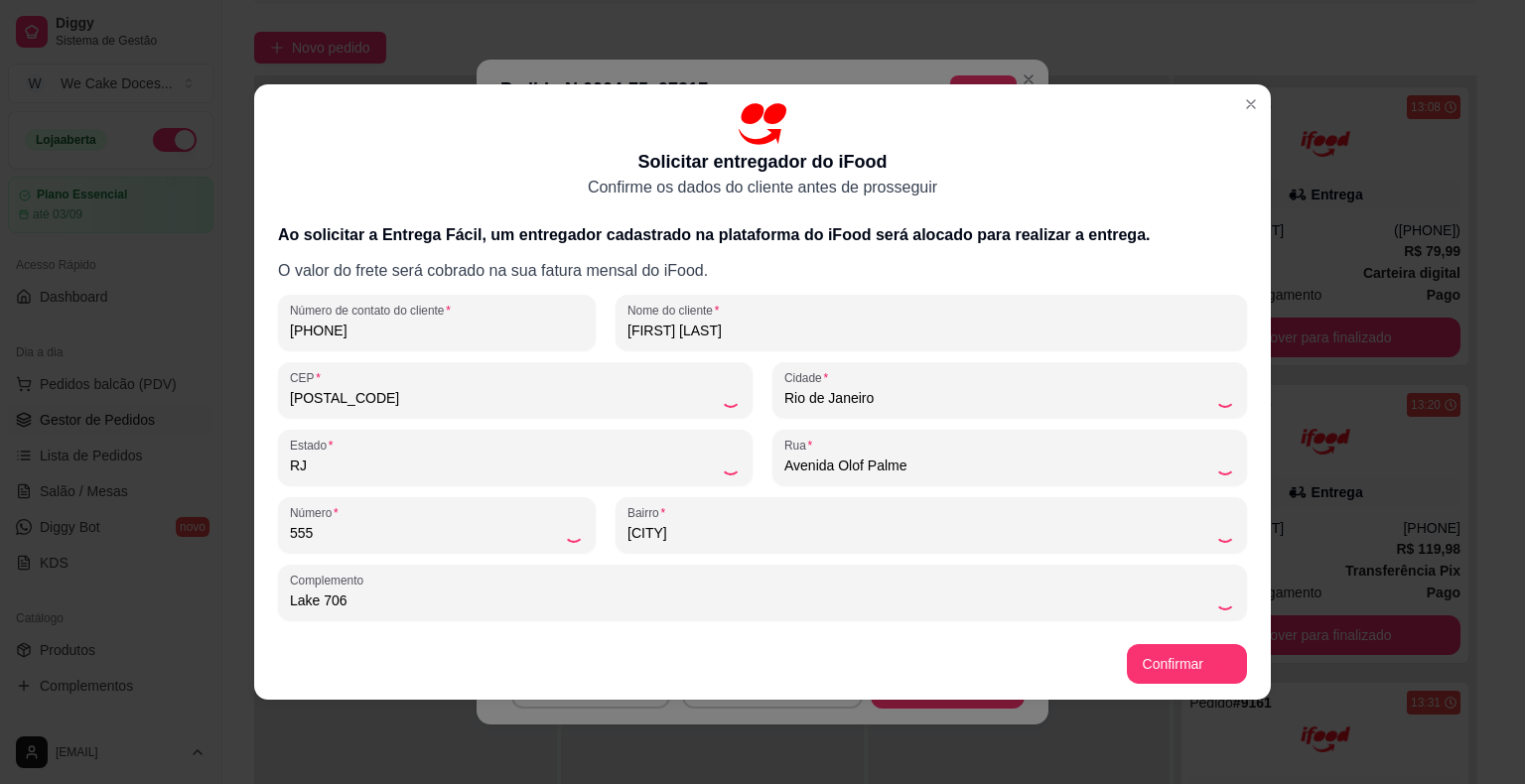 type on "[CITY]" 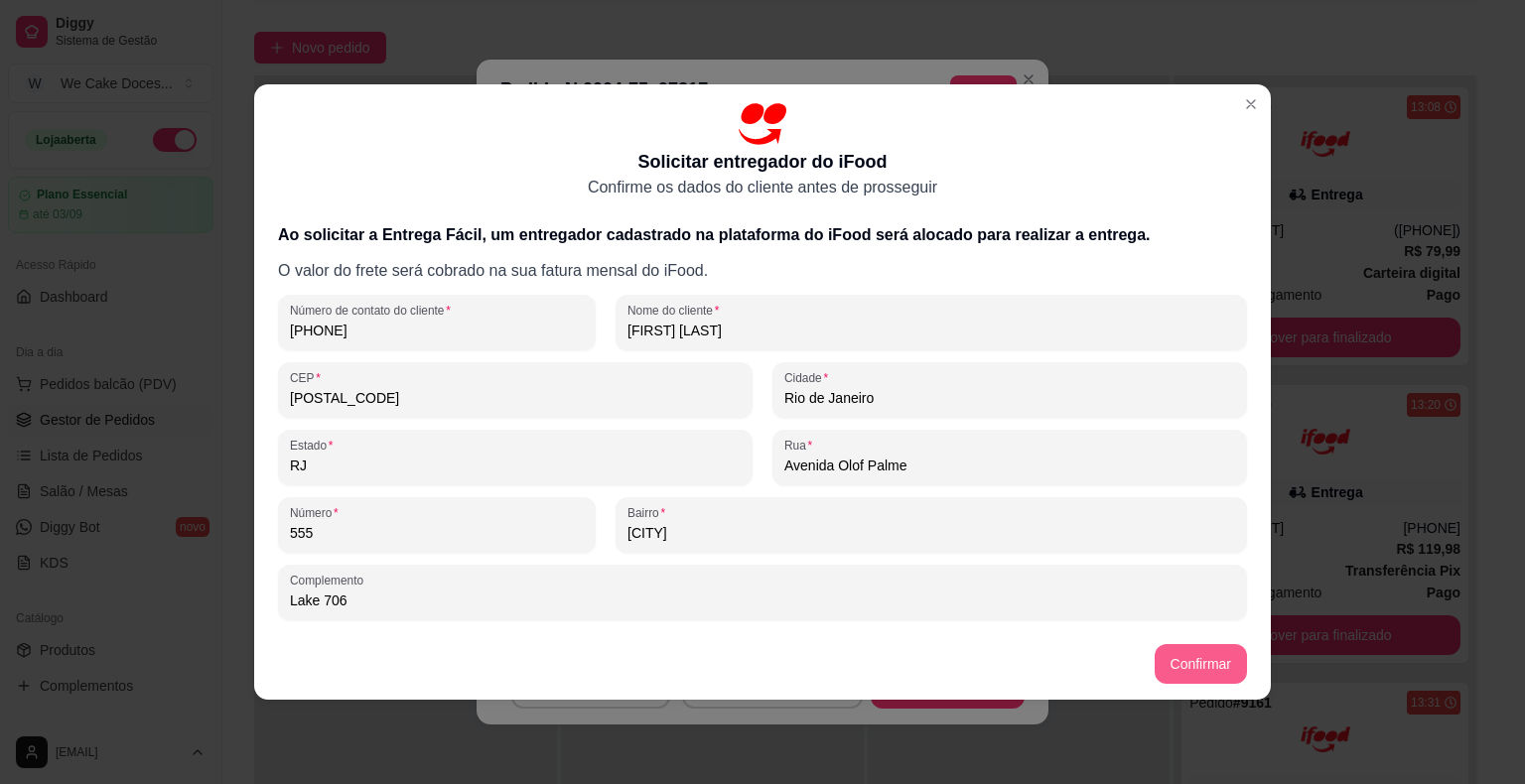 type on "[POSTAL_CODE]" 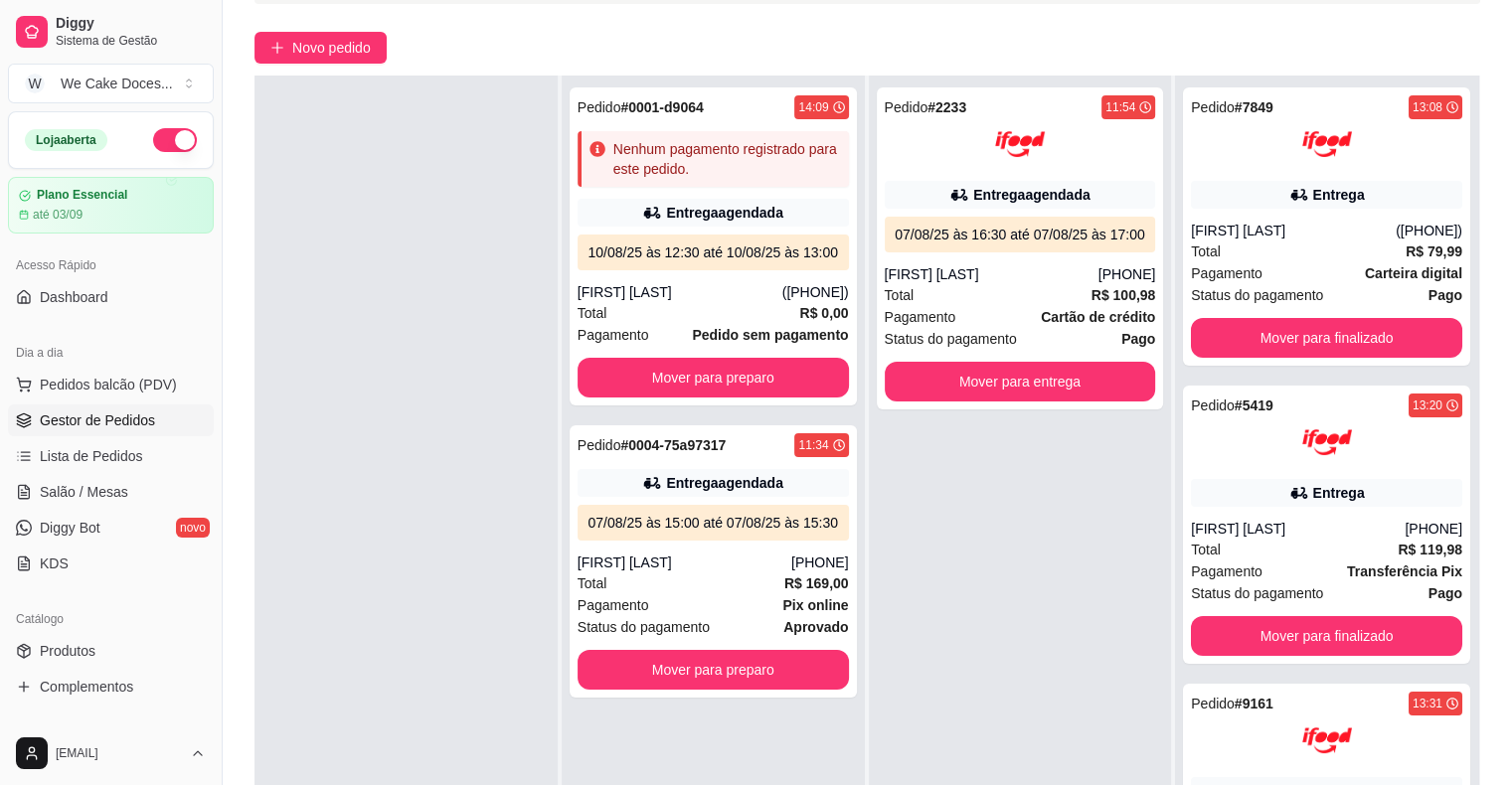 scroll, scrollTop: 0, scrollLeft: 0, axis: both 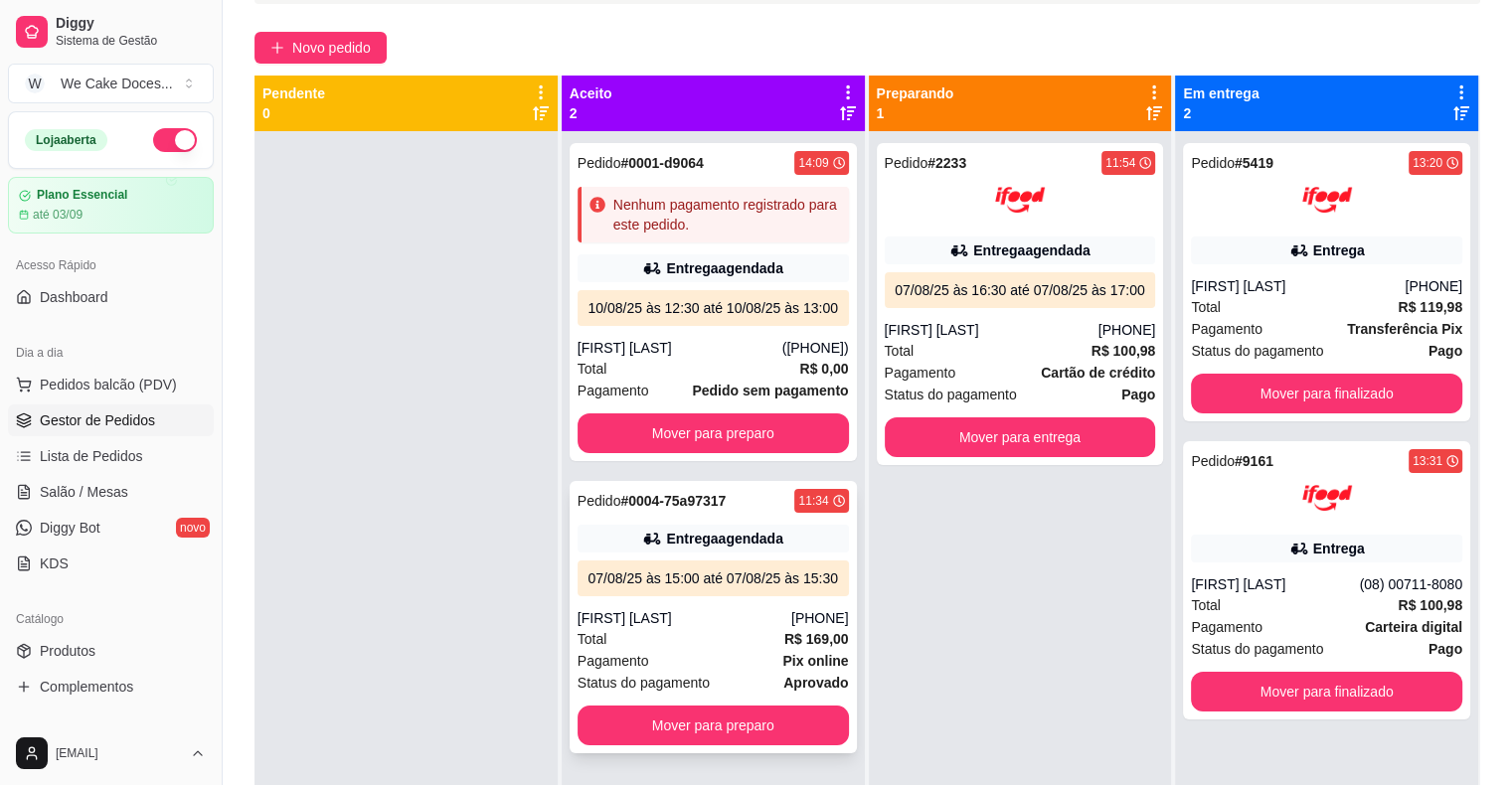 click on "Entrega  agendada" at bounding box center [713, 539] 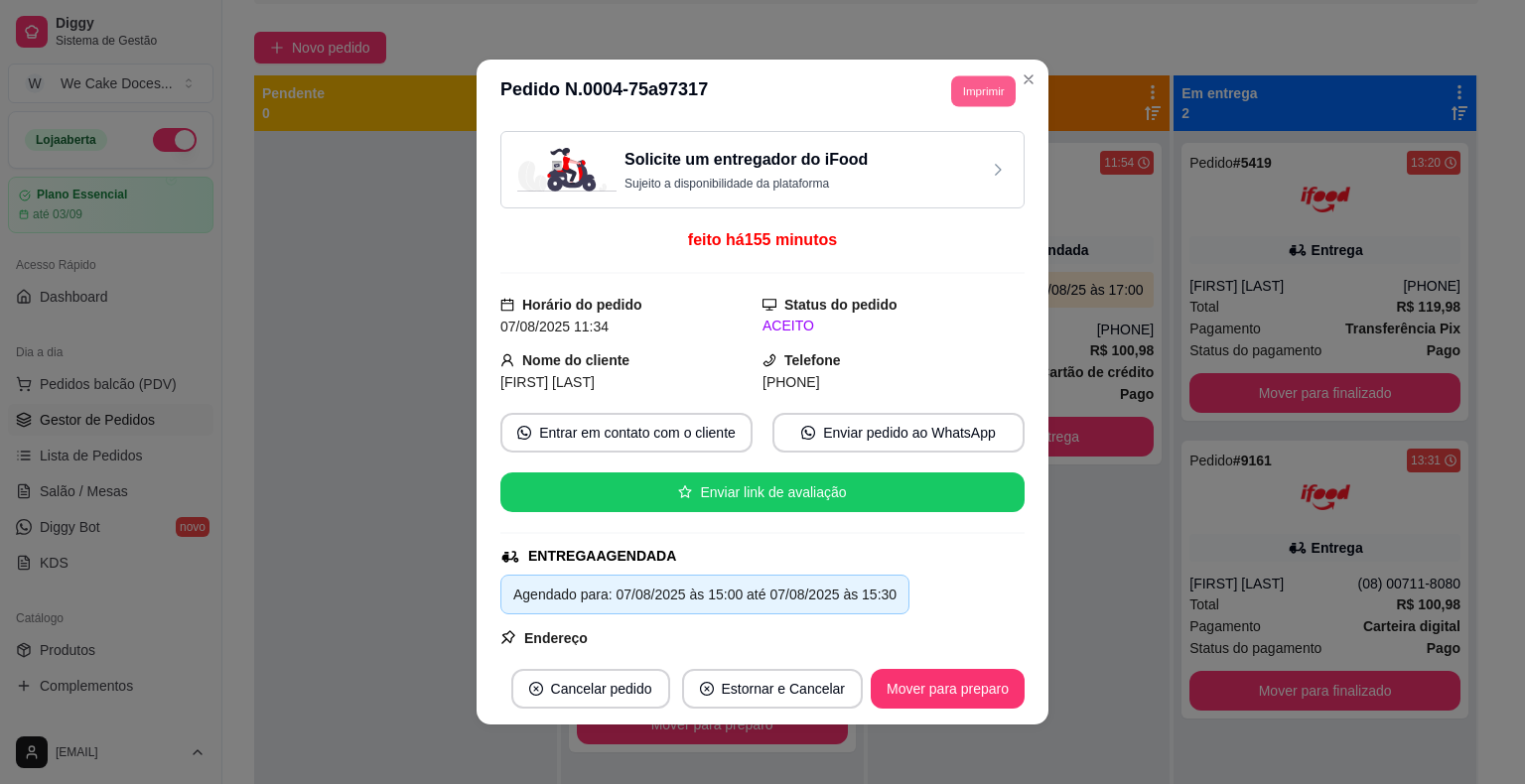 click on "Imprimir" at bounding box center (983, 90) 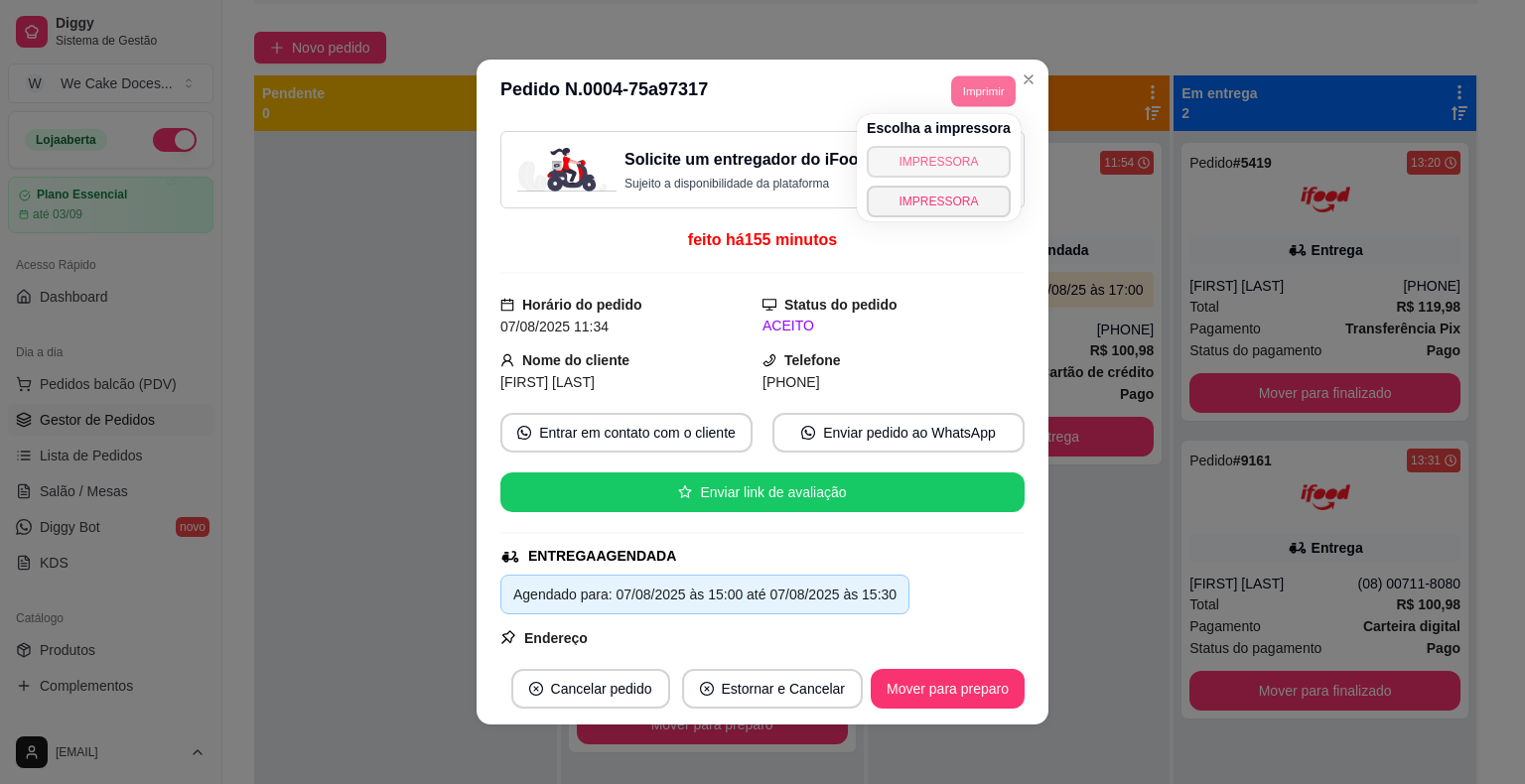 click on "IMPRESSORA" at bounding box center (938, 162) 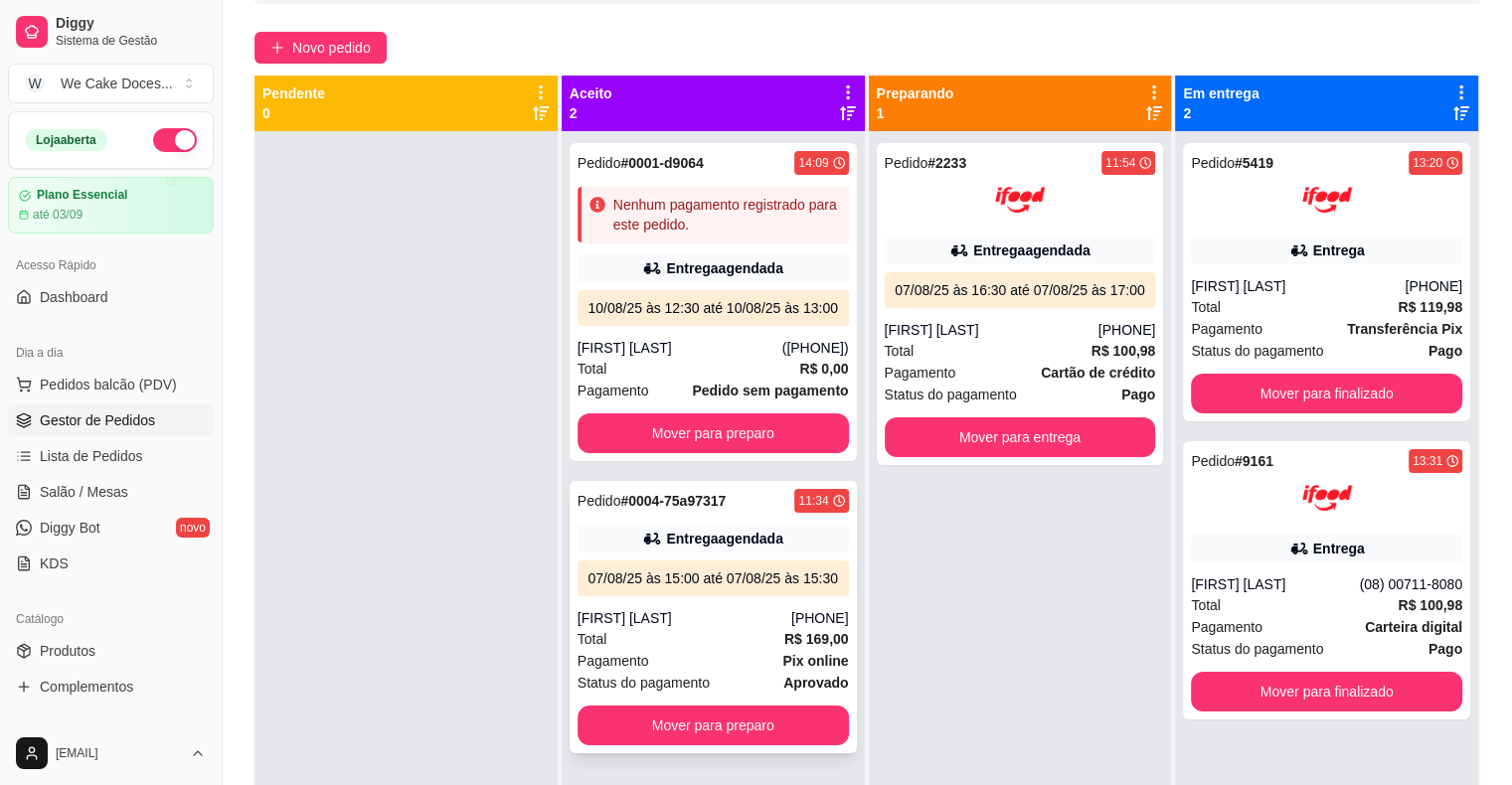 click on "Pedido  # 0004-75a97317 11:34" at bounding box center (713, 501) 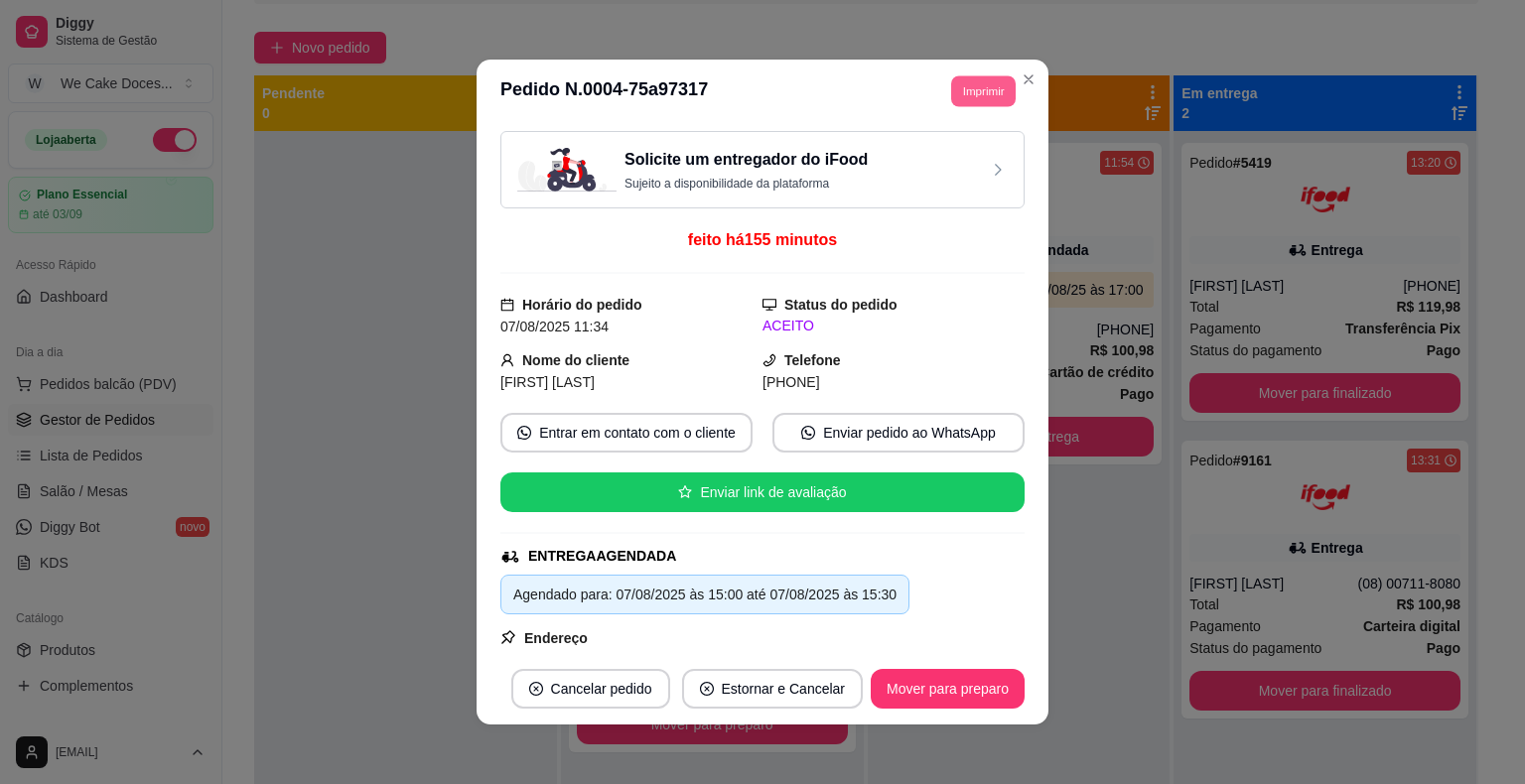 click on "Imprimir" at bounding box center [983, 90] 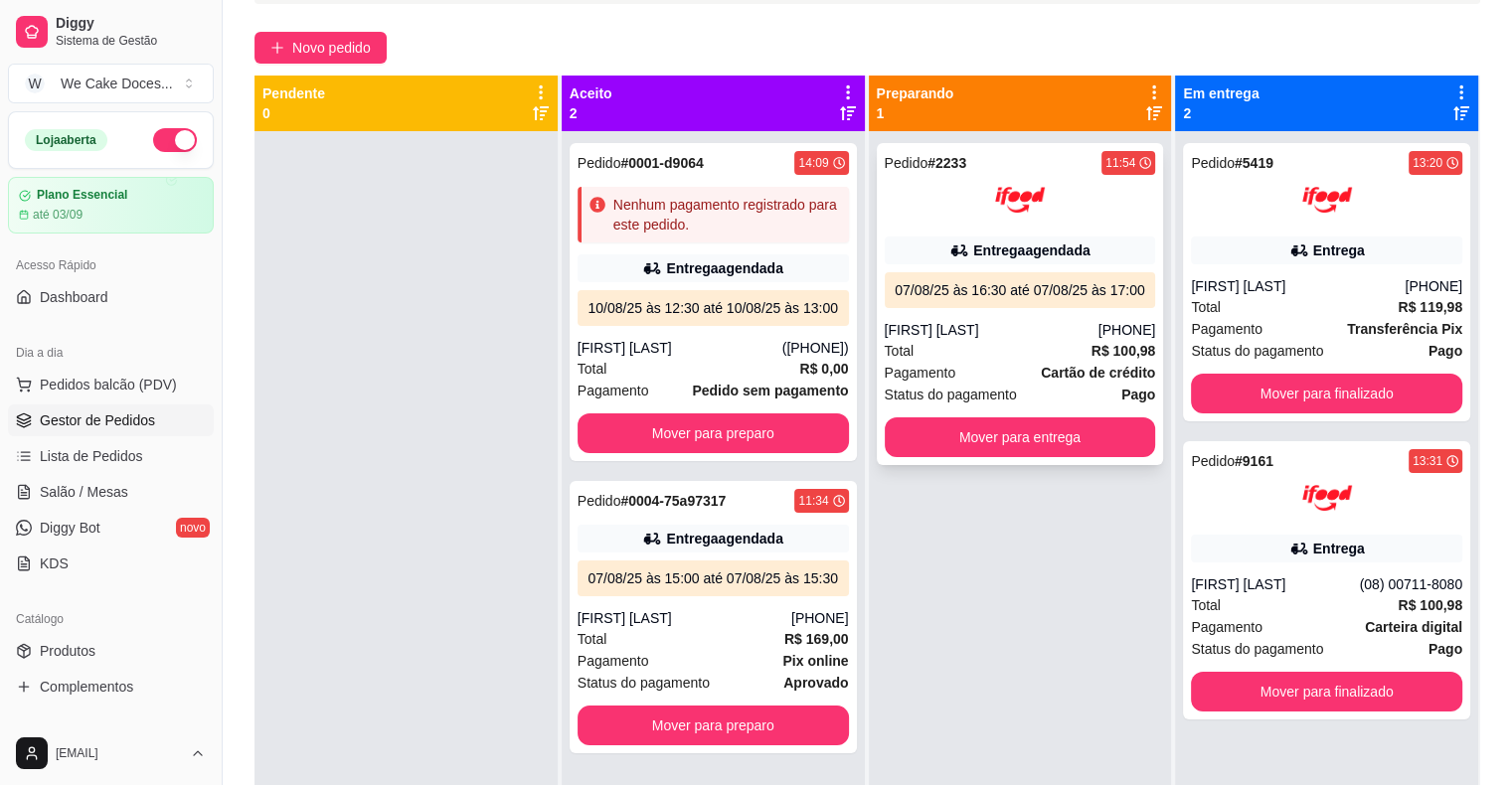 click at bounding box center [1020, 200] 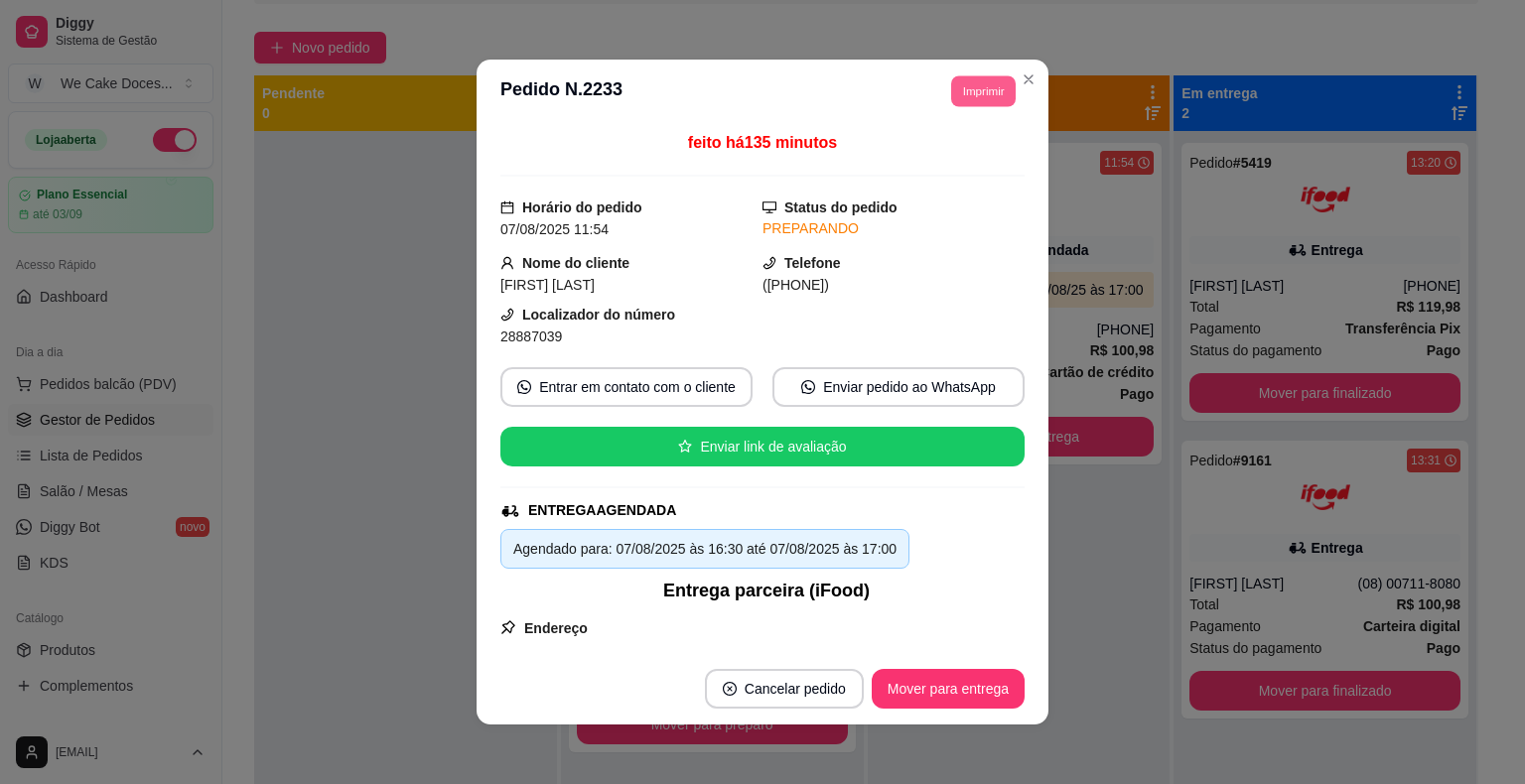 click on "Imprimir" at bounding box center (983, 90) 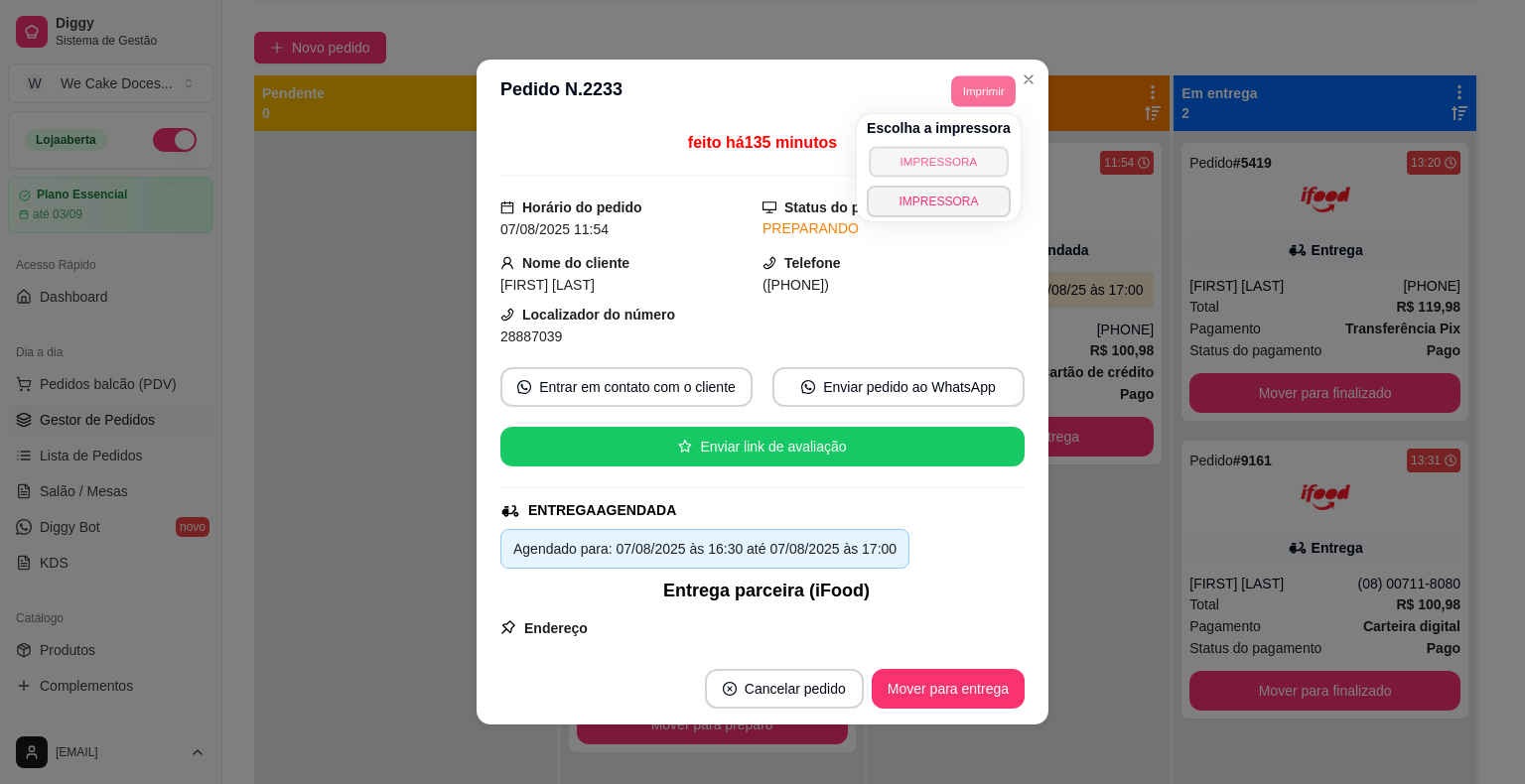 click on "IMPRESSORA" at bounding box center [938, 161] 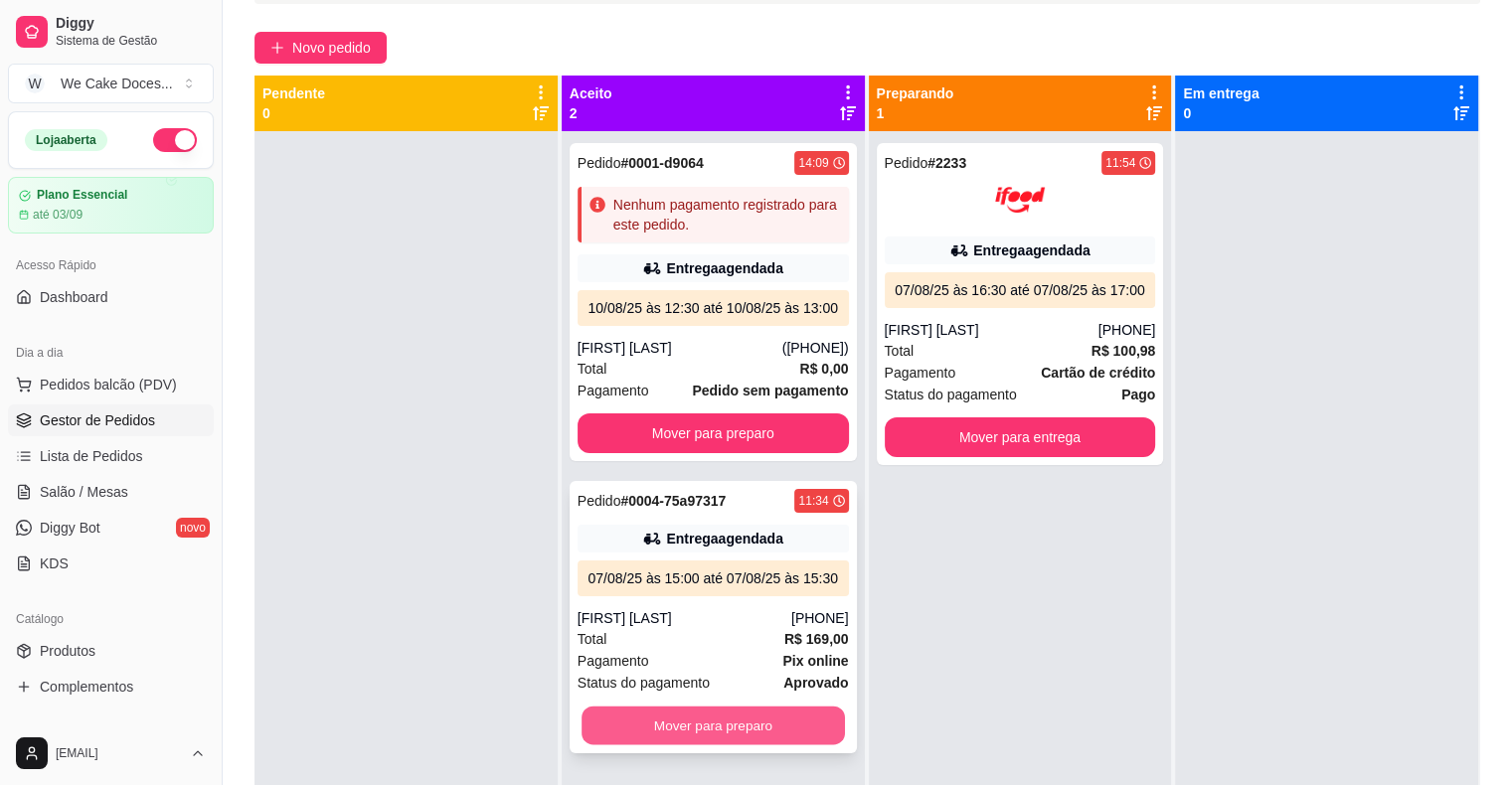 click on "Mover para preparo" at bounding box center (713, 725) 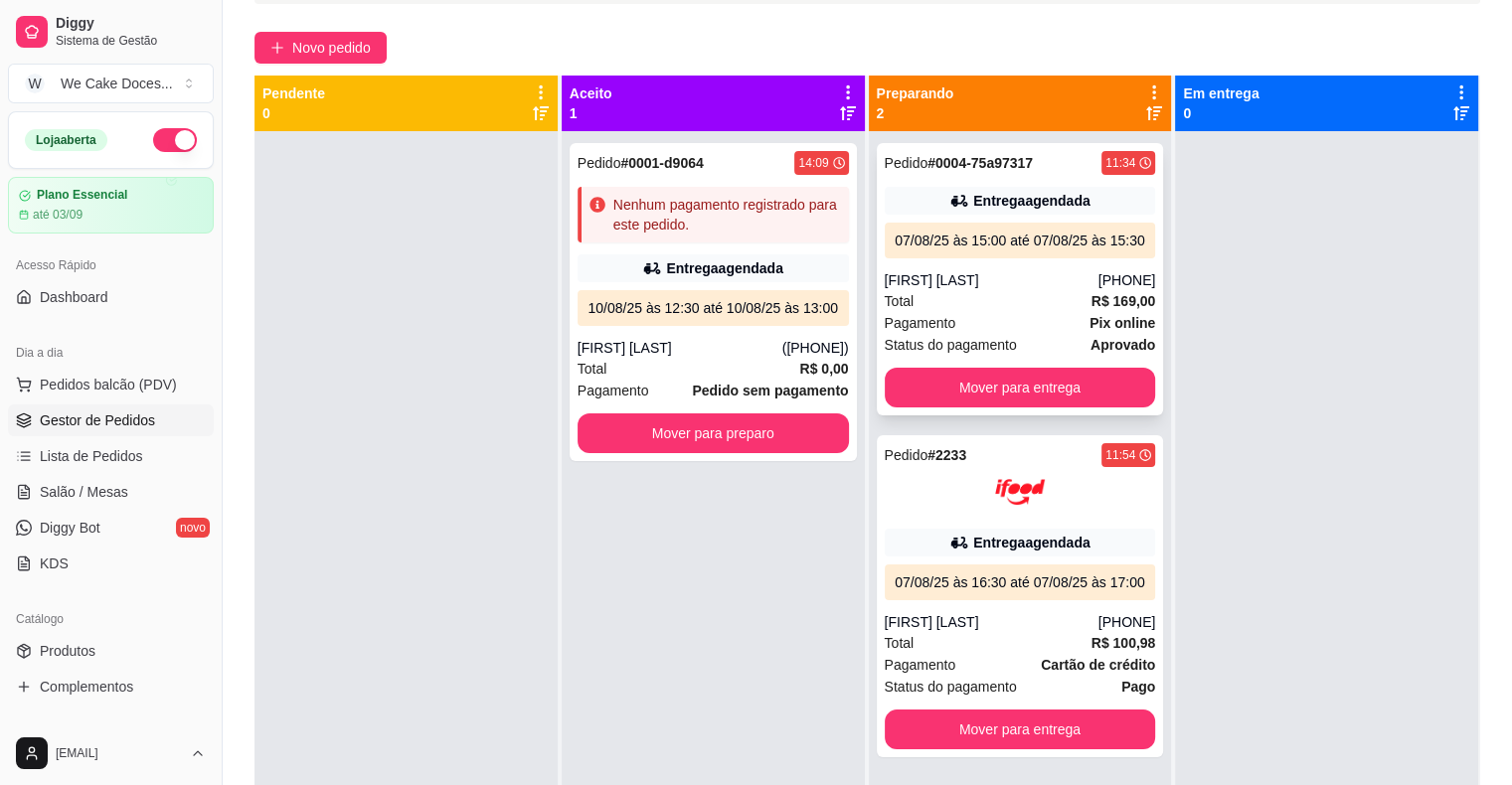 click on "07/08/25 às 15:00 até 07/08/25 às 15:30" at bounding box center (1020, 240) 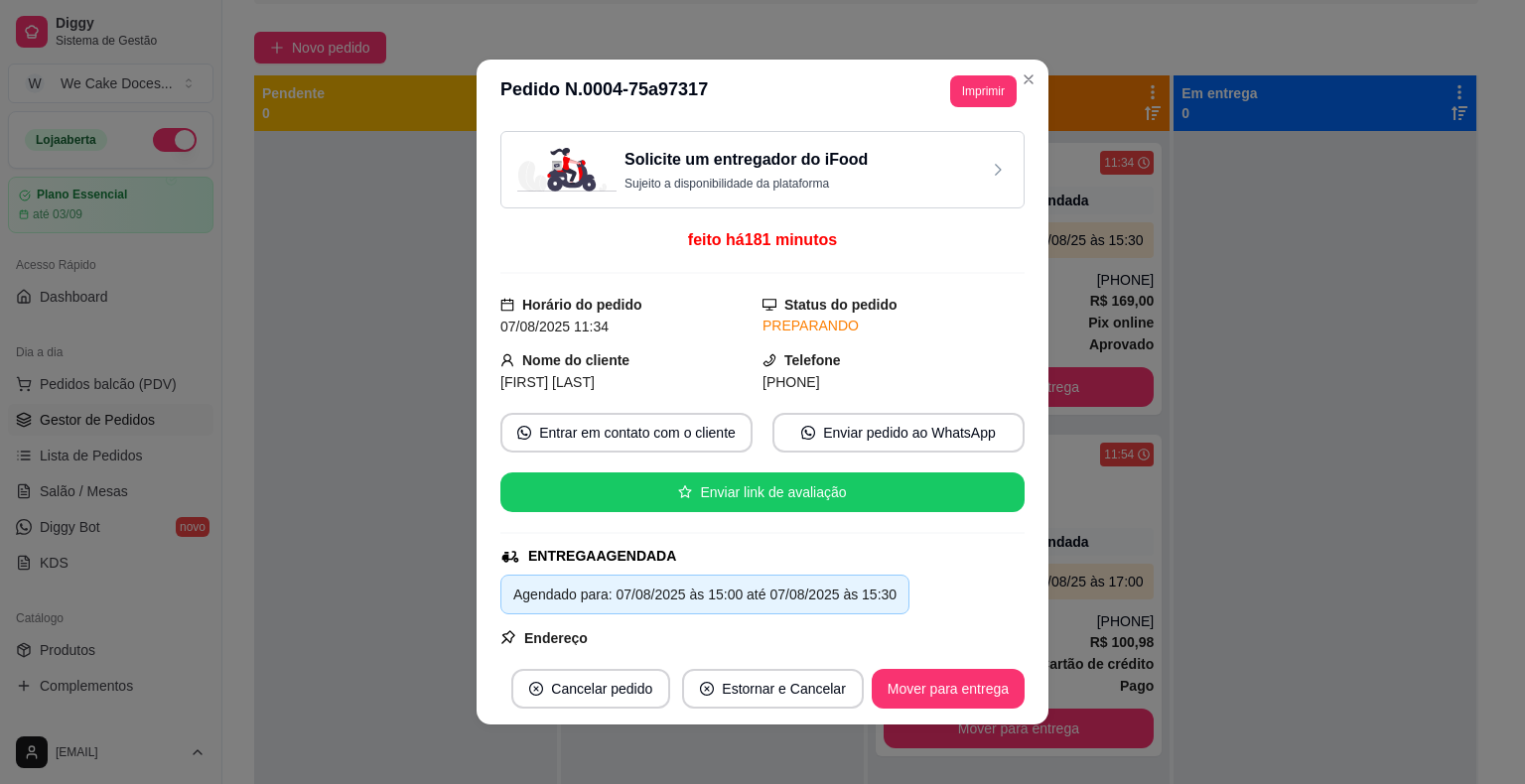 click on "Solicite um entregador do iFood Sujeito a disponibilidade da plataforma" at bounding box center (762, 170) 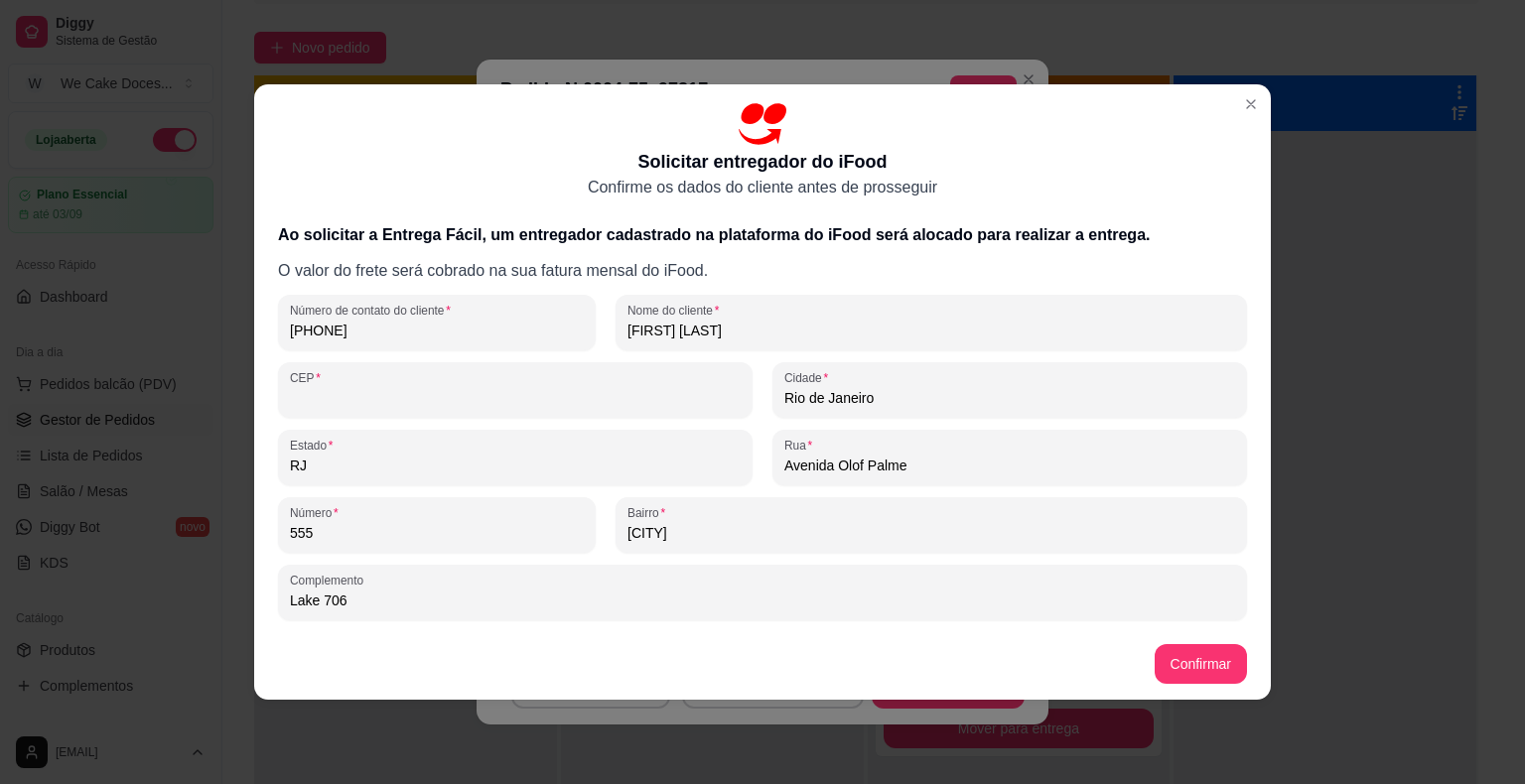 click on "CEP" at bounding box center [515, 398] 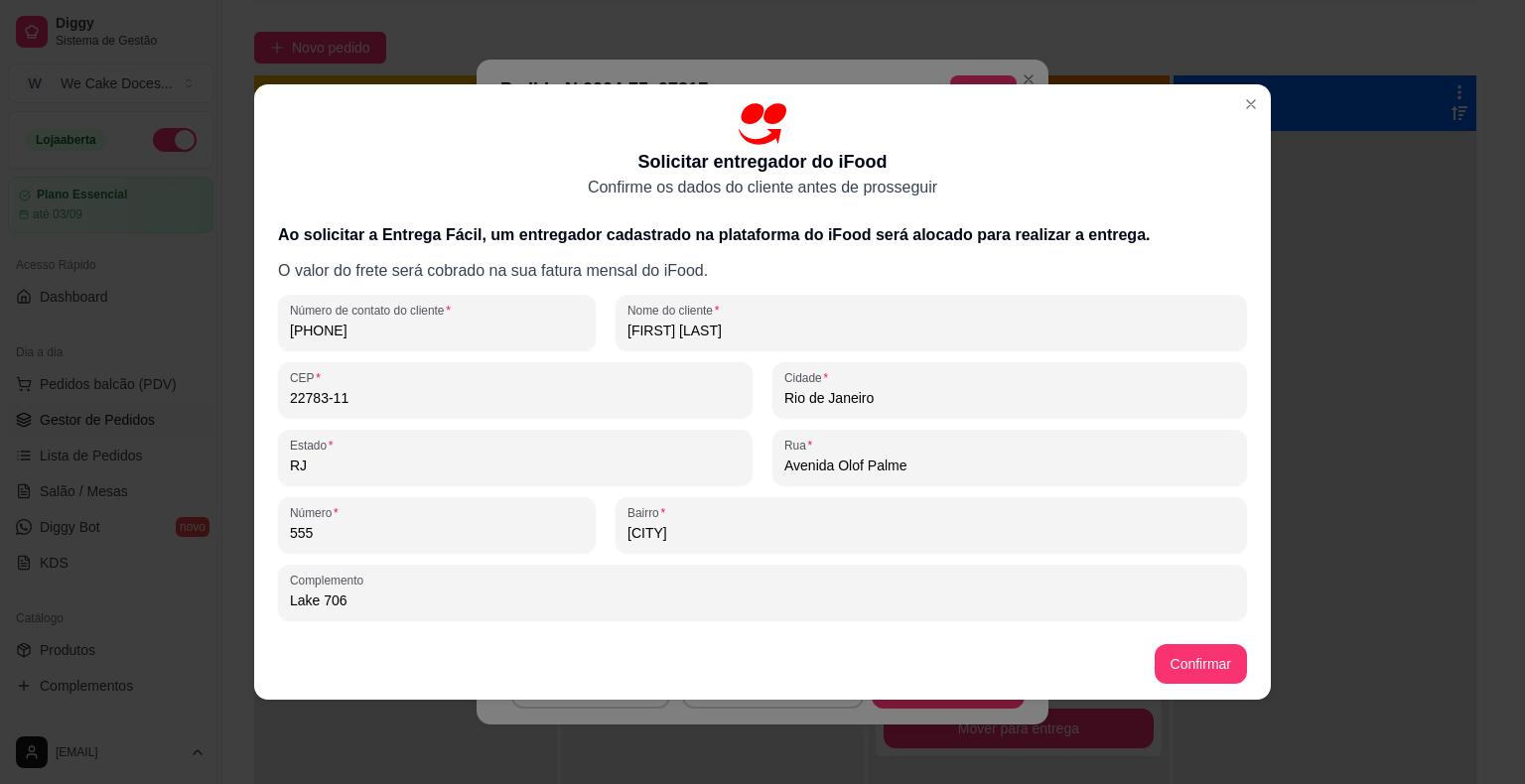 type on "[POSTAL_CODE]" 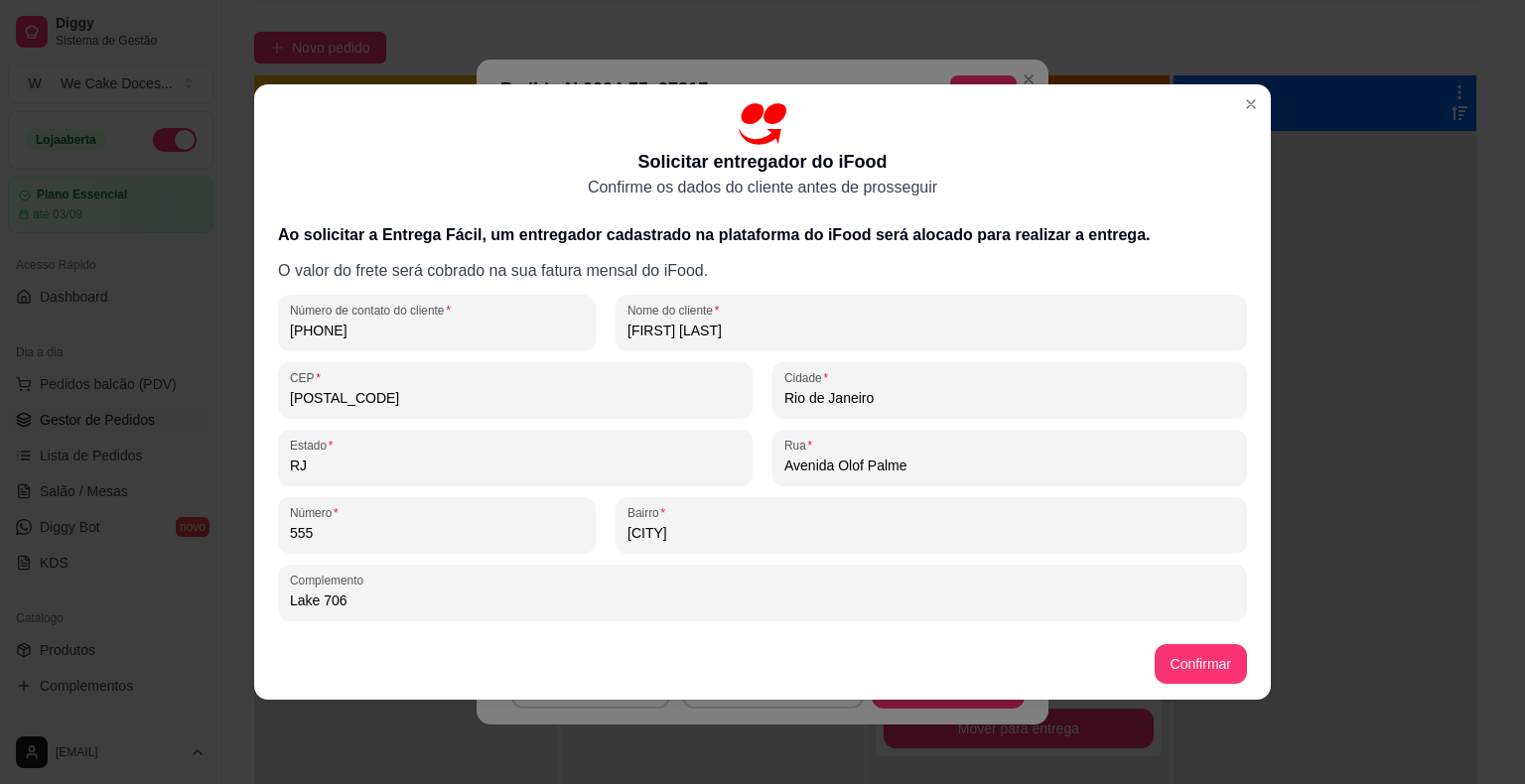 type on "[CITY]" 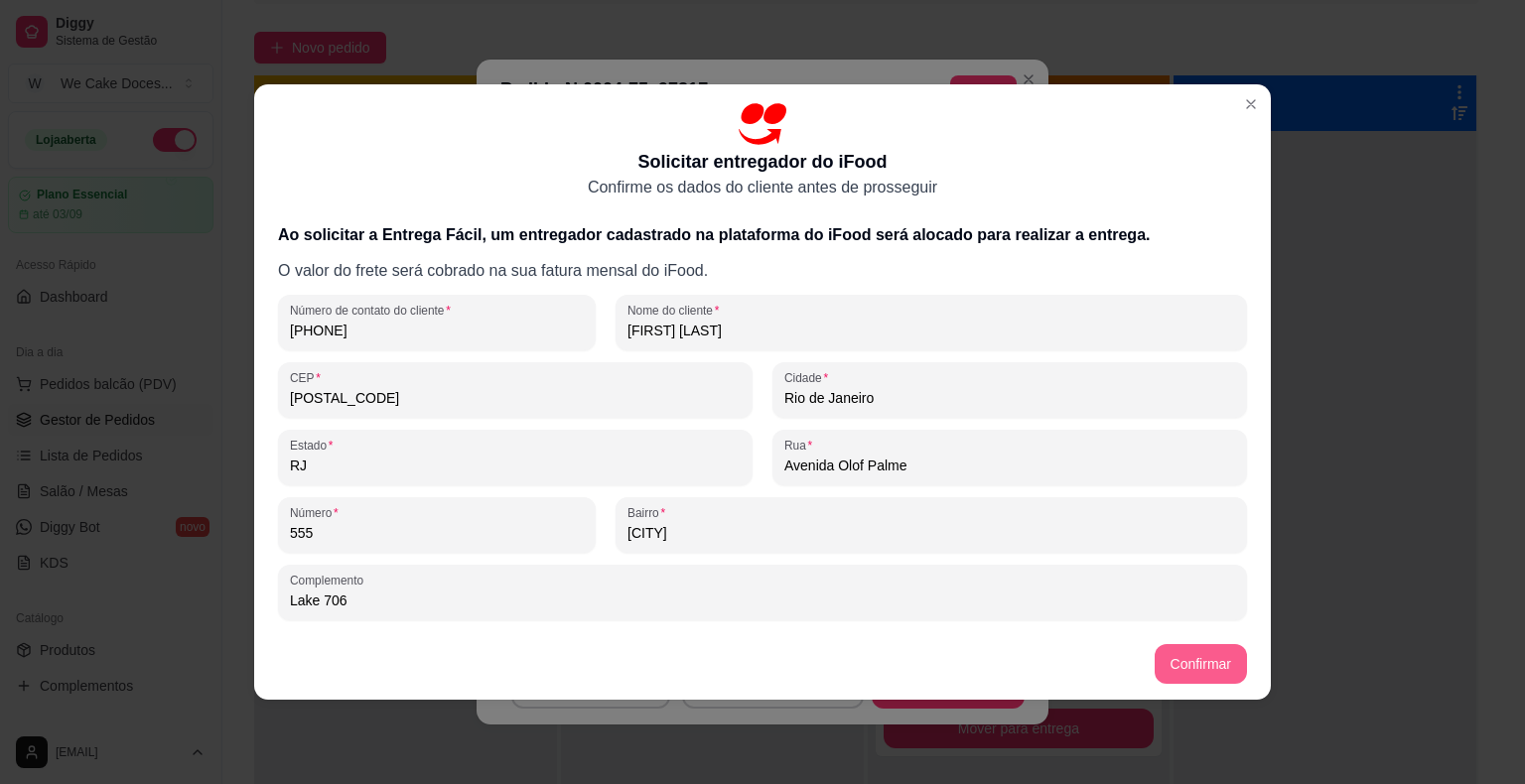type on "[POSTAL_CODE]" 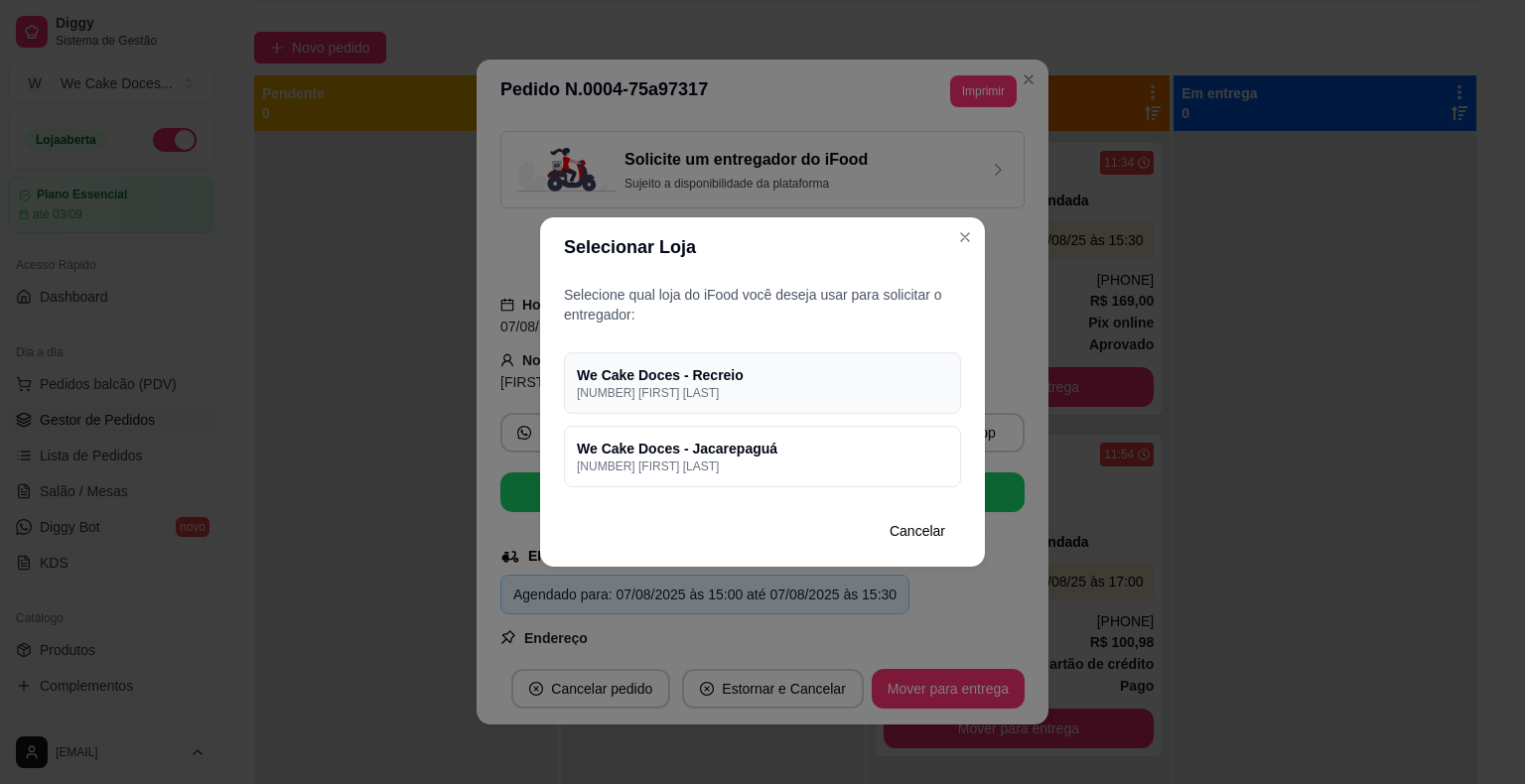 click on "[NUMBER] [FIRST] [LAST]" at bounding box center [762, 393] 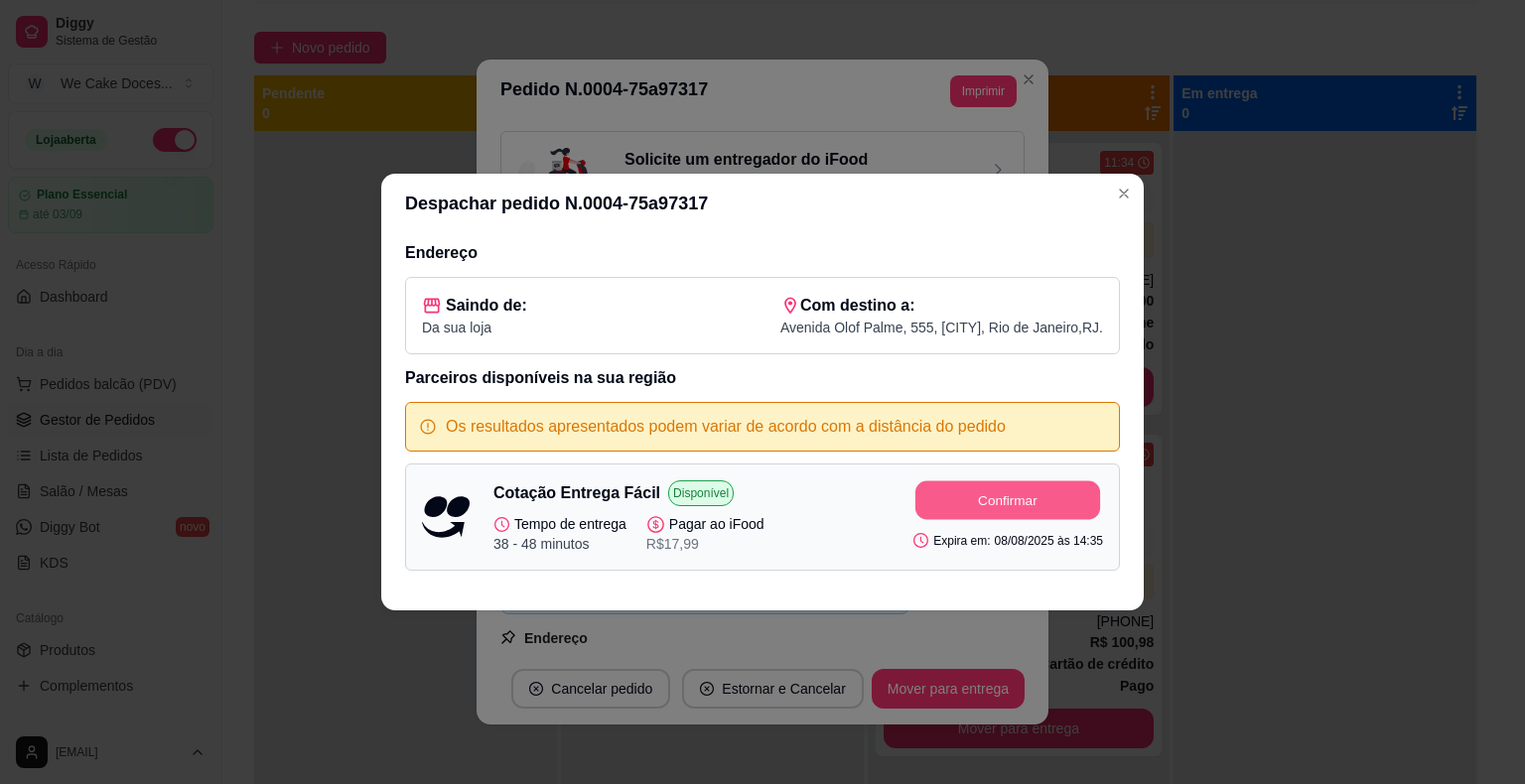 click on "Confirmar" at bounding box center (1008, 500) 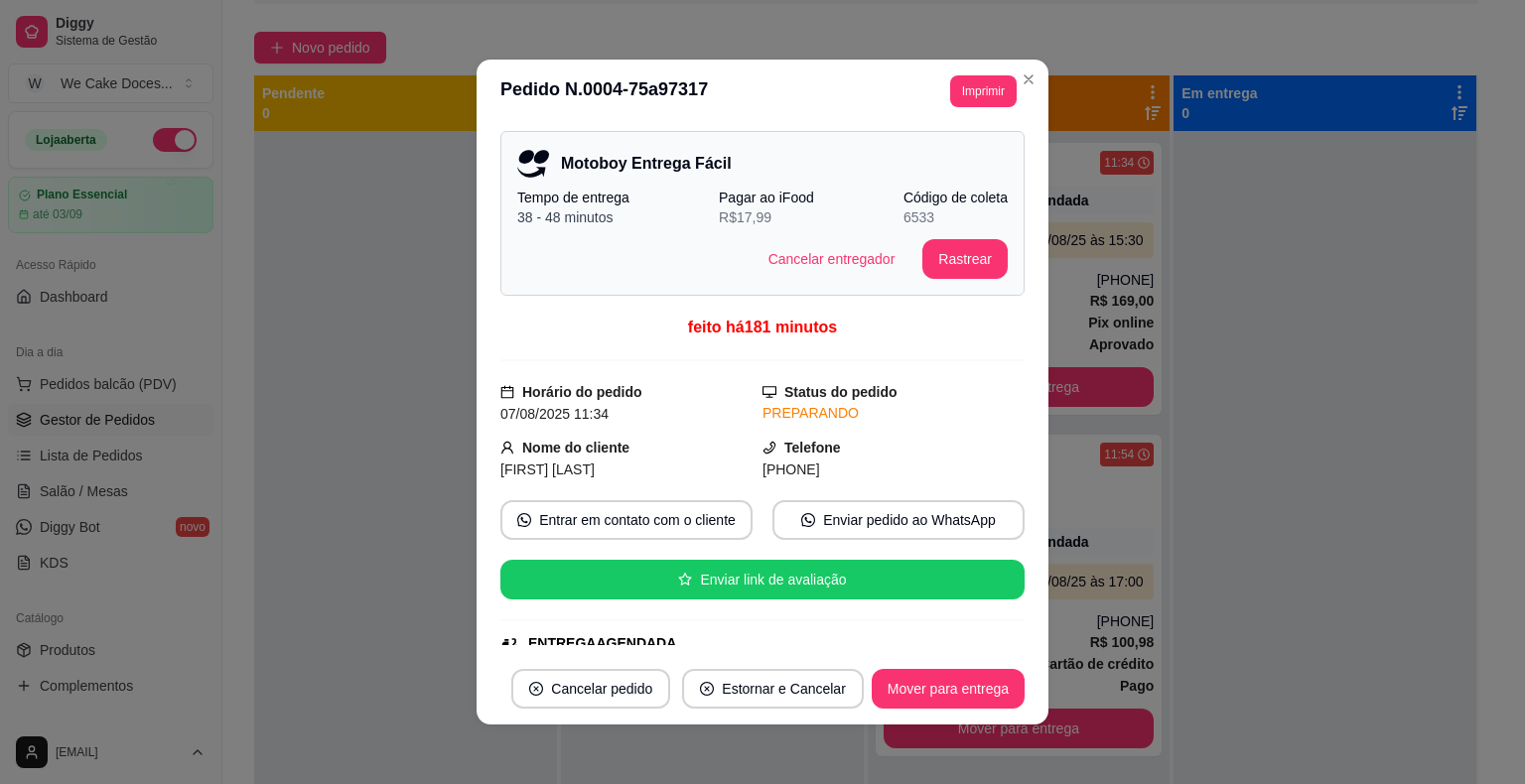 click on "Motoboy Entrega Fácil Tempo de entrega 38   -   48   minutos Pagar ao iFood R$ 17,99 Código de coleta 6533 Cancelar entregador Rastrear feito há  181   minutos Horário do pedido [DATE] [TIME] Status do pedido PREPARANDO Nome do cliente [FIRST] [LAST]  Telefone ([PHONE]) Entrar em contato com o cliente Enviar pedido ao WhatsApp Enviar link de avaliação ENTREGA  AGENDADA
Agendado para:
[DATE] às [TIME] até   [DATE] às [TIME]  Endereço  [STREET], n. [NUMBER], [BAIRRO] -  [COMPLEMENT] Taxa de entrega  R$ 20,00 Copiar Endereço Vincular motoboy Pagamento Pix online   R$ 169,00   - pagamento   aprovado Resumo do pedido 1 x     Bolo Naked - Sensação R$ 169,00 Escolha o tamanho:   1 x   12 a 15 Fatias  ( R$ 60,00 ) Agora escolha o sabor das massas:   1 x   Quero Massas de chocolate  ( R$ 0,00 ) Como você quer seu naked?   1 x   Bem Molhadinho  ( R$ 0,00 ) Subtotal R$ 169,00 Total R$ 169,00" at bounding box center [762, 388] 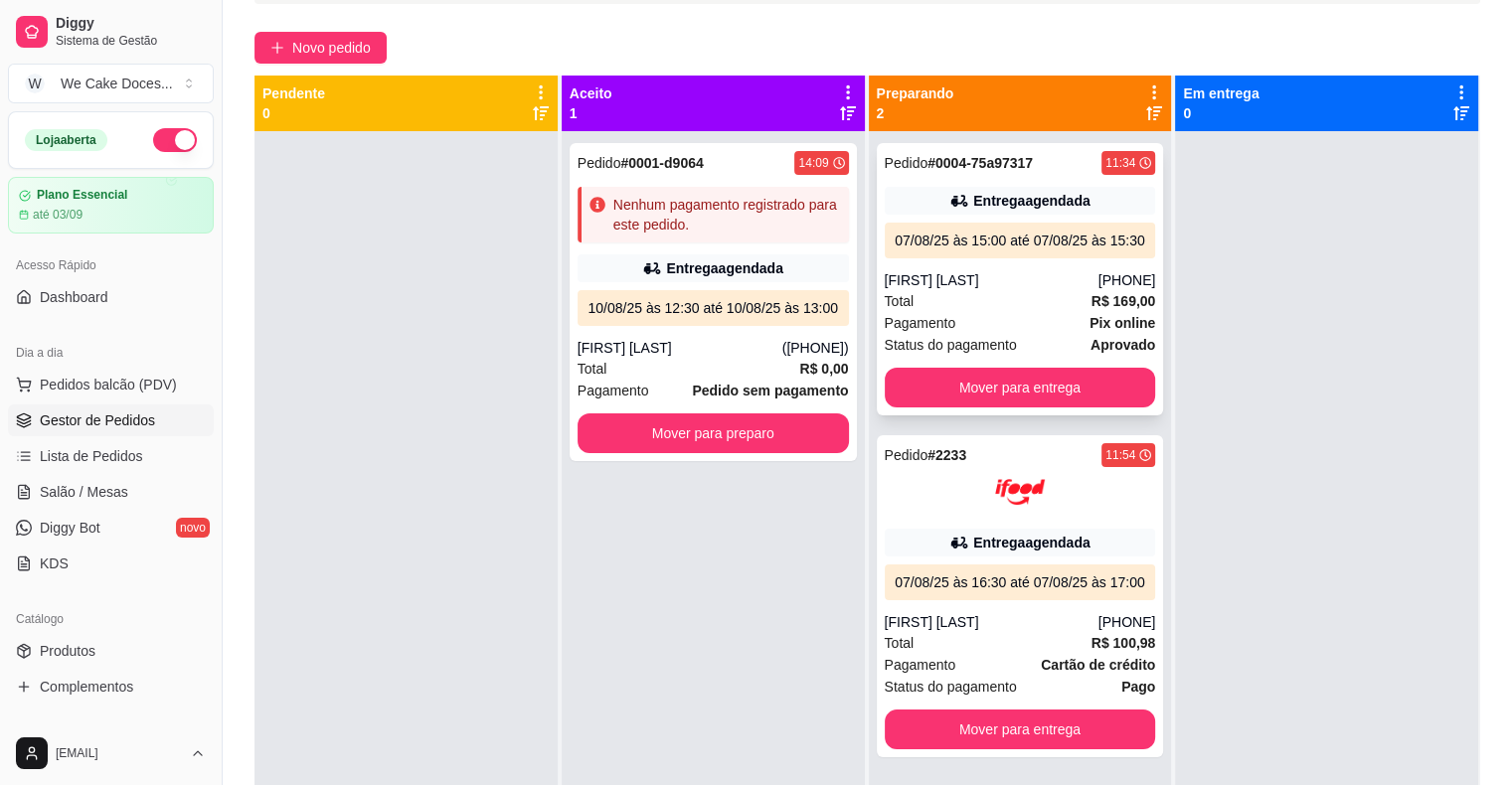 click on "Entrega  agendada" at bounding box center [1020, 201] 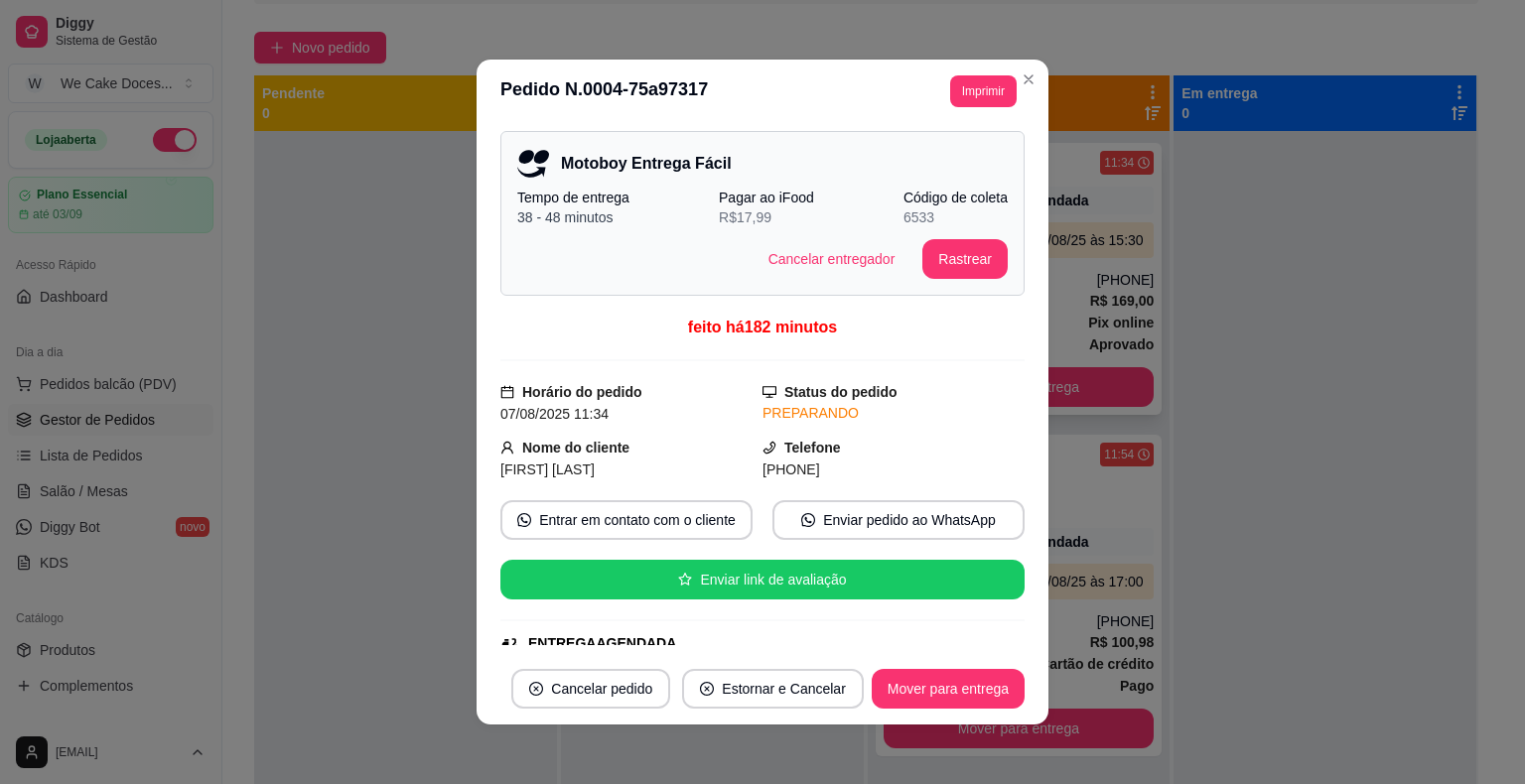 click on "Motoboy Entrega Fácil Tempo de entrega 38 - 48 minutos Pagar ao iFood R$ 17,99 Código de coleta 6533 Cancelar entregador Rastrear feito há 182 minutos Horário do pedido 07/08/2025 11:34 Status do pedido PREPARANDO Nome do cliente [FIRST] [LAST] Telefone [PHONE] Enviar pedido ao WhatsApp Enviar link de avaliação ENTREGA AGENDADA Agendado para: 07/08/2025 às 15:00 até 07/08/2025 às 15:30 Endereço Avenida Olof Palme, n. 555, Camorim - Lake 706 Taxa de entrega R$ 20,00 Copiar Endereço Vincular motoboy Pagamento Pix online R$ 169,00 - pagamento aprovado Resumo do pedido 1 x Bolo Naked - Sensação R$ 169,00 Escolha o tamanho: 1 x 12 a 15 Fatias ( R$ 60,00 ) Agora escolha o sabor das massas: 1 x Quero Massas de chocolate ( R$ 0,00 ) Como você quer seu naked? 1 x Bem Molhadinho ( R$ 0,00 ) Subtotal R$ 169,00 Total R$ 169,00" at bounding box center (762, 388) 